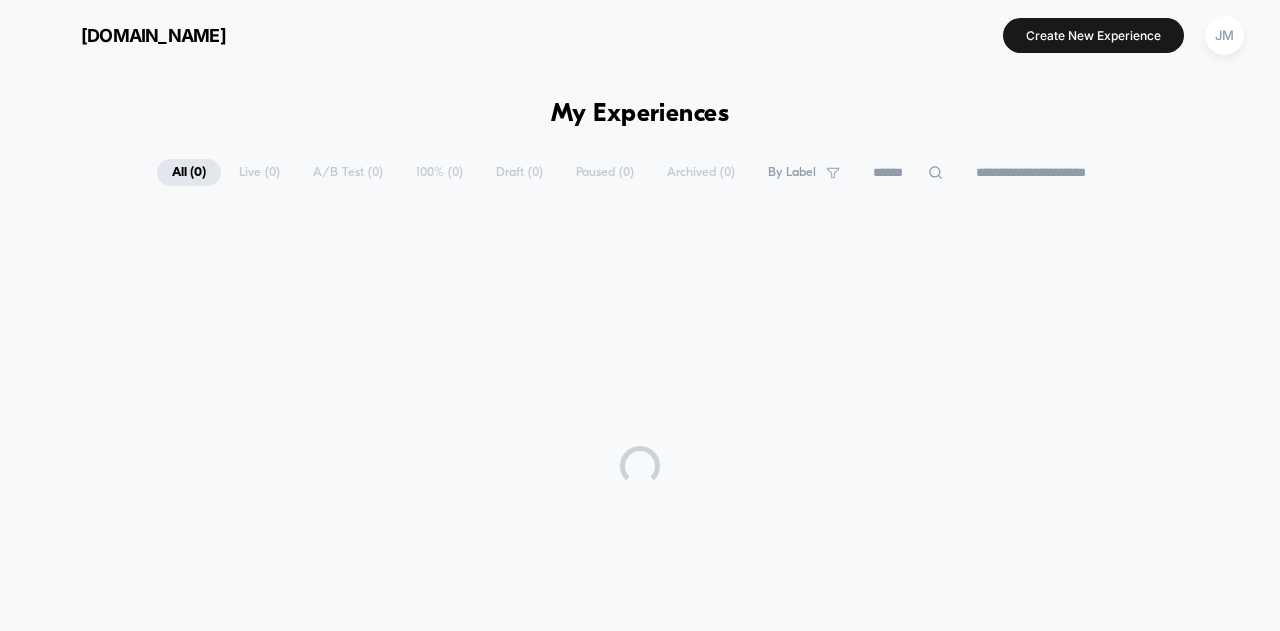 scroll, scrollTop: 0, scrollLeft: 0, axis: both 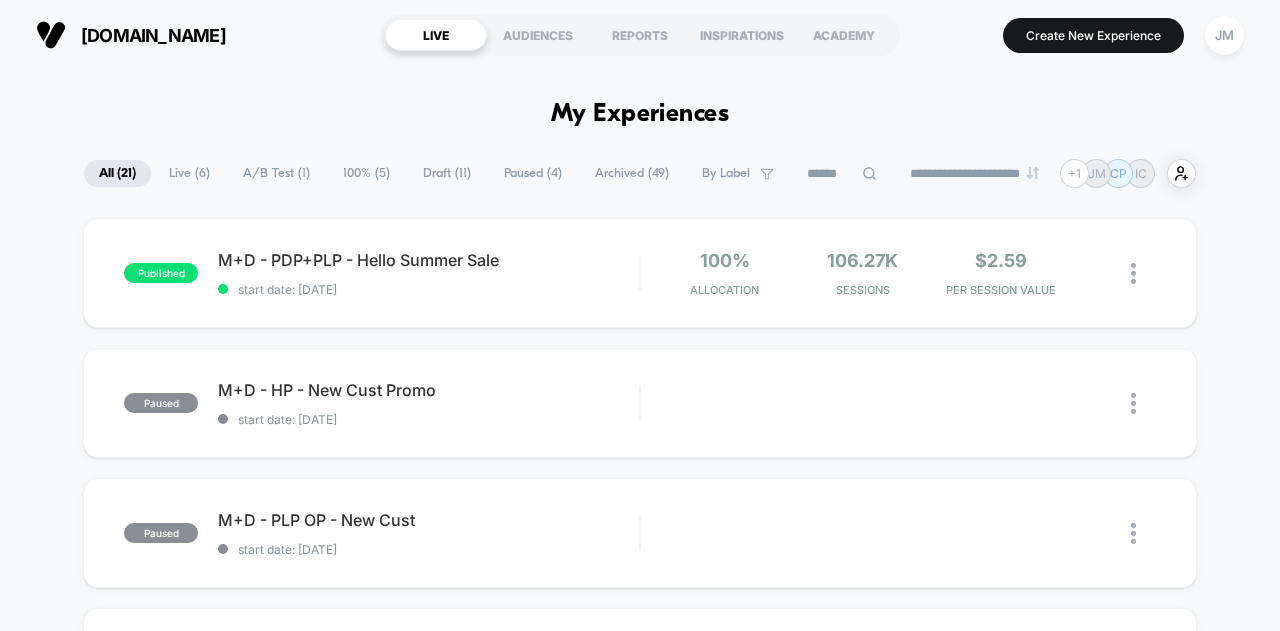 click on "Archived ( 49 )" at bounding box center [632, 173] 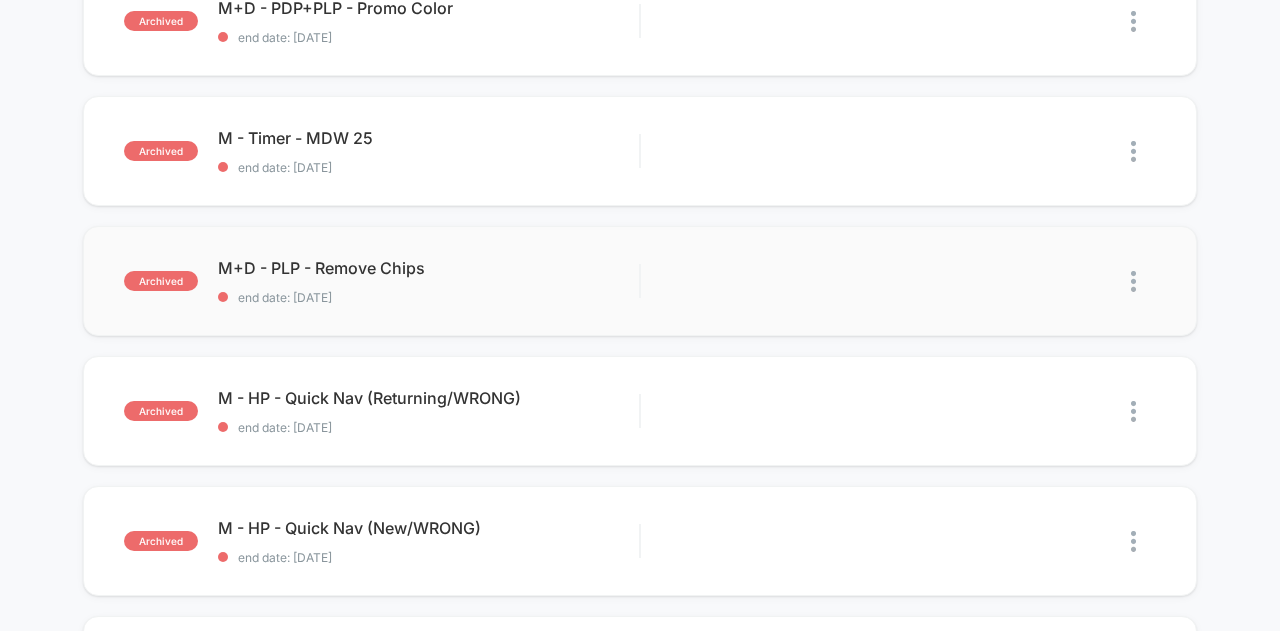 scroll, scrollTop: 400, scrollLeft: 0, axis: vertical 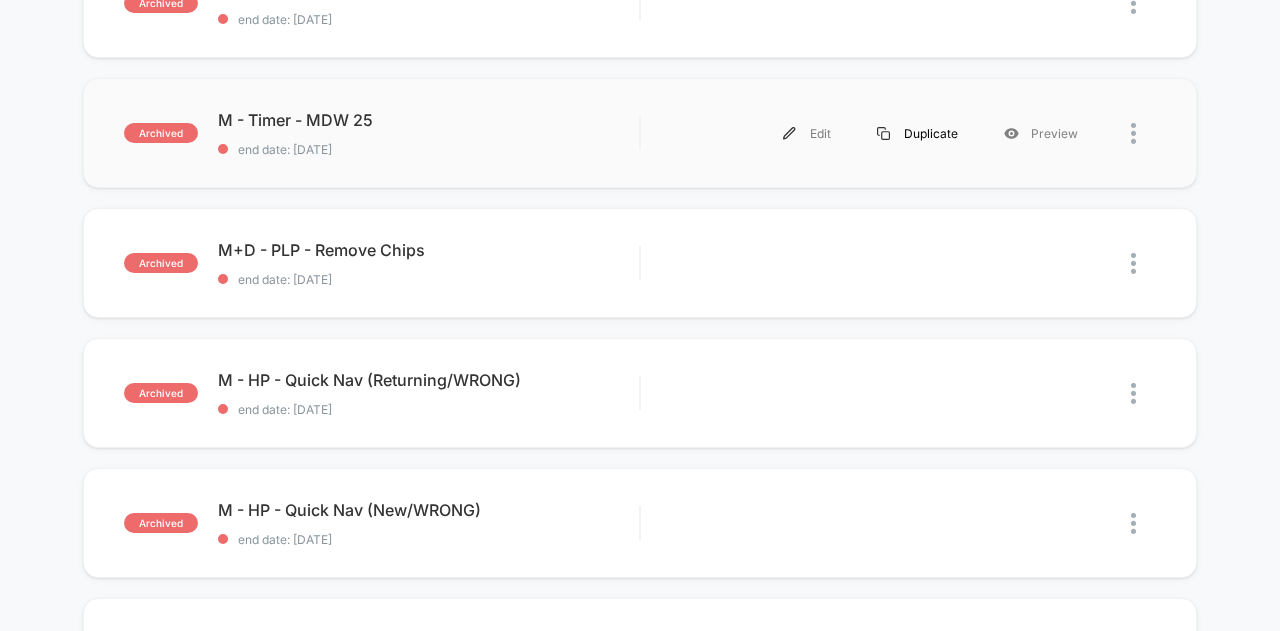 click on "Duplicate" at bounding box center (917, 133) 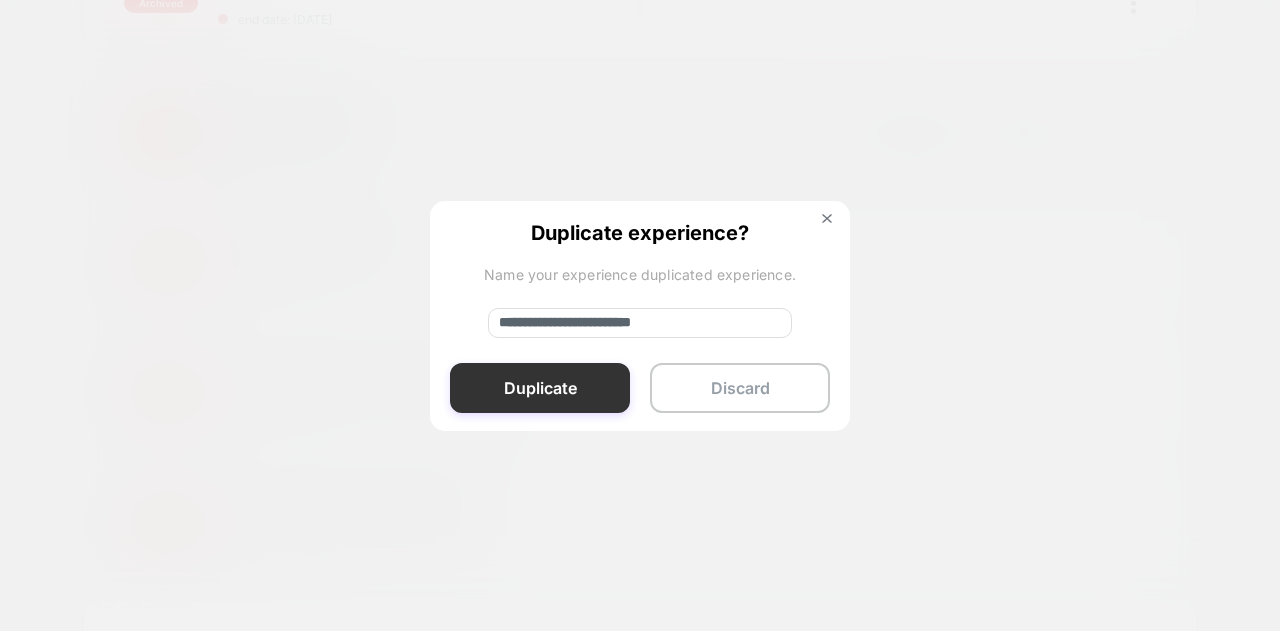 click on "Duplicate" at bounding box center [540, 388] 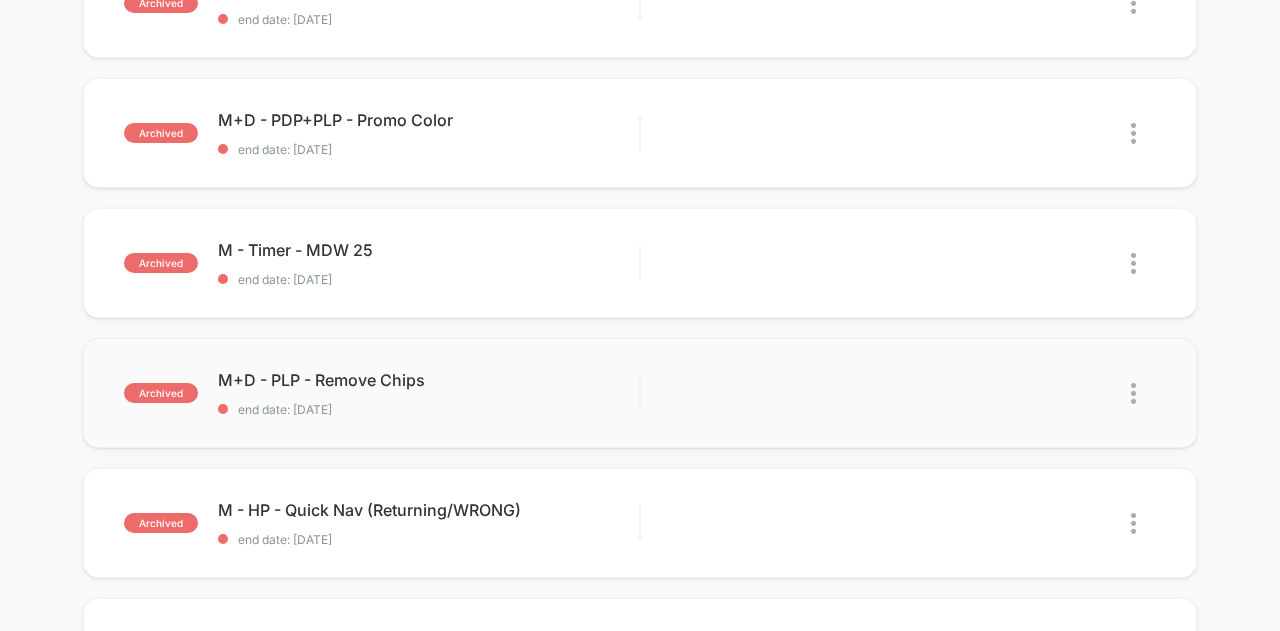 scroll, scrollTop: 0, scrollLeft: 0, axis: both 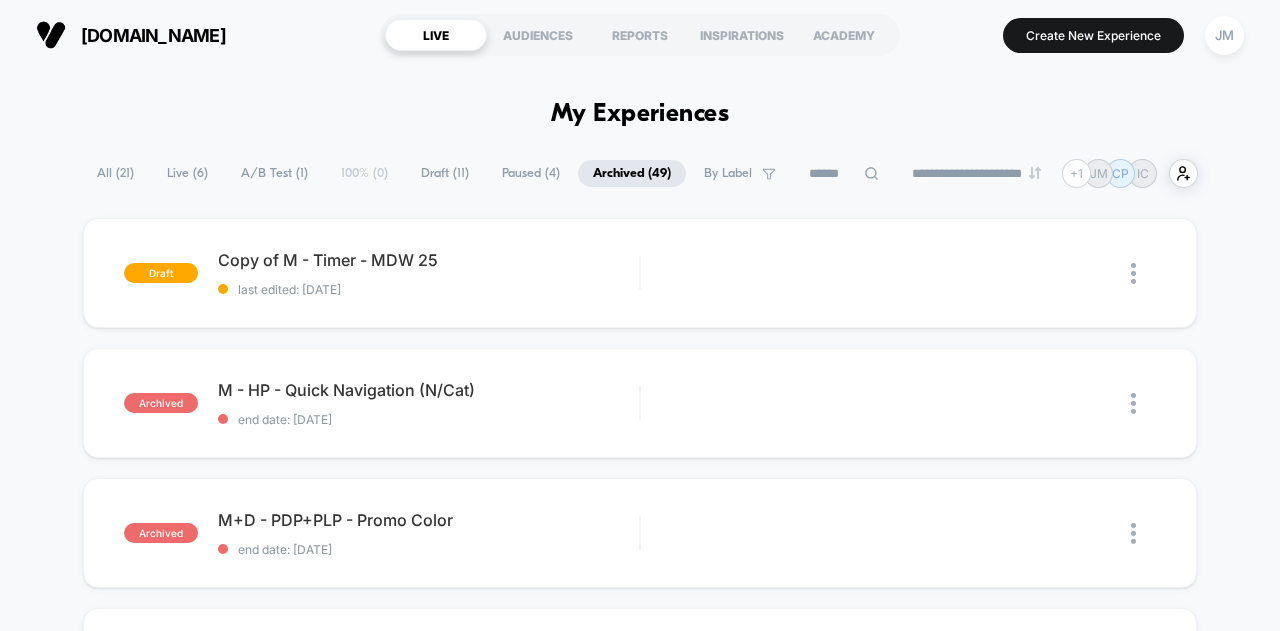 click on "Draft ( 11 )" at bounding box center [445, 173] 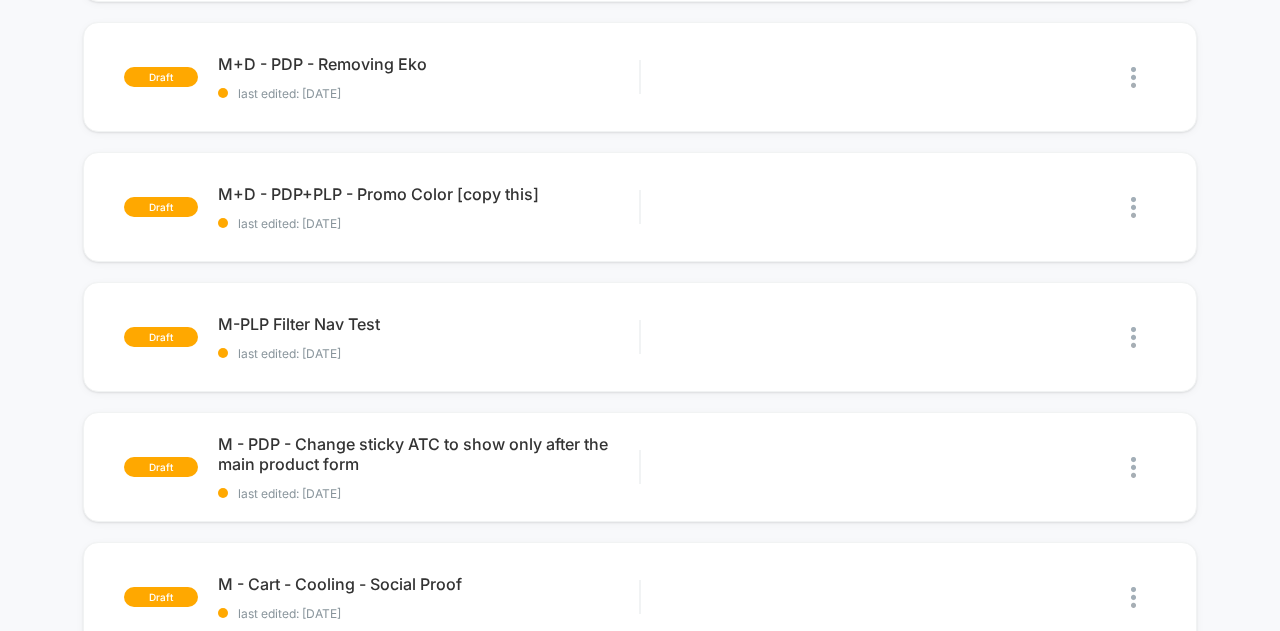 scroll, scrollTop: 100, scrollLeft: 0, axis: vertical 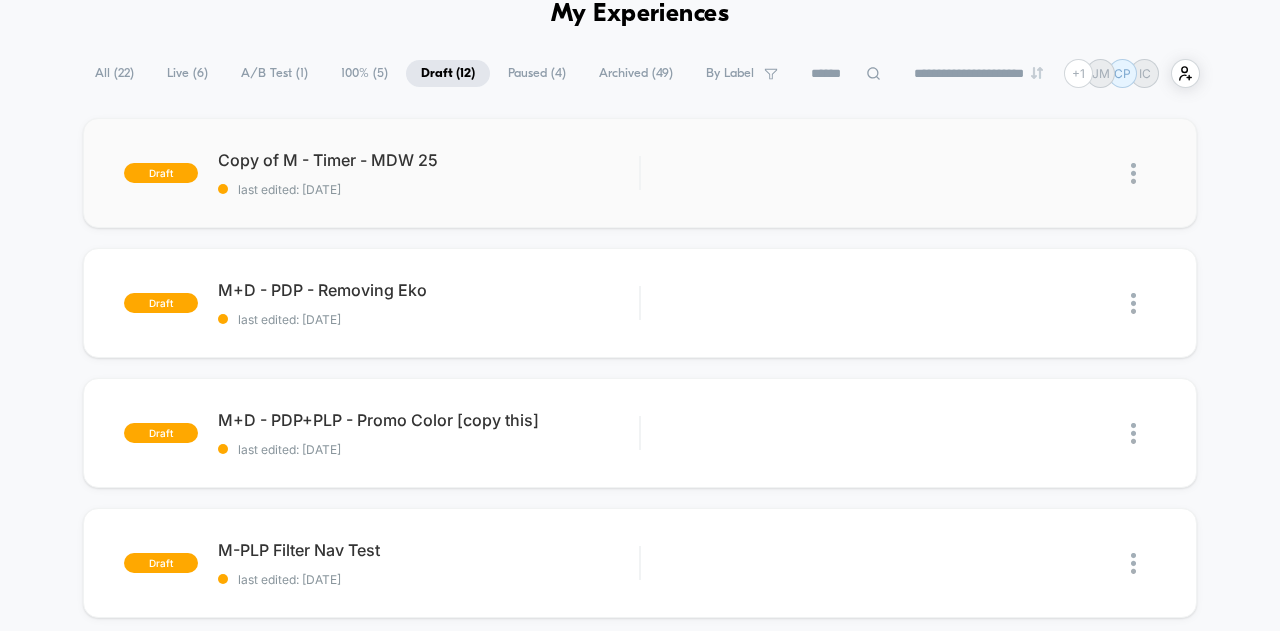 click at bounding box center [1133, 173] 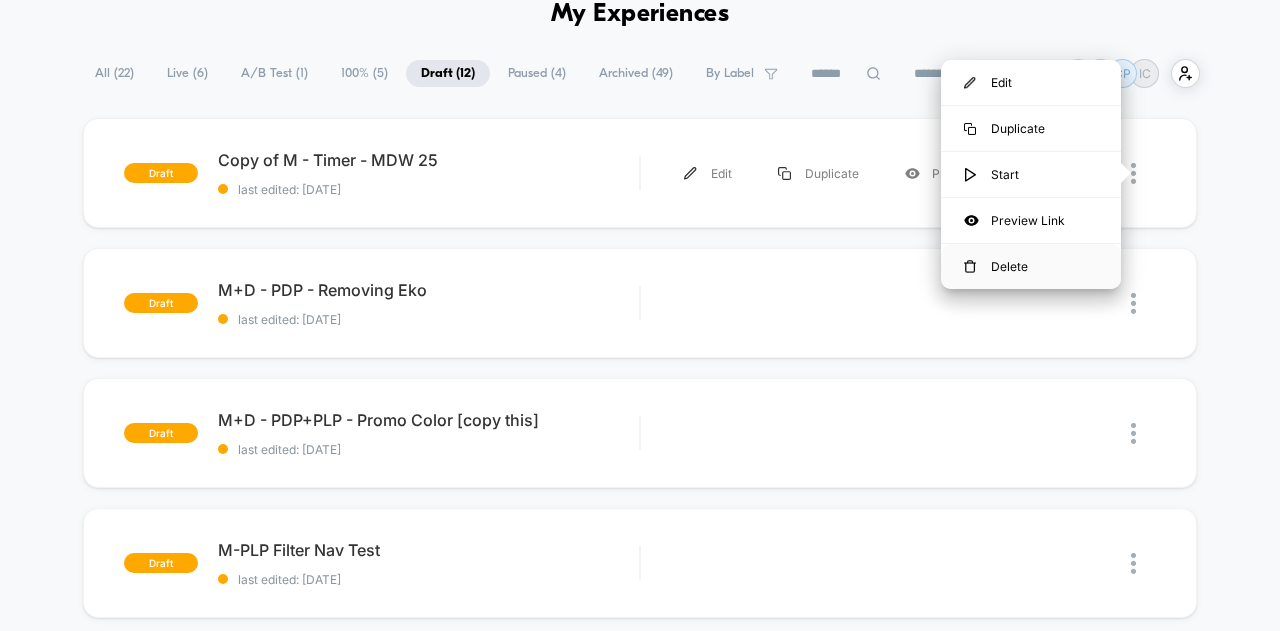 click on "Delete" at bounding box center (1031, 266) 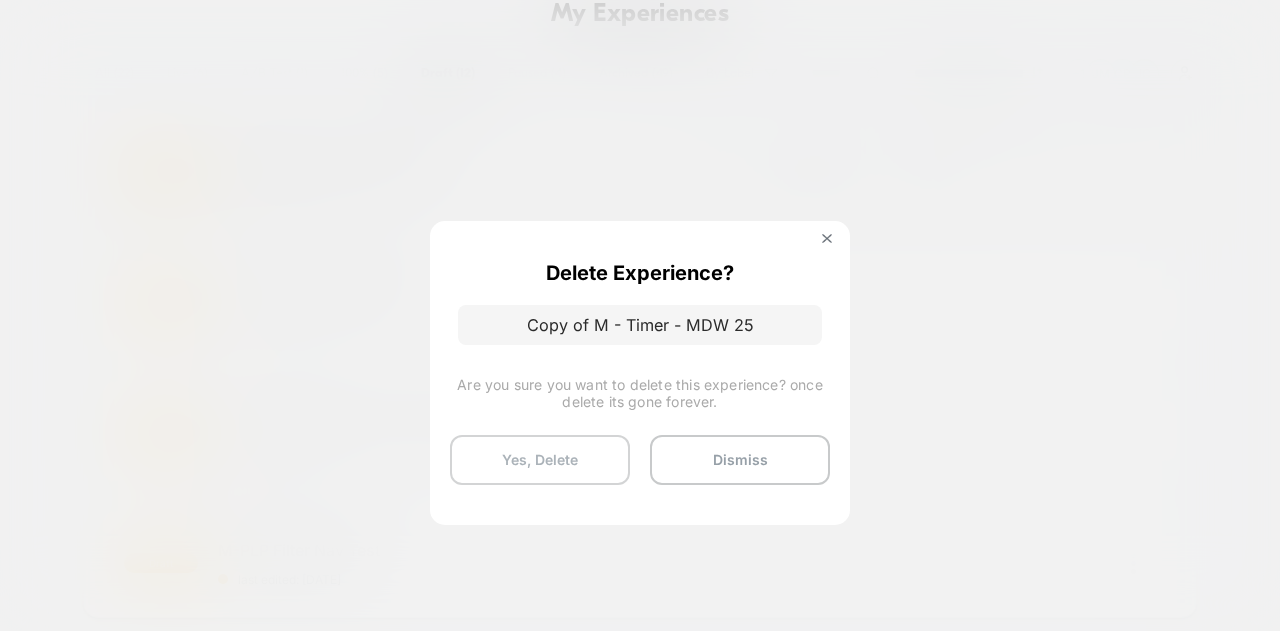 click on "Yes, Delete" at bounding box center [540, 460] 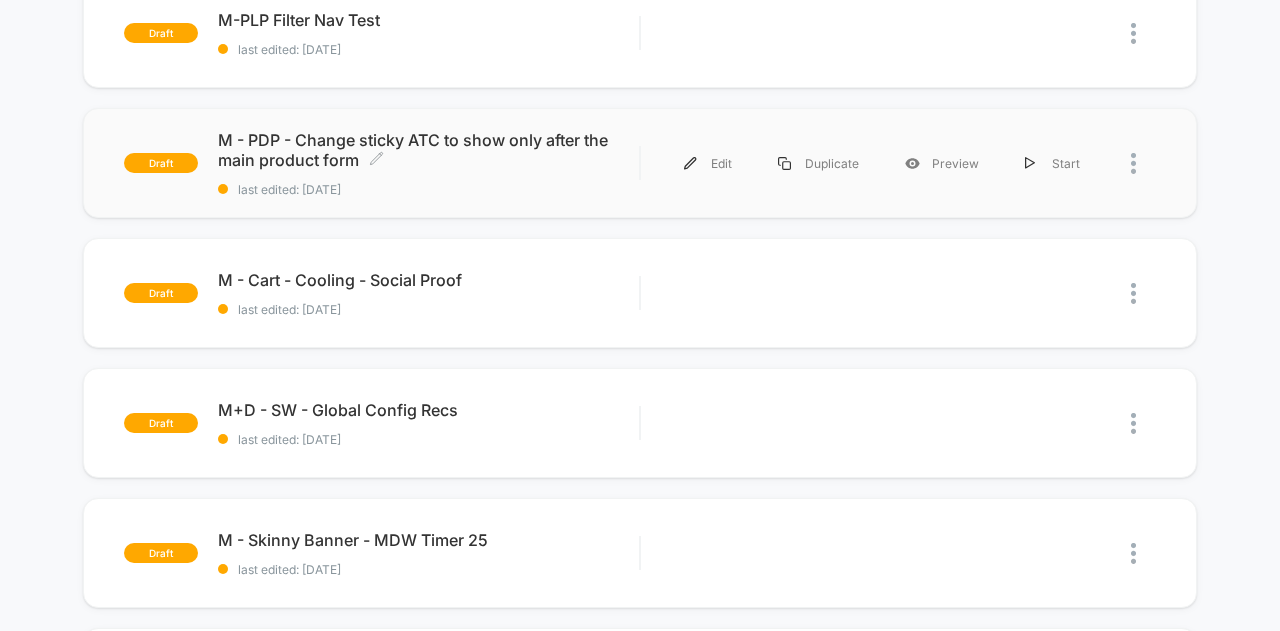 scroll, scrollTop: 700, scrollLeft: 0, axis: vertical 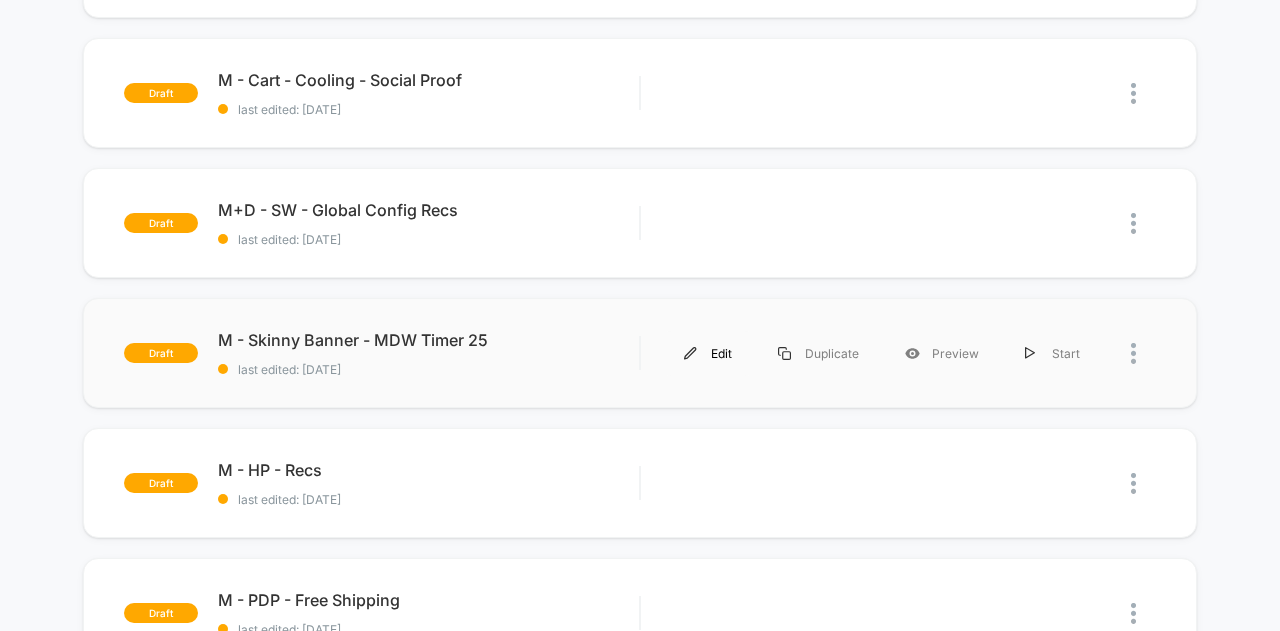 click on "Edit" at bounding box center (708, 353) 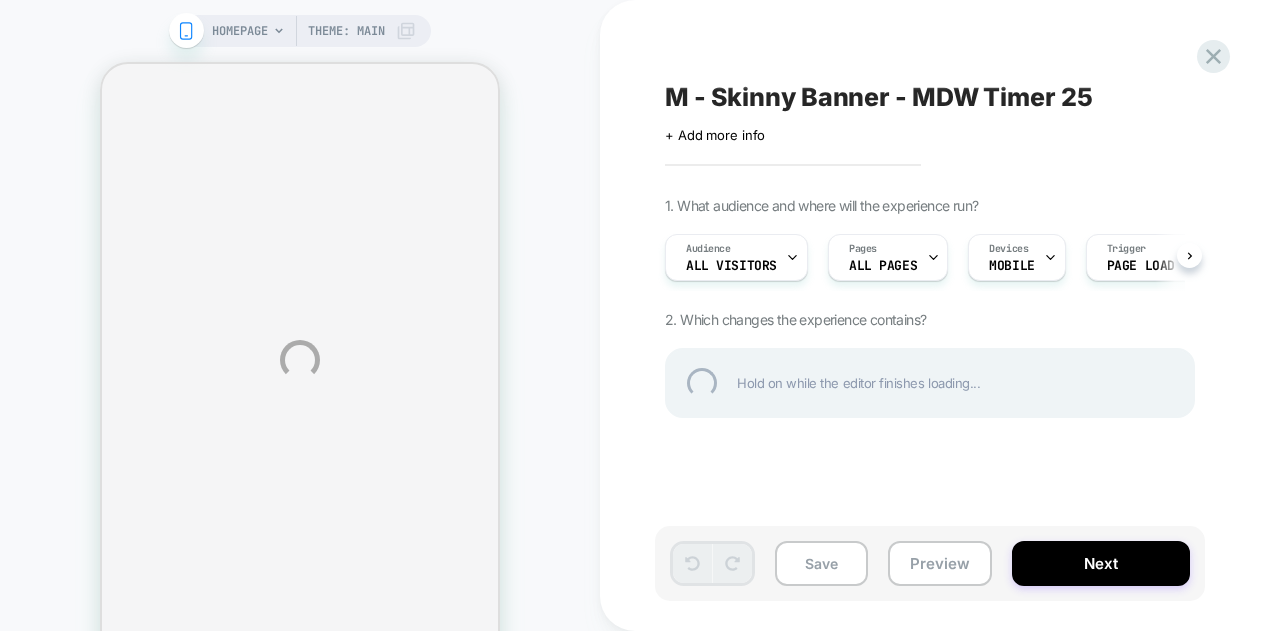 click on "M - Skinny Banner - MDW Timer 25" at bounding box center (1030, 97) 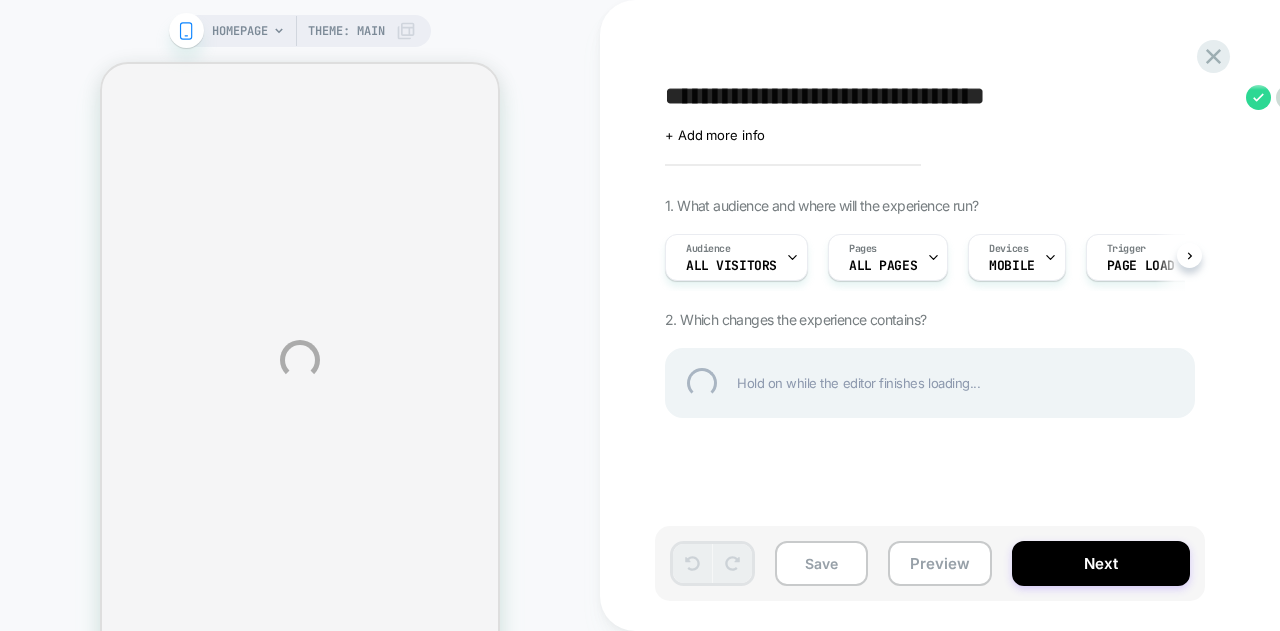 click on "**********" at bounding box center (950, 97) 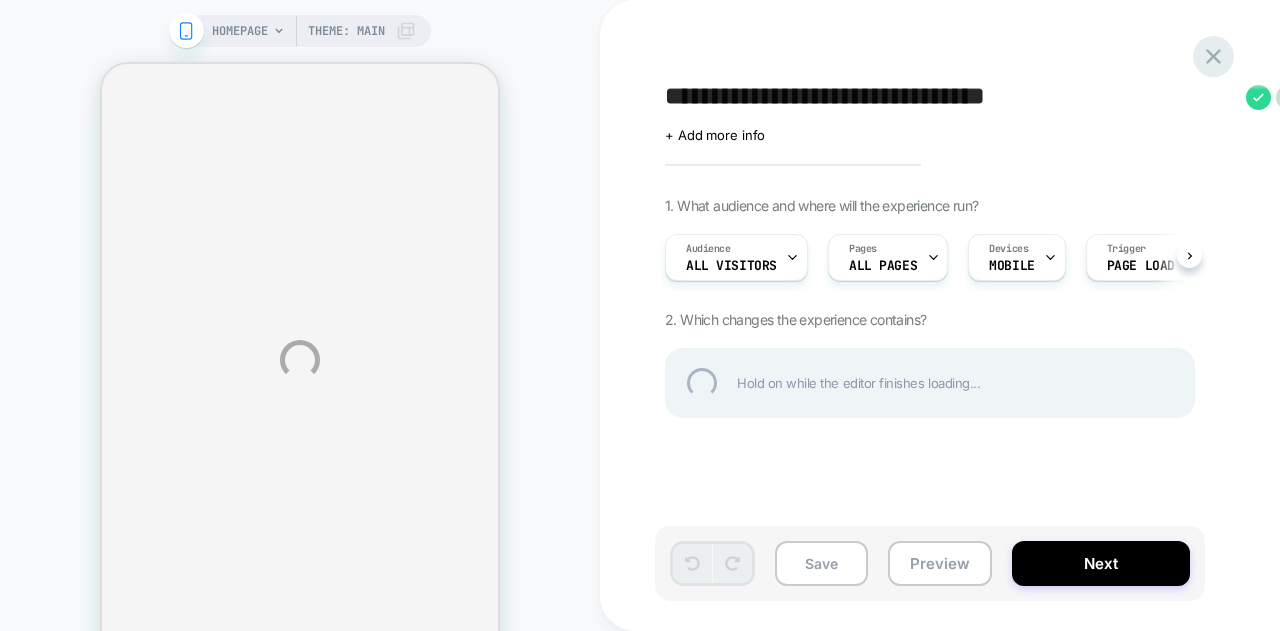 click at bounding box center [1213, 56] 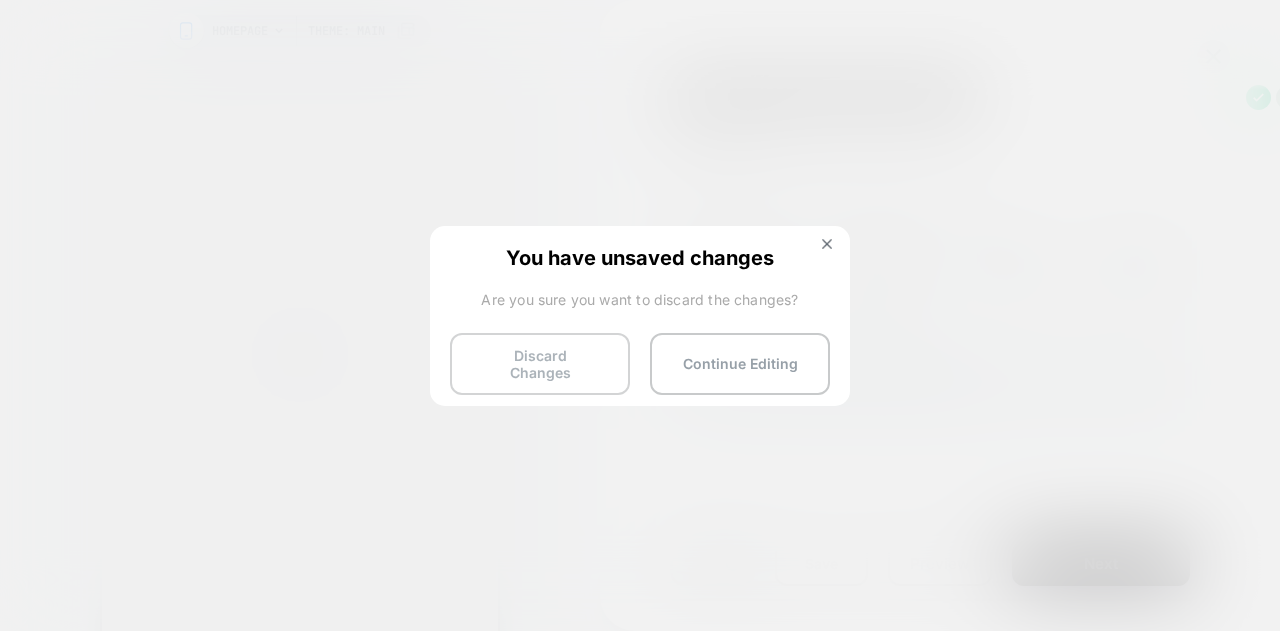 click on "Discard Changes" at bounding box center [540, 364] 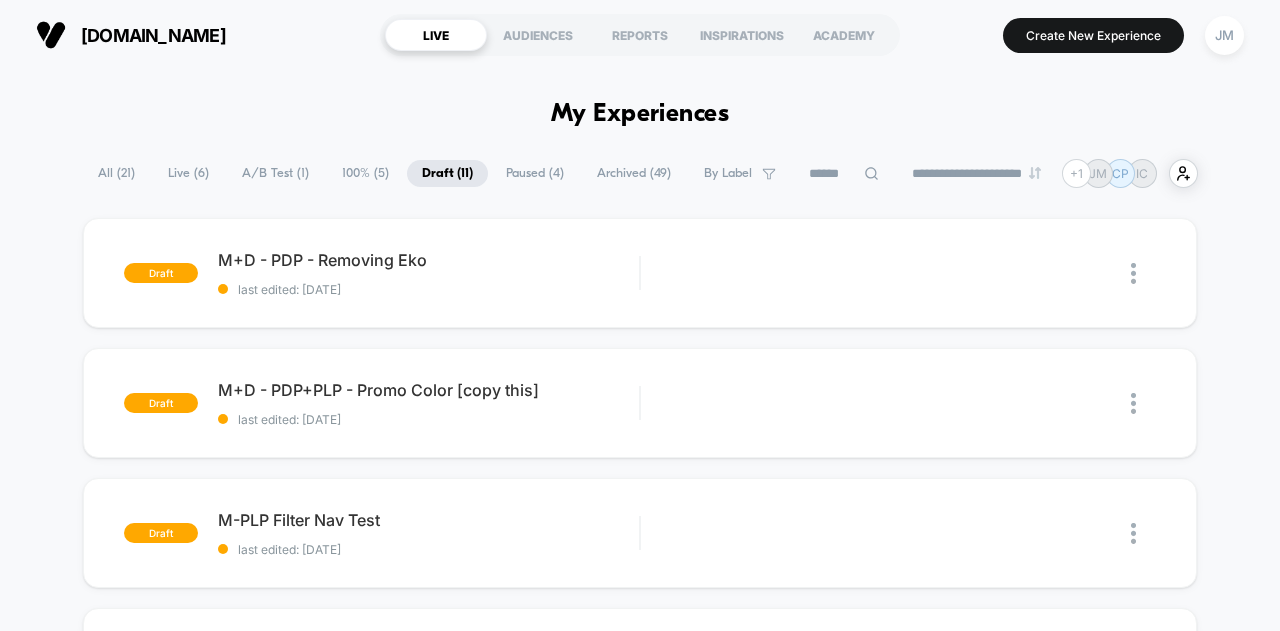 click on "Archived ( 49 )" at bounding box center (634, 173) 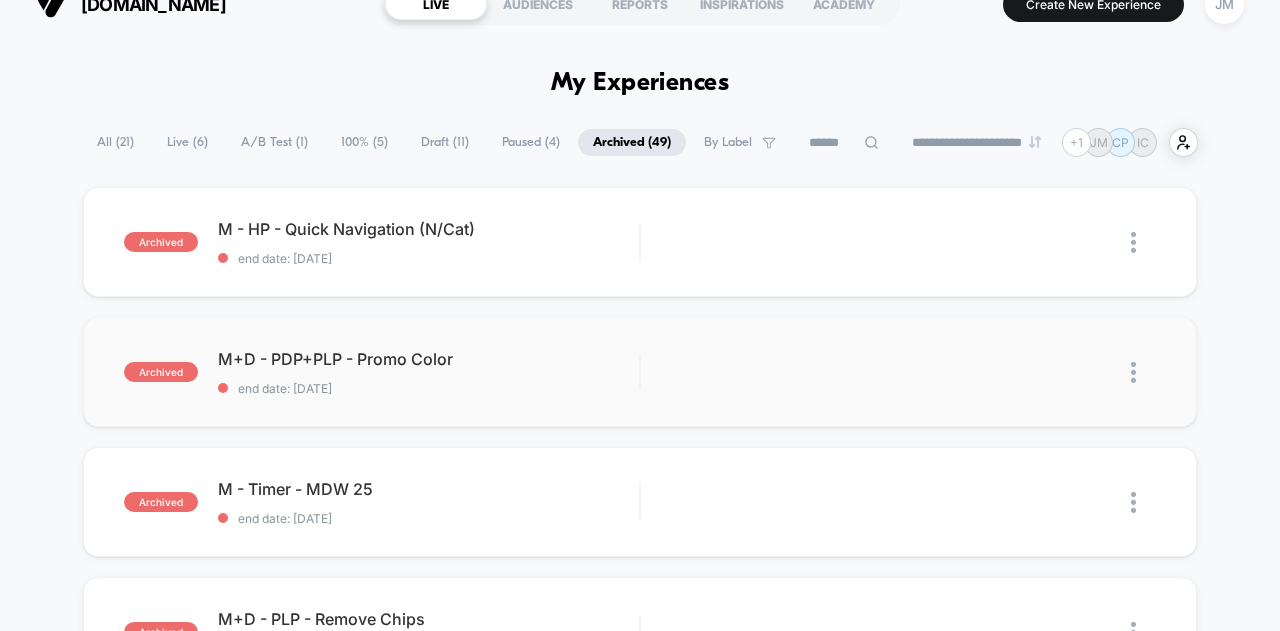 scroll, scrollTop: 0, scrollLeft: 0, axis: both 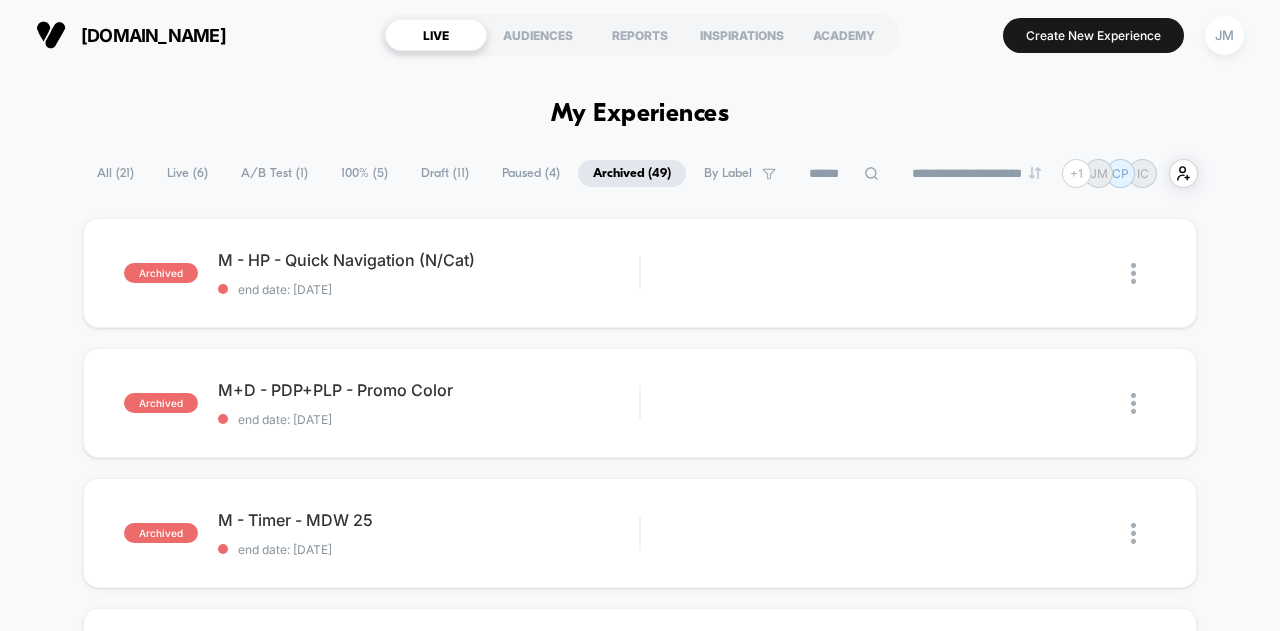 click on "Paused ( 4 )" at bounding box center (531, 173) 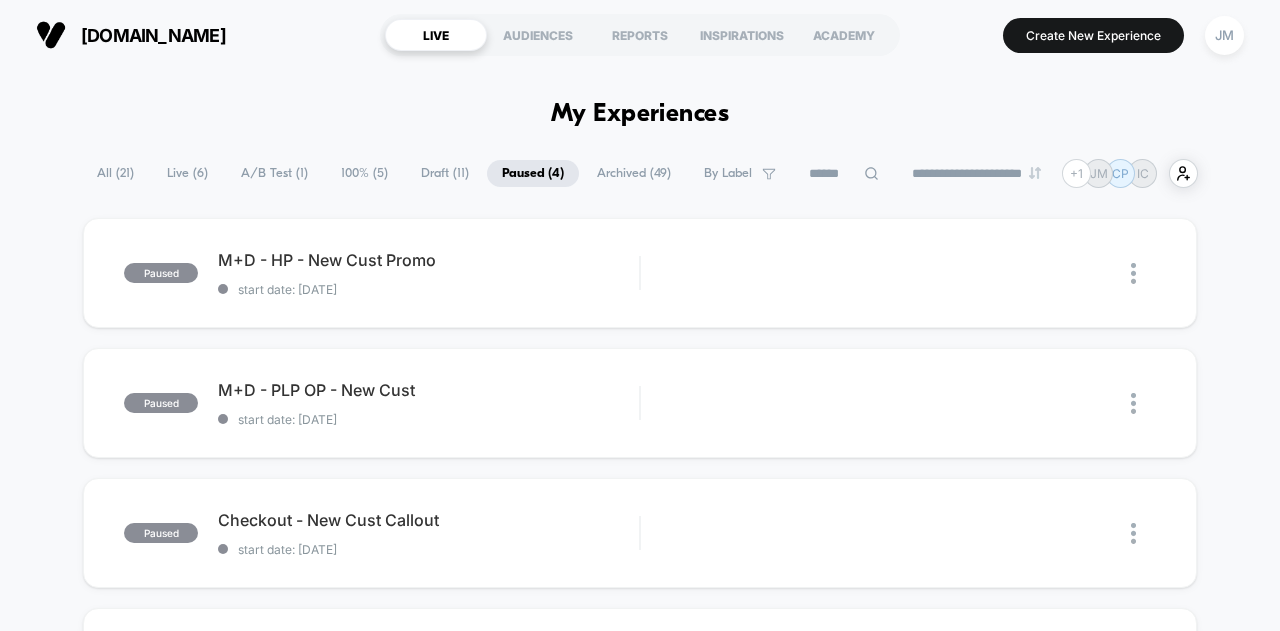 click on "Archived ( 49 )" at bounding box center [634, 173] 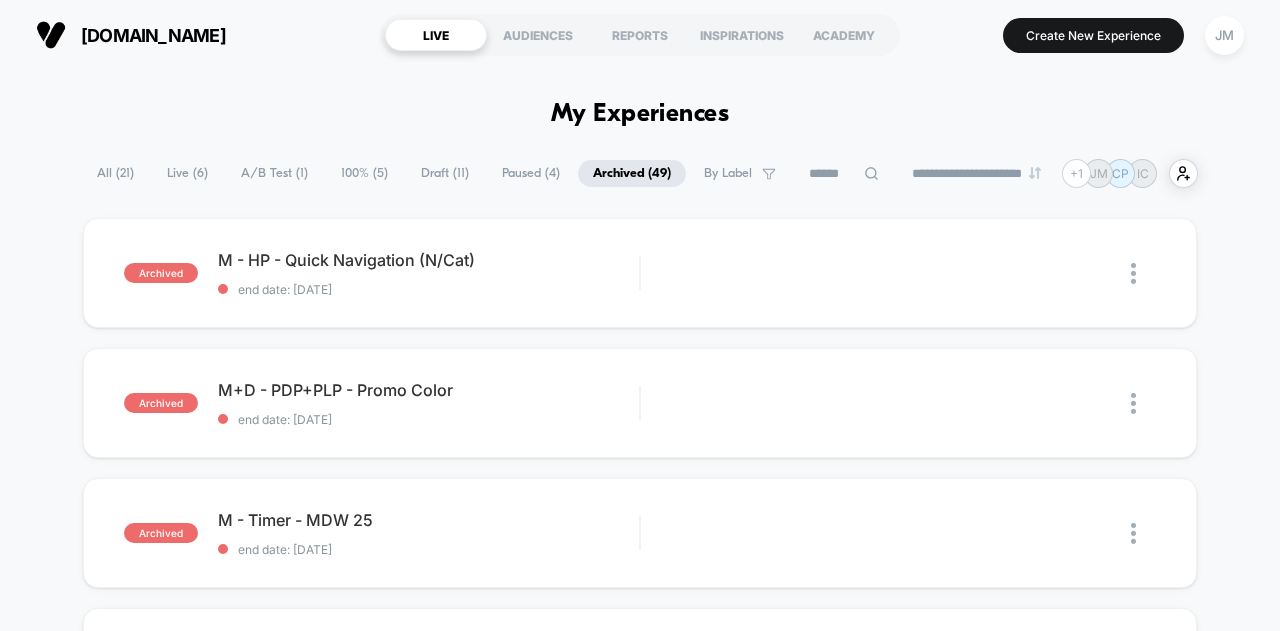 click on "All ( 21 )" at bounding box center [115, 173] 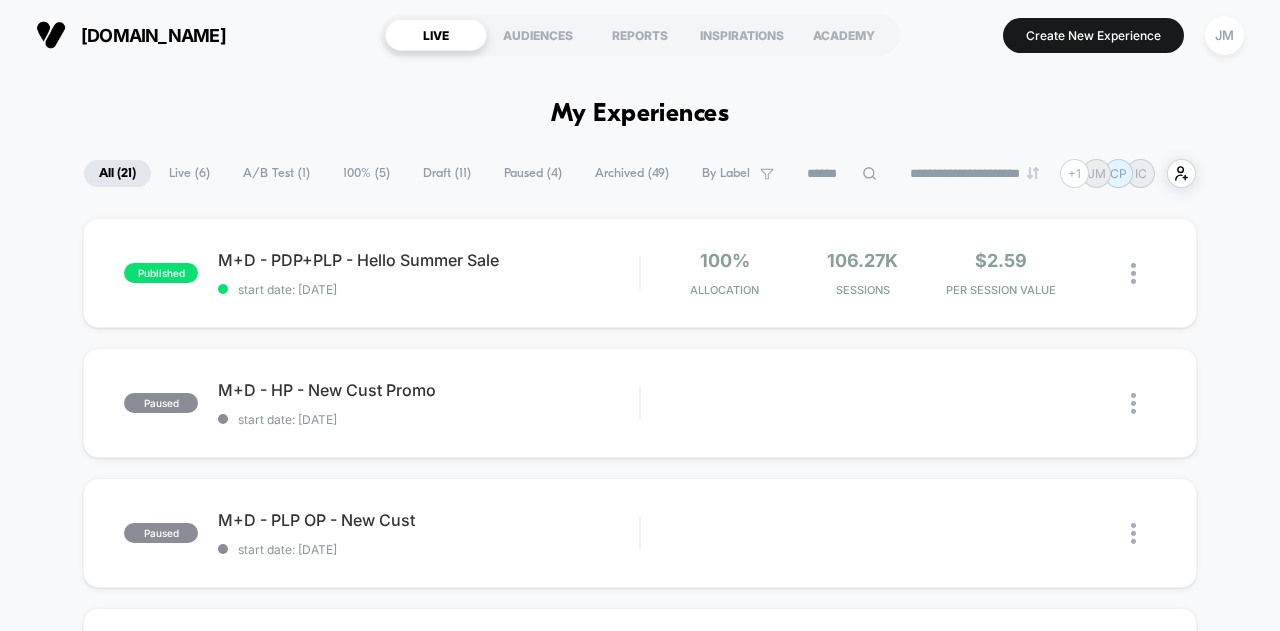 click on "Paused ( 4 )" at bounding box center [533, 173] 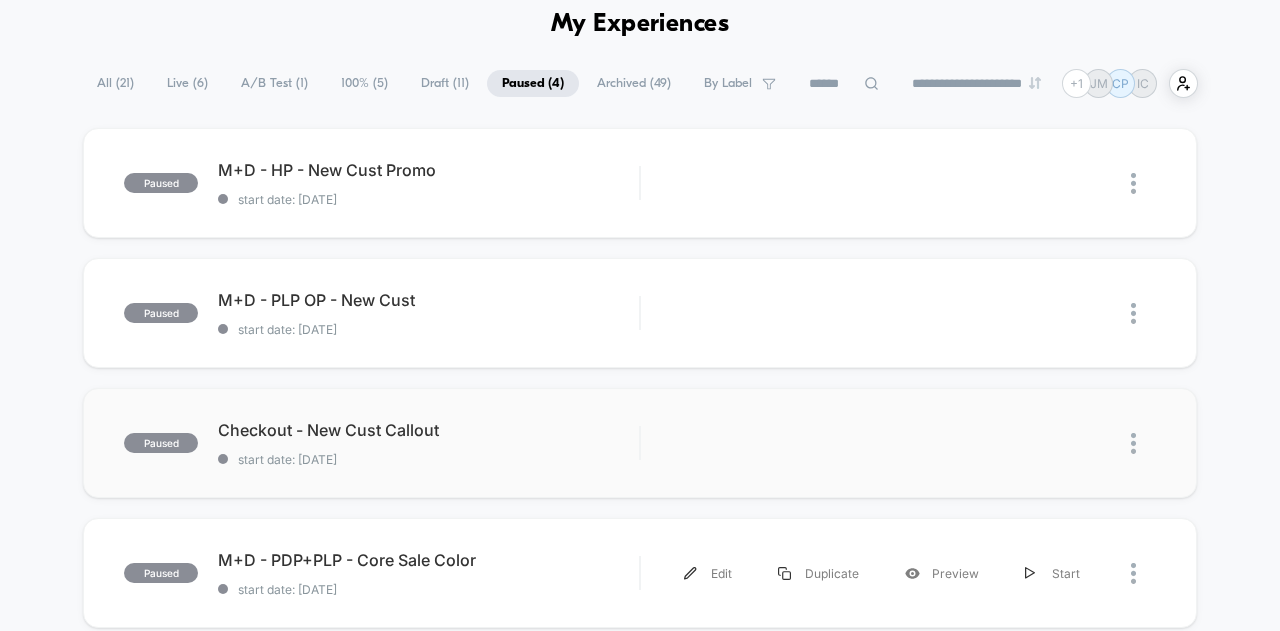 scroll, scrollTop: 0, scrollLeft: 0, axis: both 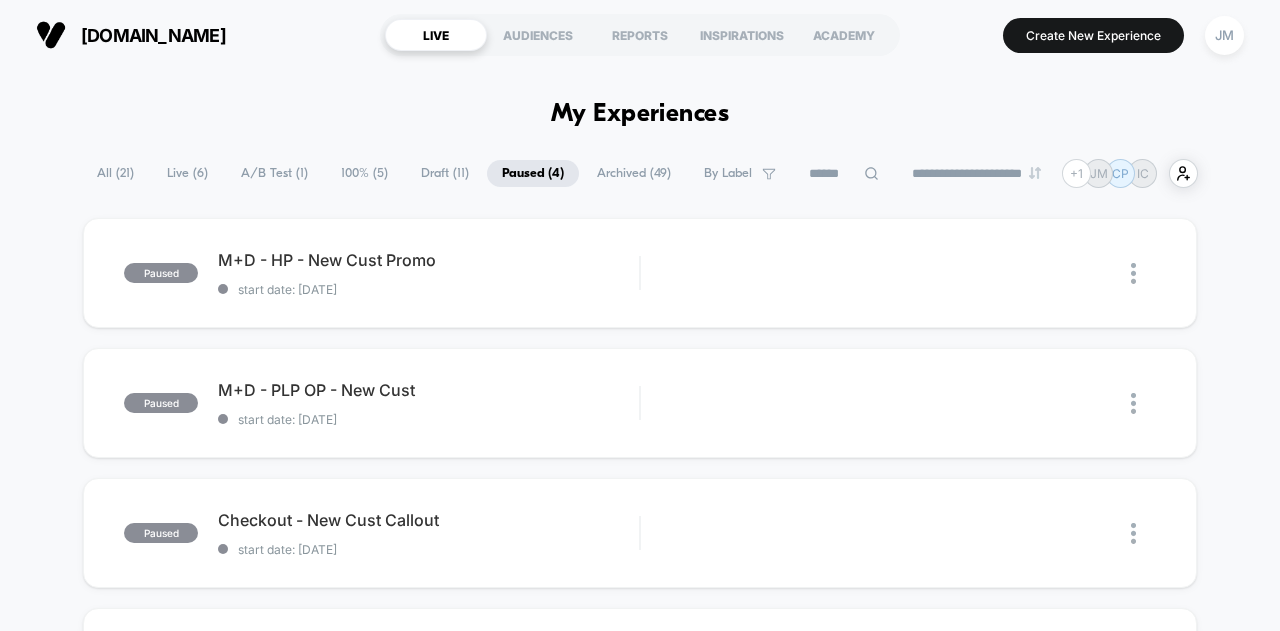 click on "All ( 21 )" at bounding box center [115, 173] 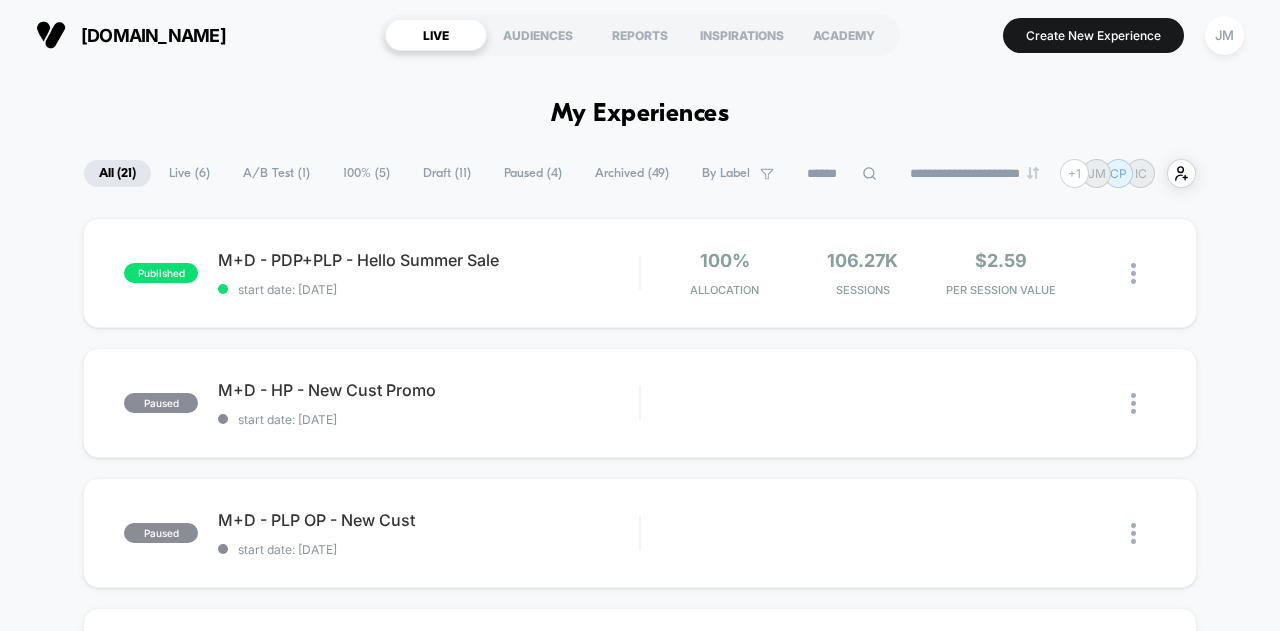 click on "Live ( 6 )" at bounding box center [189, 173] 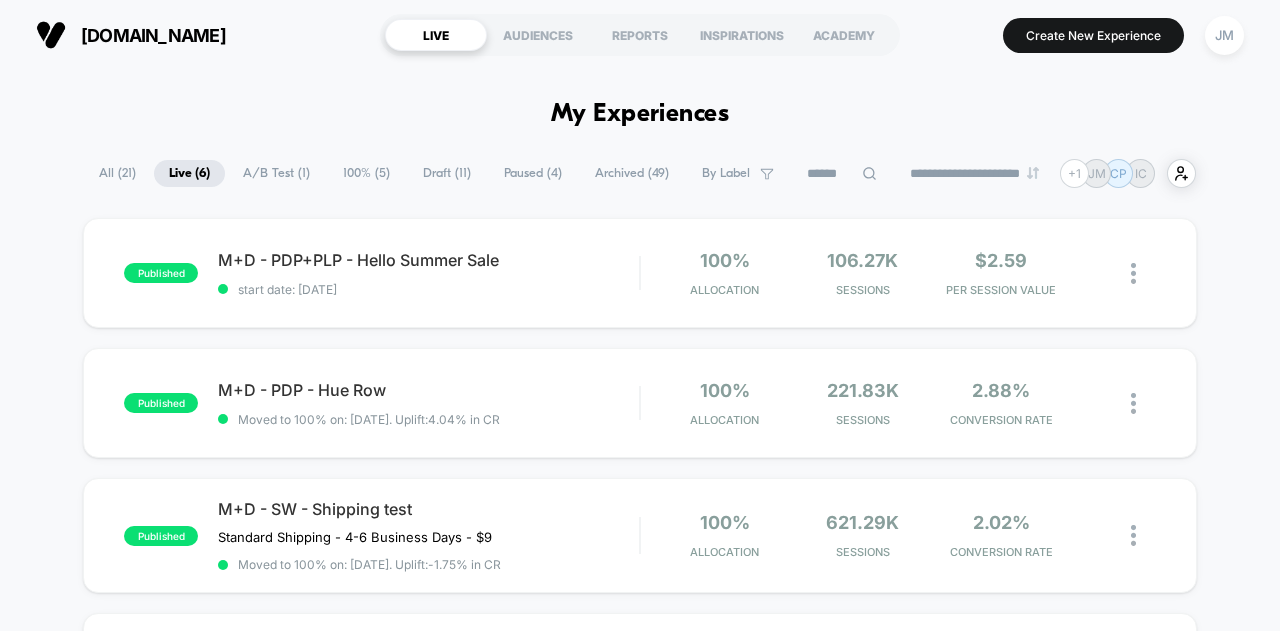 click on "A/B Test ( 1 )" at bounding box center [276, 173] 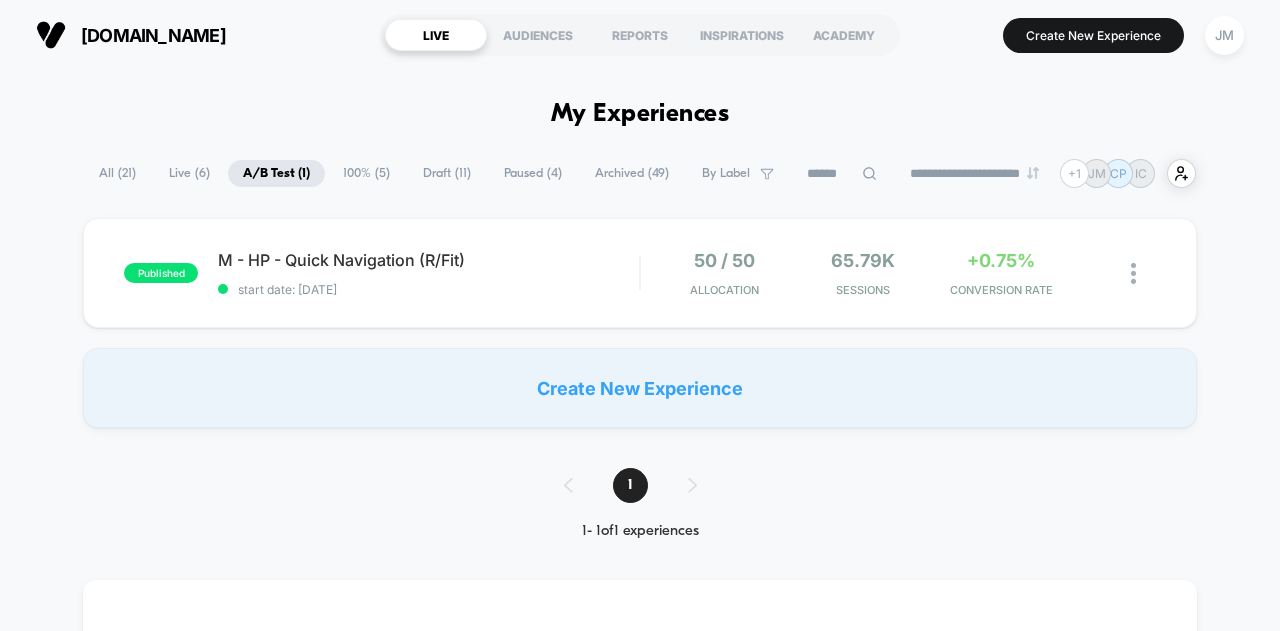 click on "Archived ( 49 )" at bounding box center [632, 173] 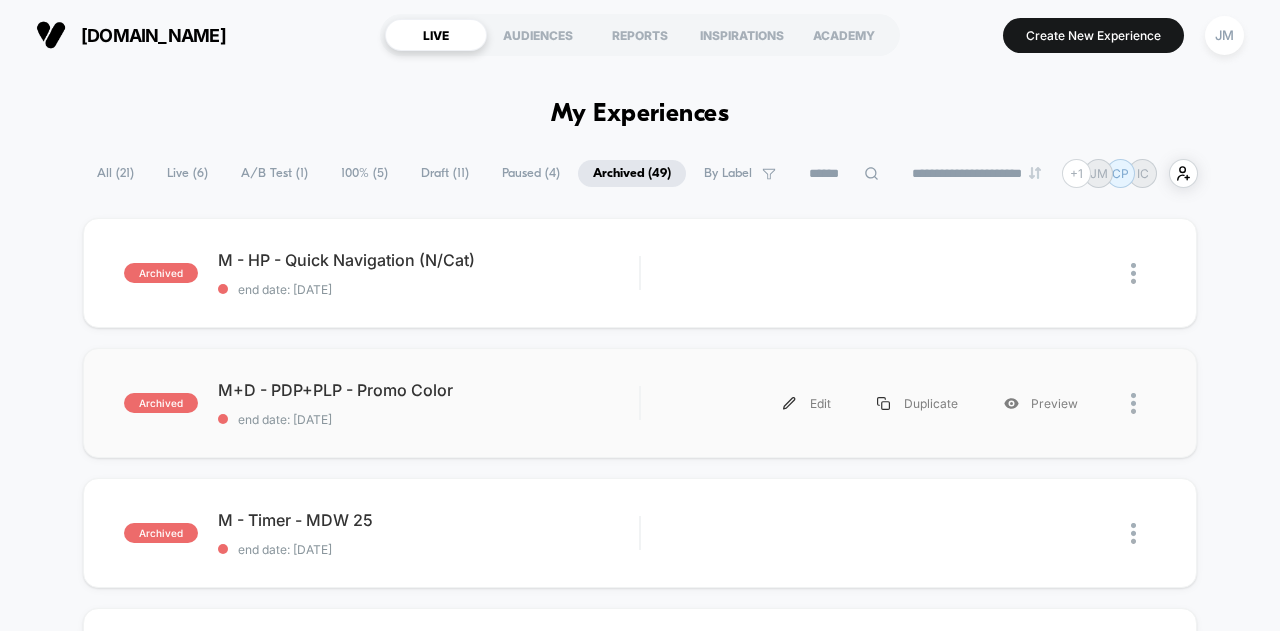 scroll, scrollTop: 100, scrollLeft: 0, axis: vertical 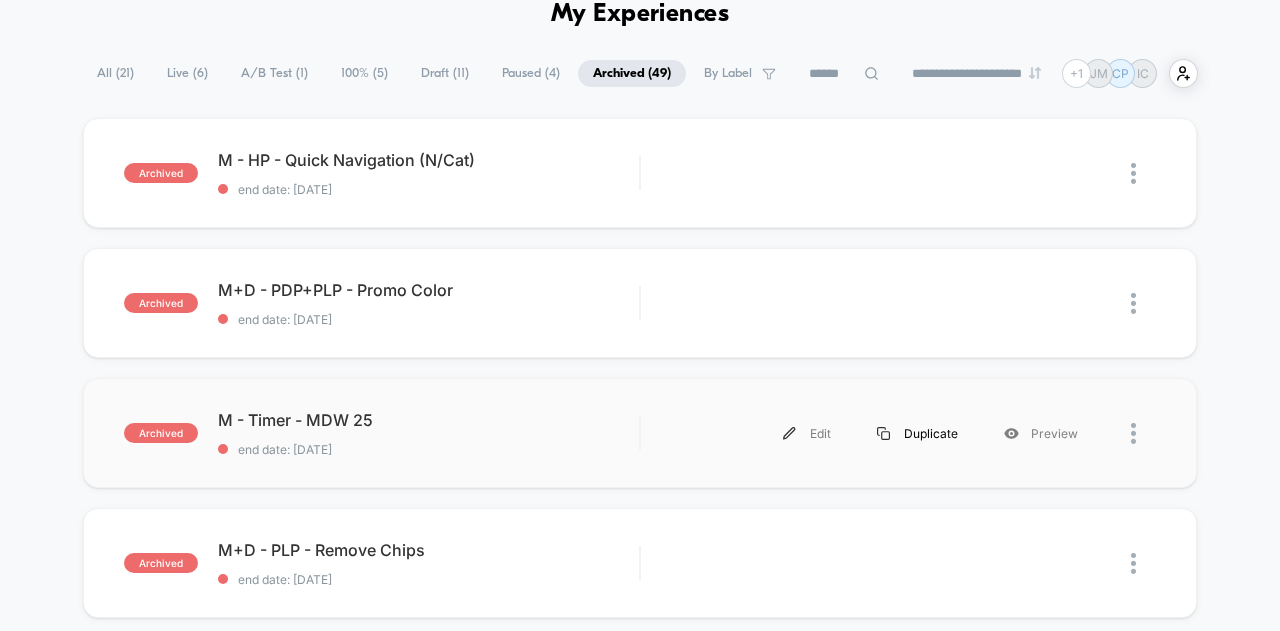 click on "Duplicate" at bounding box center (917, 433) 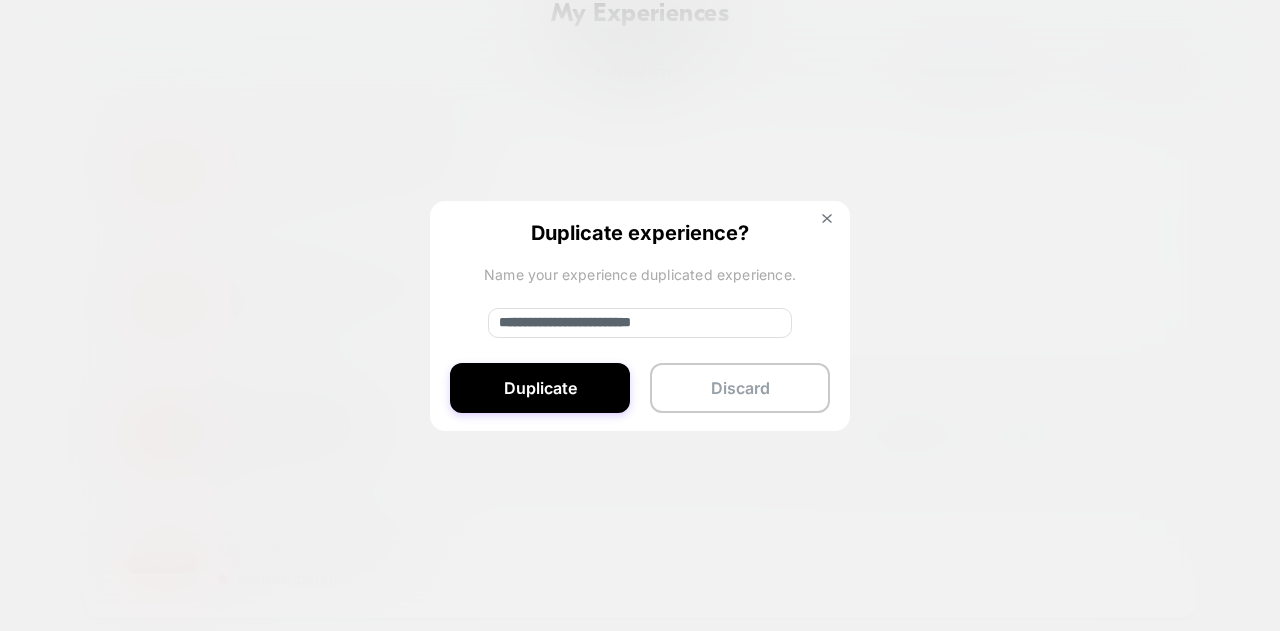drag, startPoint x: 562, startPoint y: 325, endPoint x: 404, endPoint y: 316, distance: 158.25612 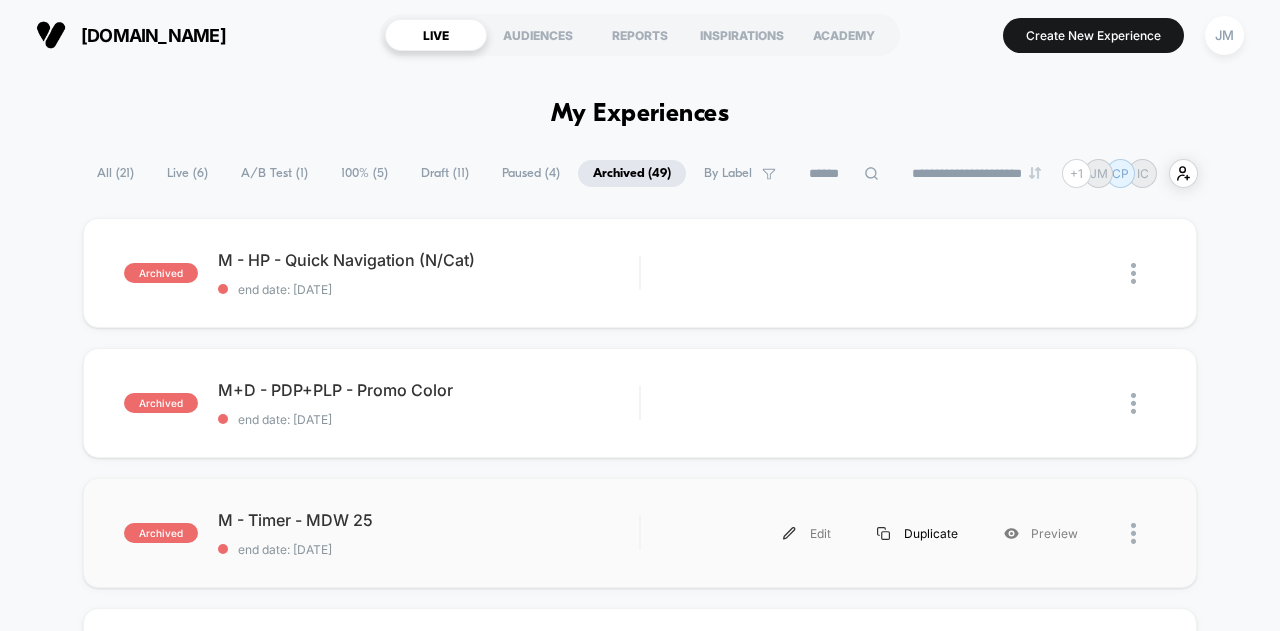 click on "Duplicate" at bounding box center (917, 533) 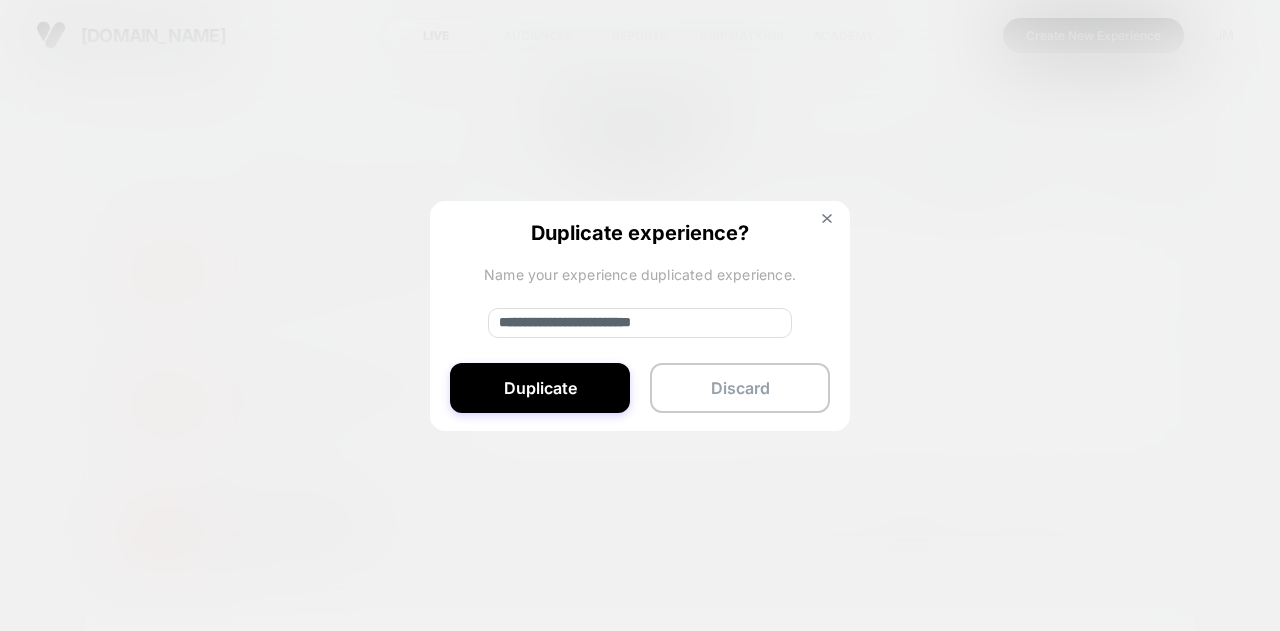 click on "**********" at bounding box center (640, 323) 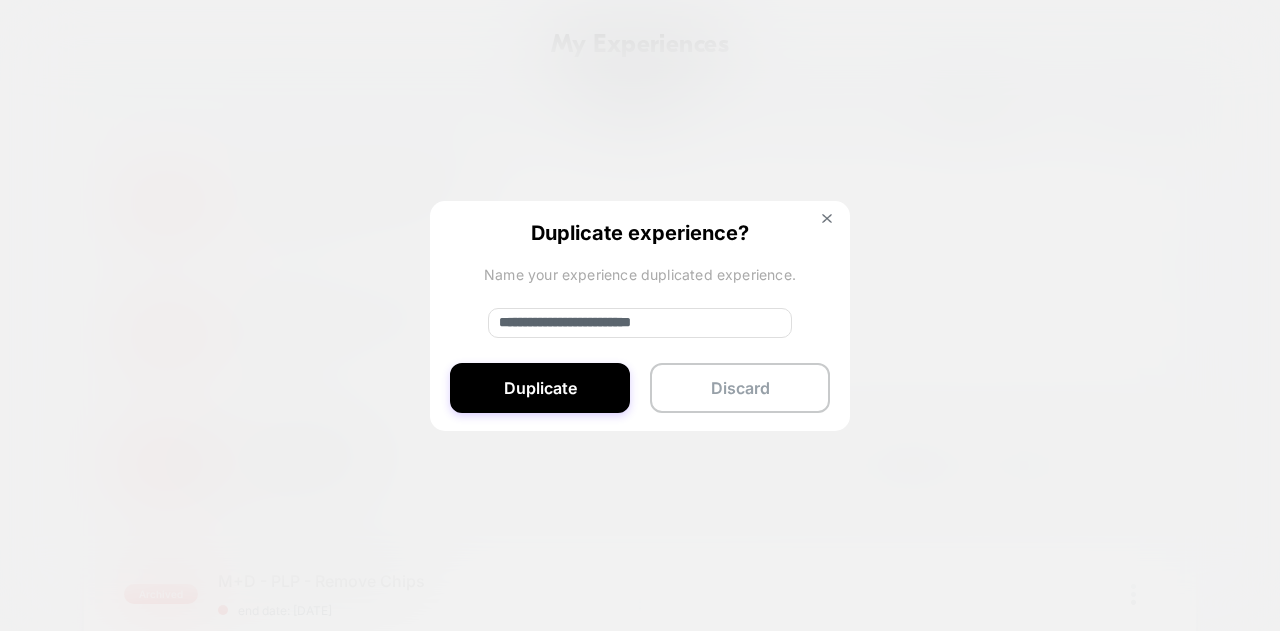 scroll, scrollTop: 100, scrollLeft: 0, axis: vertical 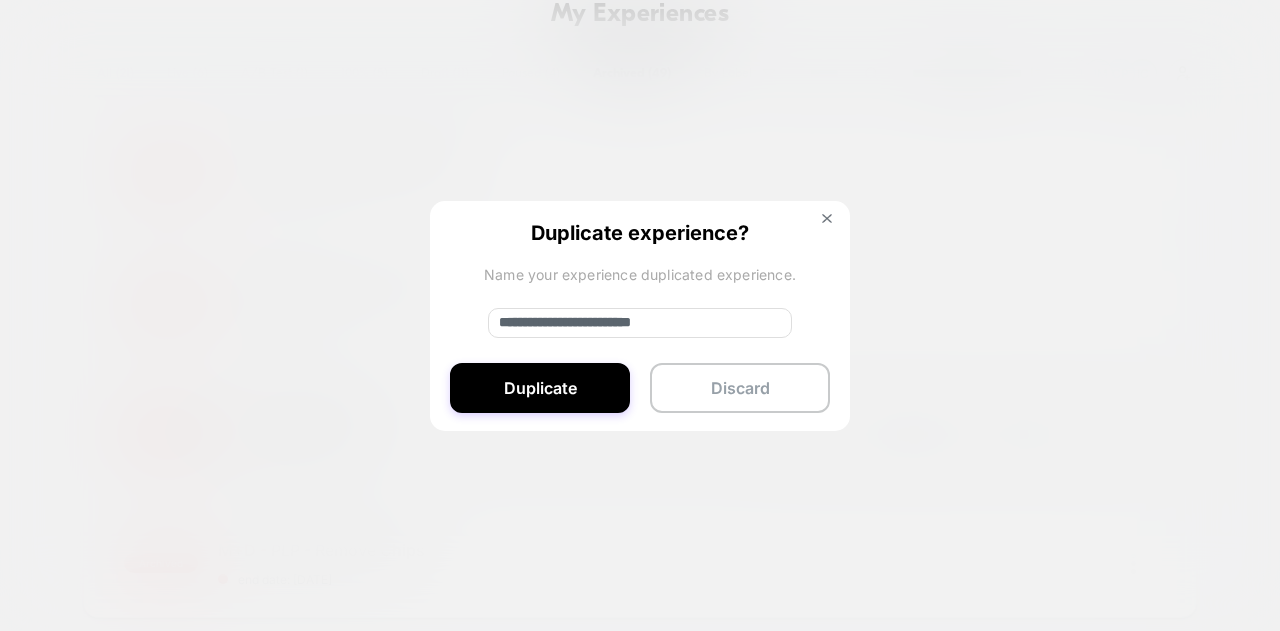 click on "**********" at bounding box center (640, 323) 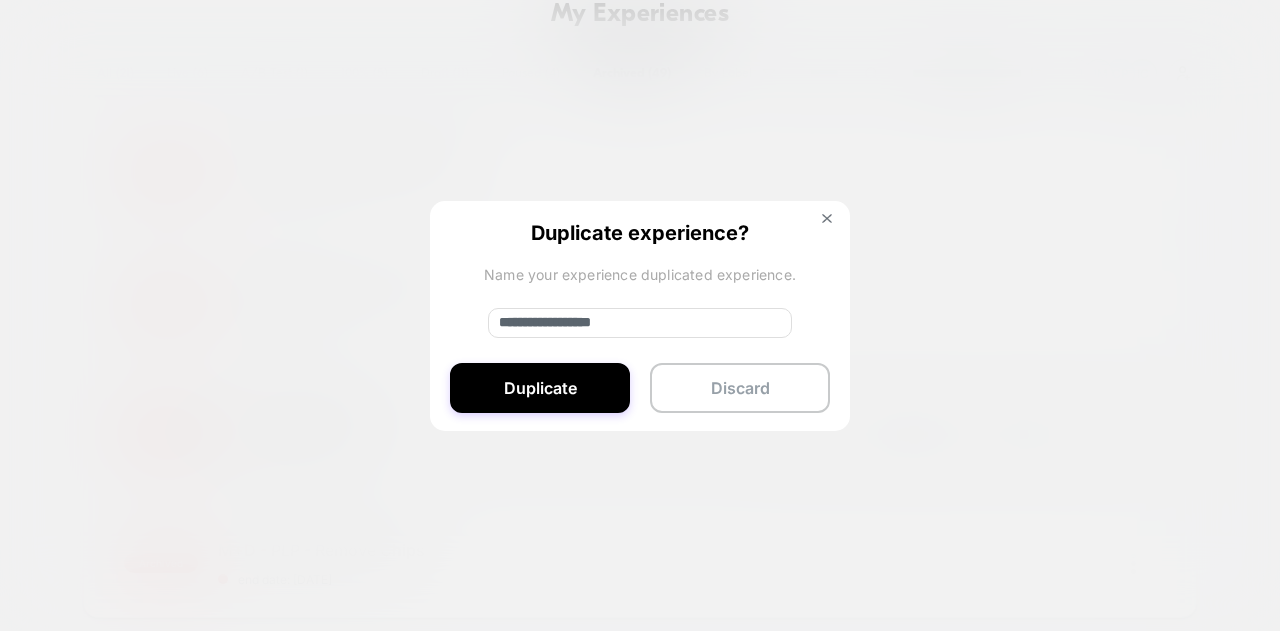 drag, startPoint x: 604, startPoint y: 323, endPoint x: 670, endPoint y: 316, distance: 66.37017 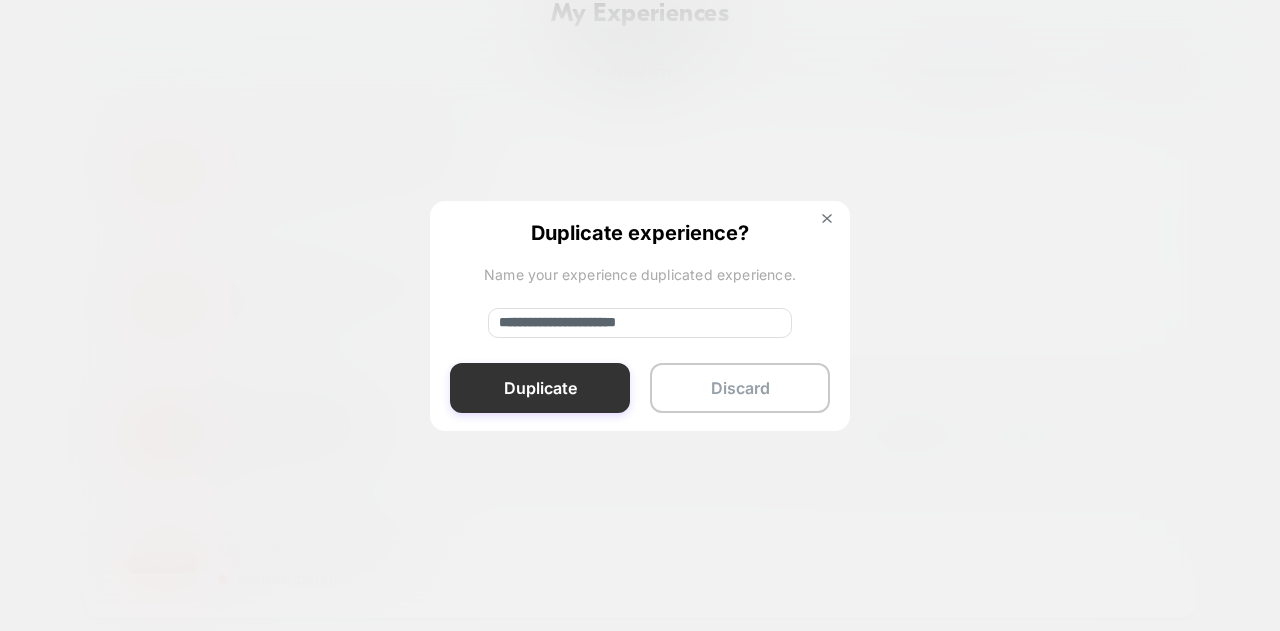type on "**********" 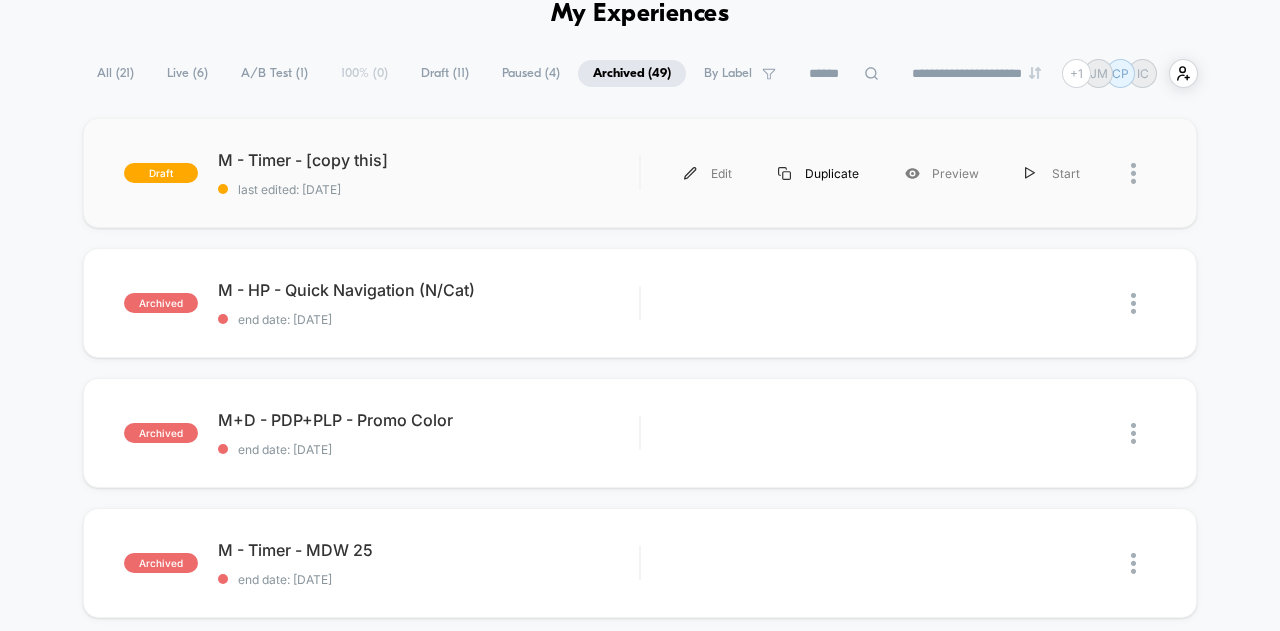 click on "Duplicate" at bounding box center (818, 173) 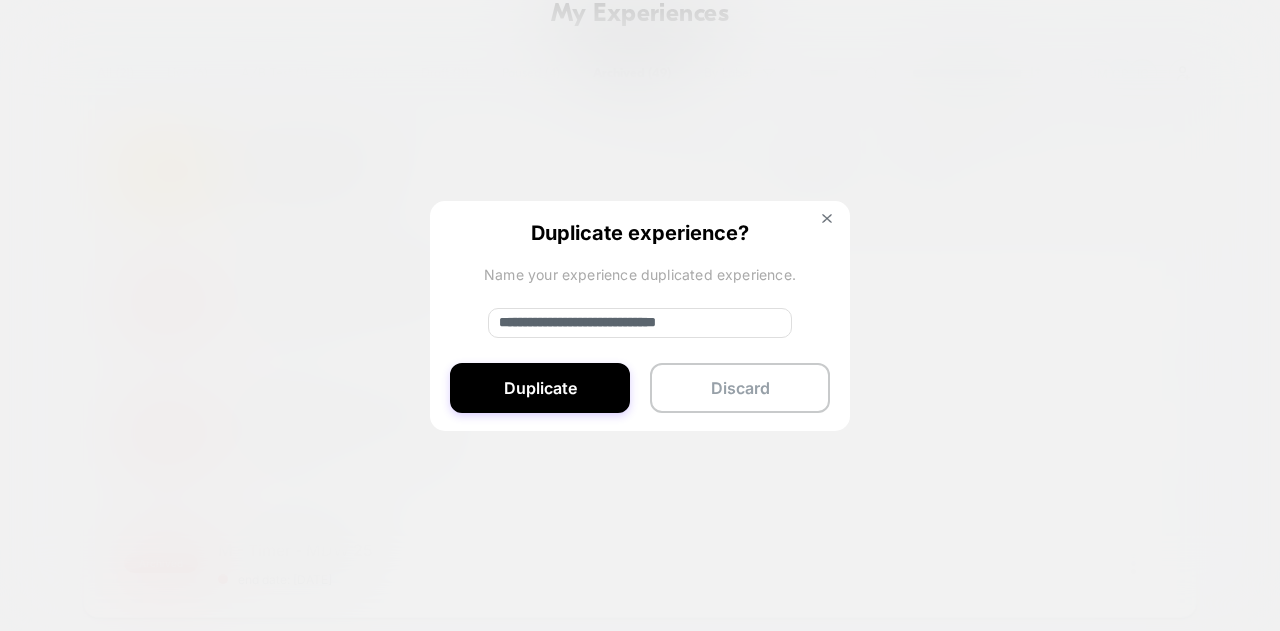 drag, startPoint x: 563, startPoint y: 323, endPoint x: 408, endPoint y: 323, distance: 155 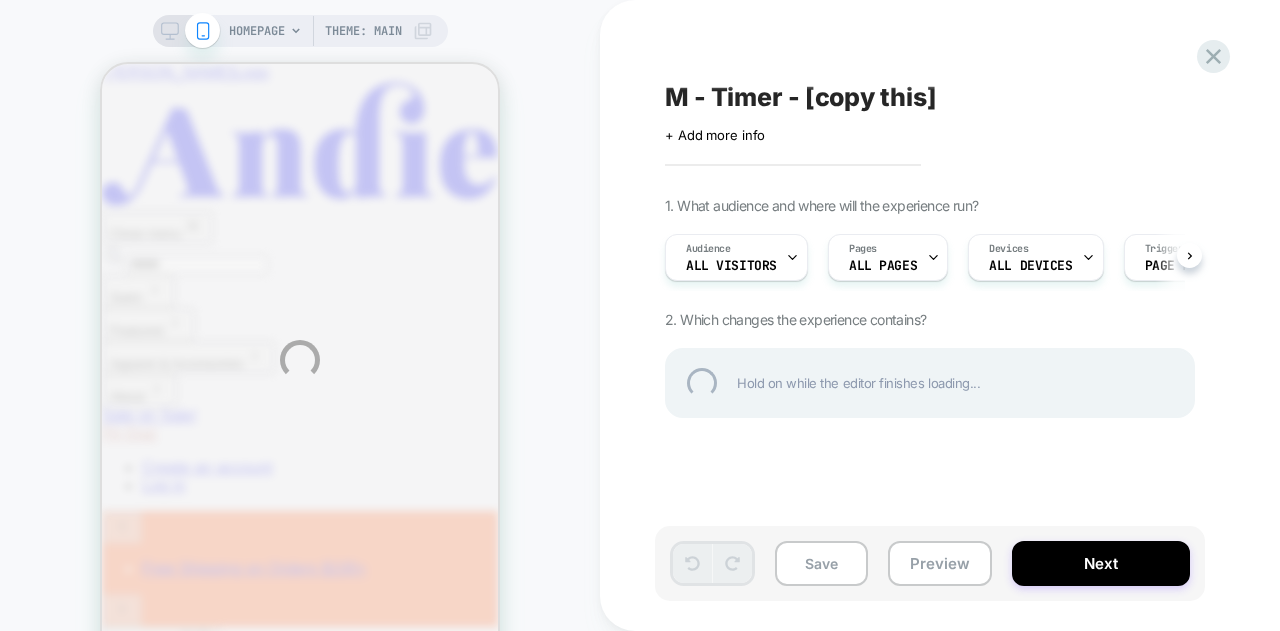 scroll, scrollTop: 0, scrollLeft: 0, axis: both 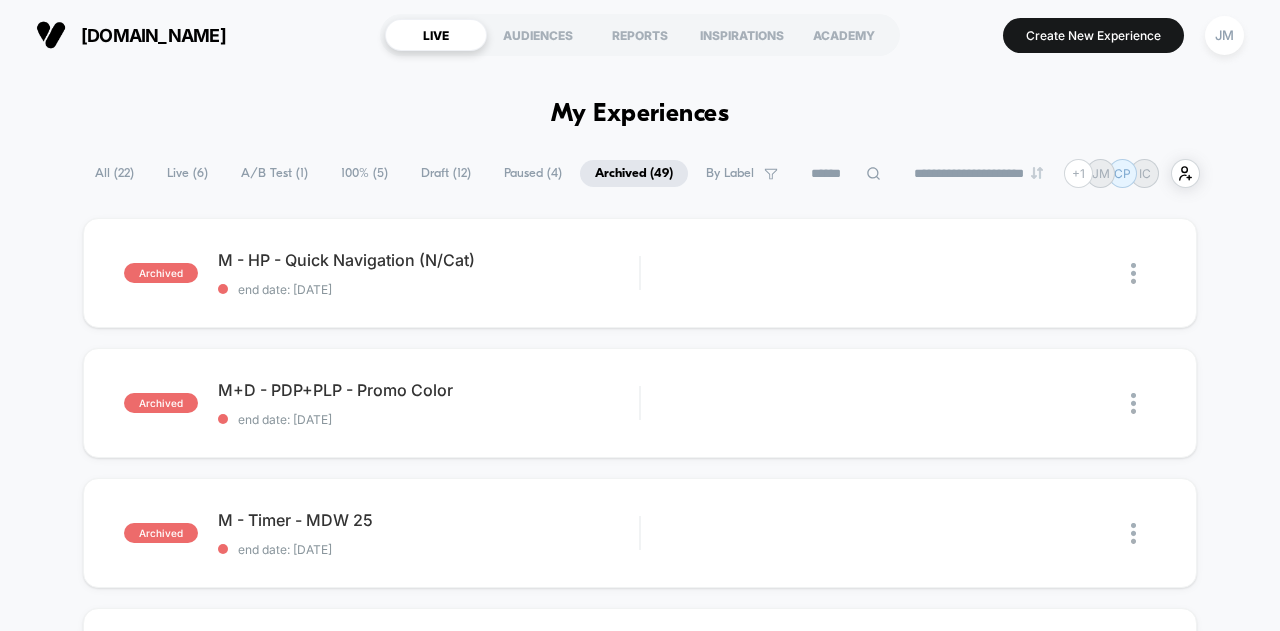click on "Draft ( 12 )" at bounding box center (446, 173) 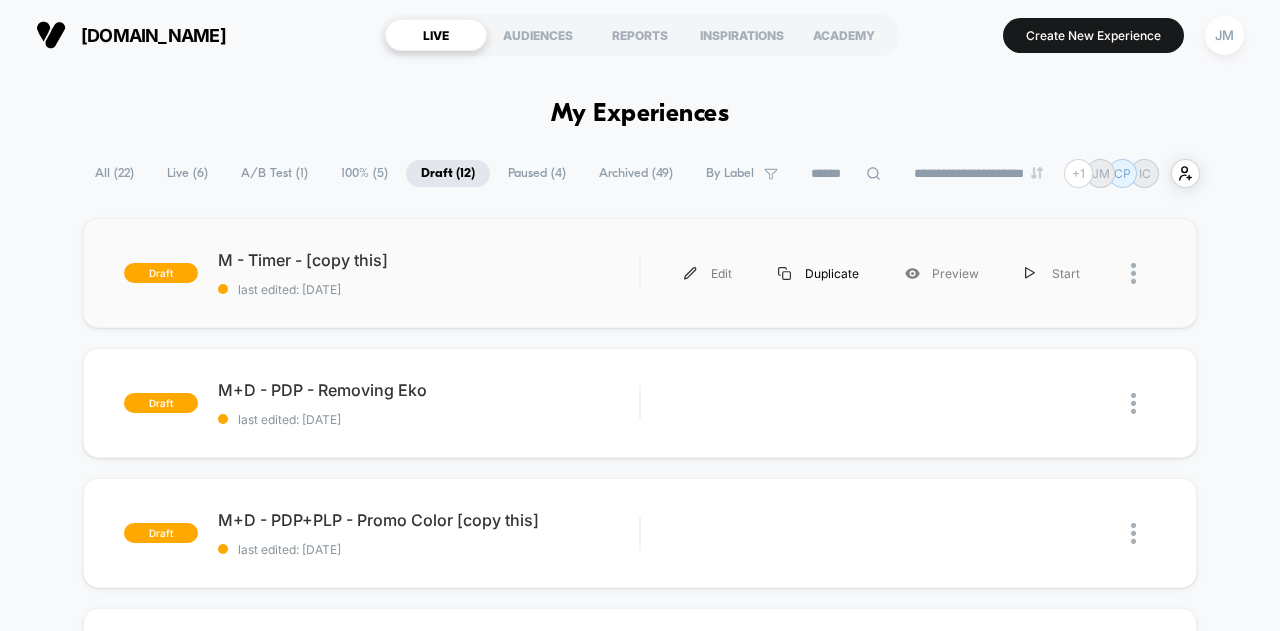 click on "Duplicate" at bounding box center [818, 273] 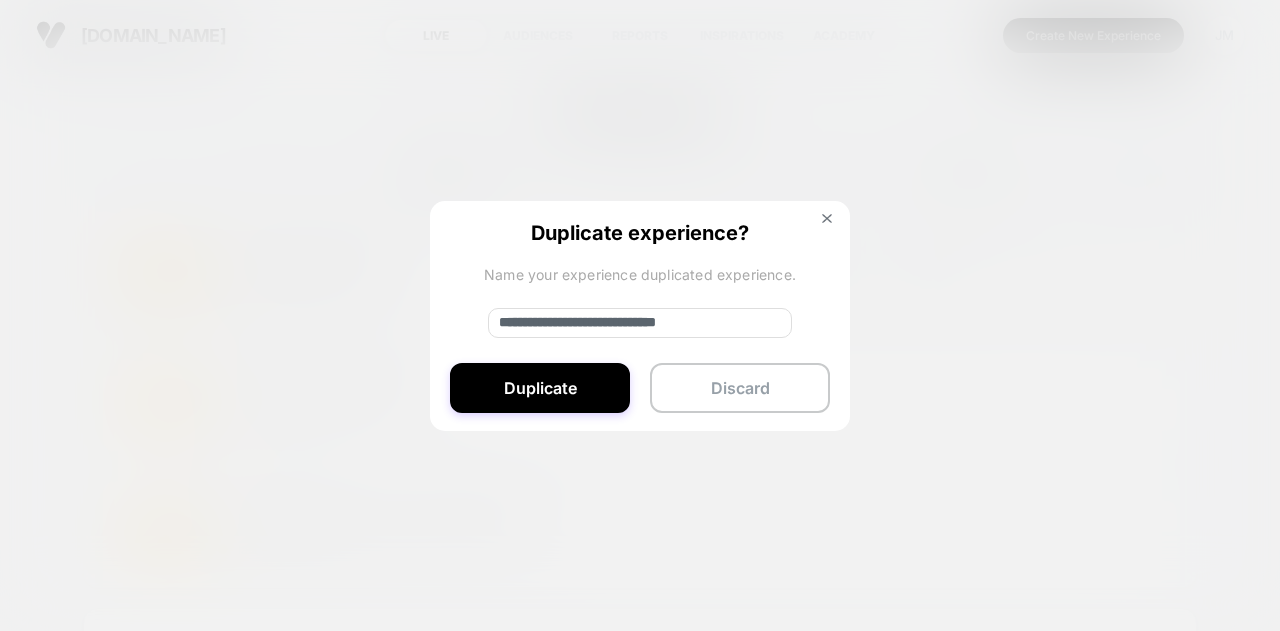 click on "**********" at bounding box center [640, 323] 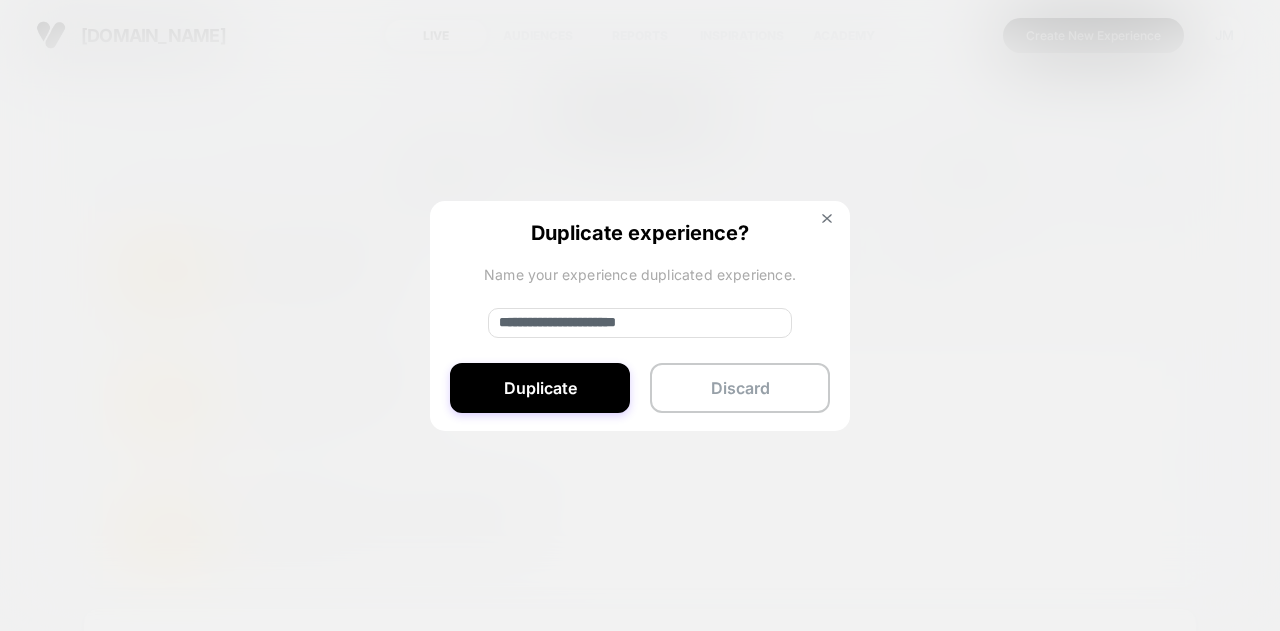 drag, startPoint x: 737, startPoint y: 322, endPoint x: 598, endPoint y: 327, distance: 139.0899 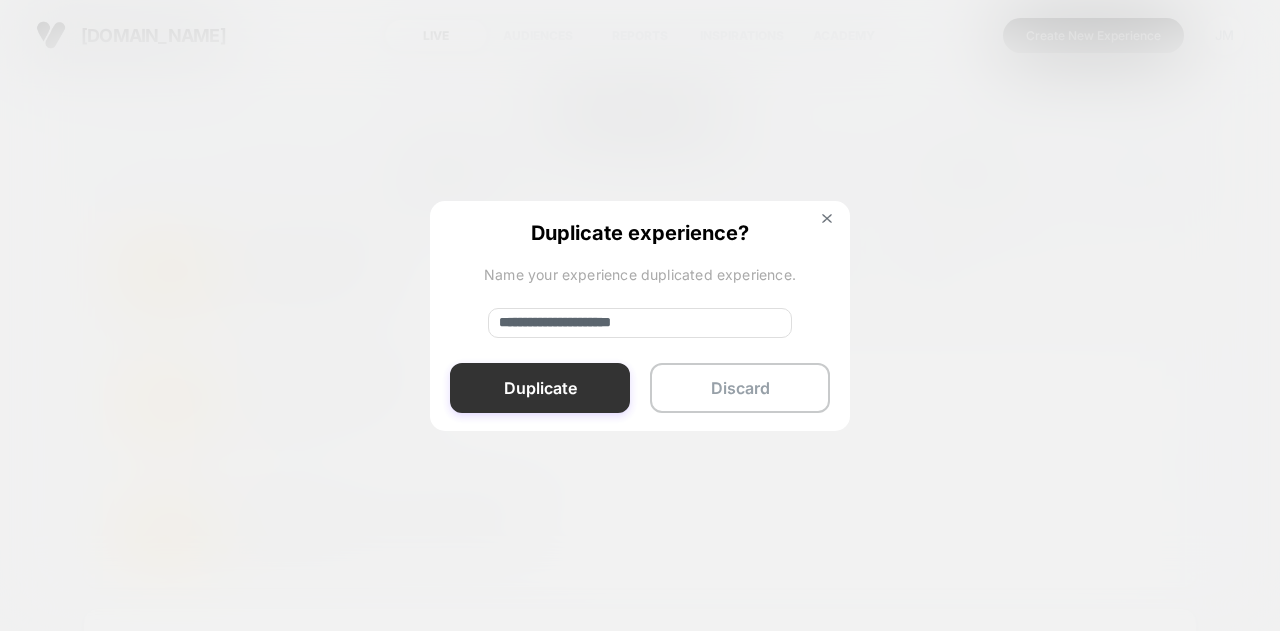 type on "**********" 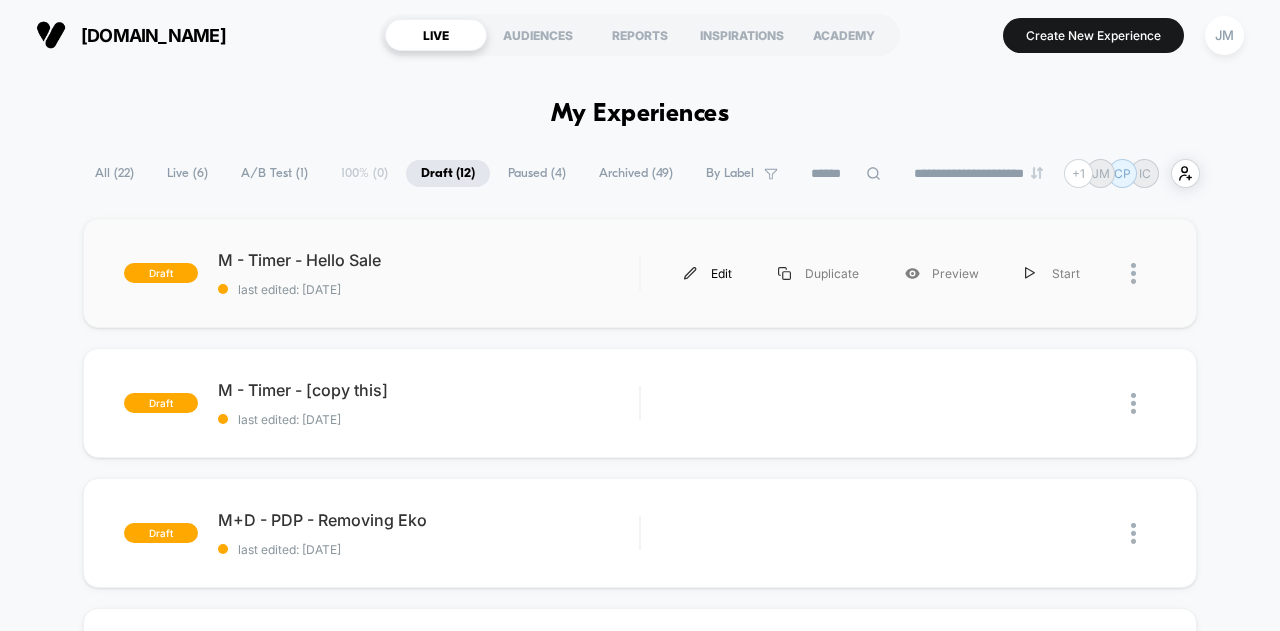 click at bounding box center (690, 273) 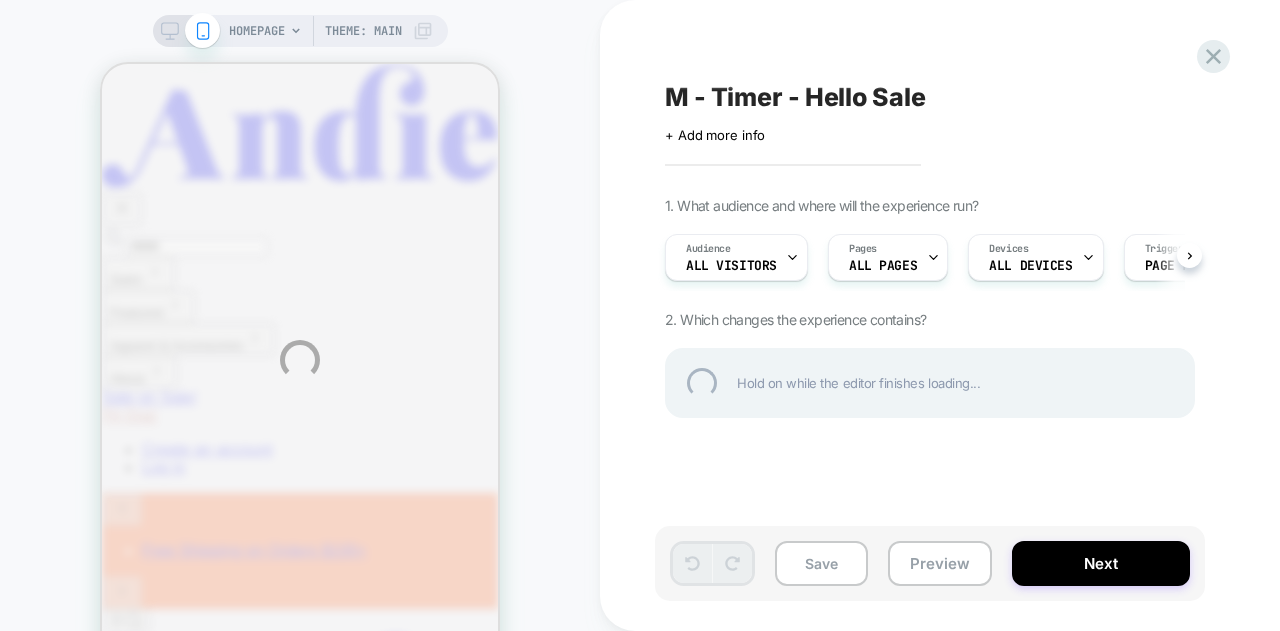 scroll, scrollTop: 0, scrollLeft: 0, axis: both 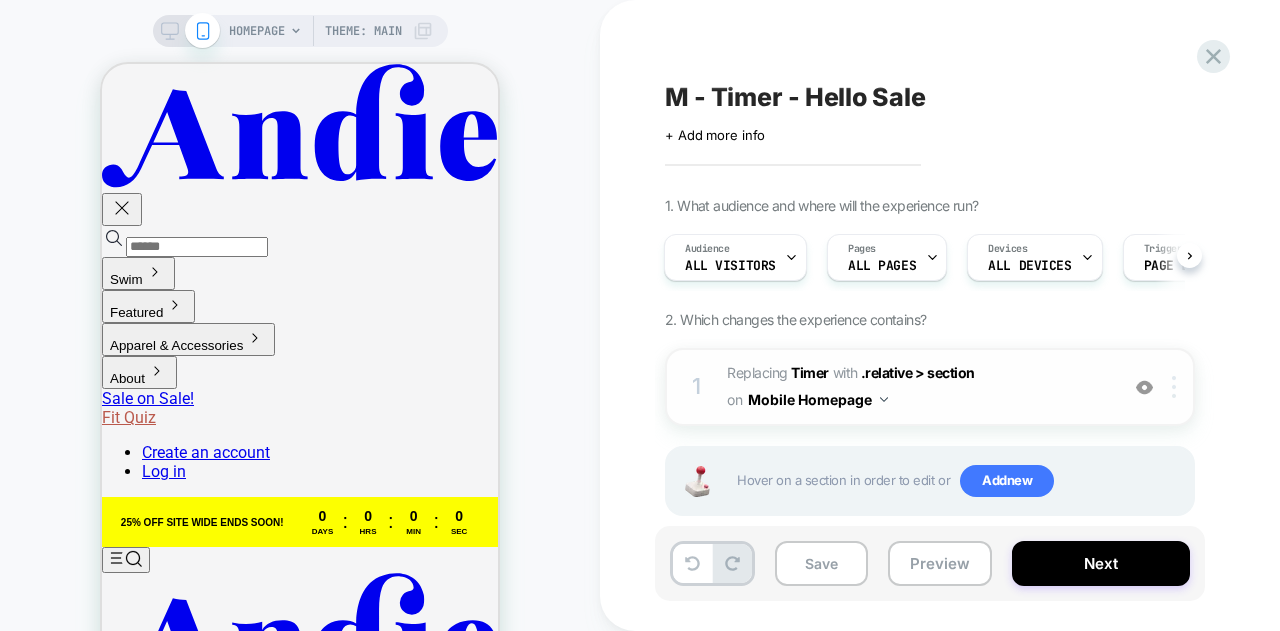 click at bounding box center (1174, 387) 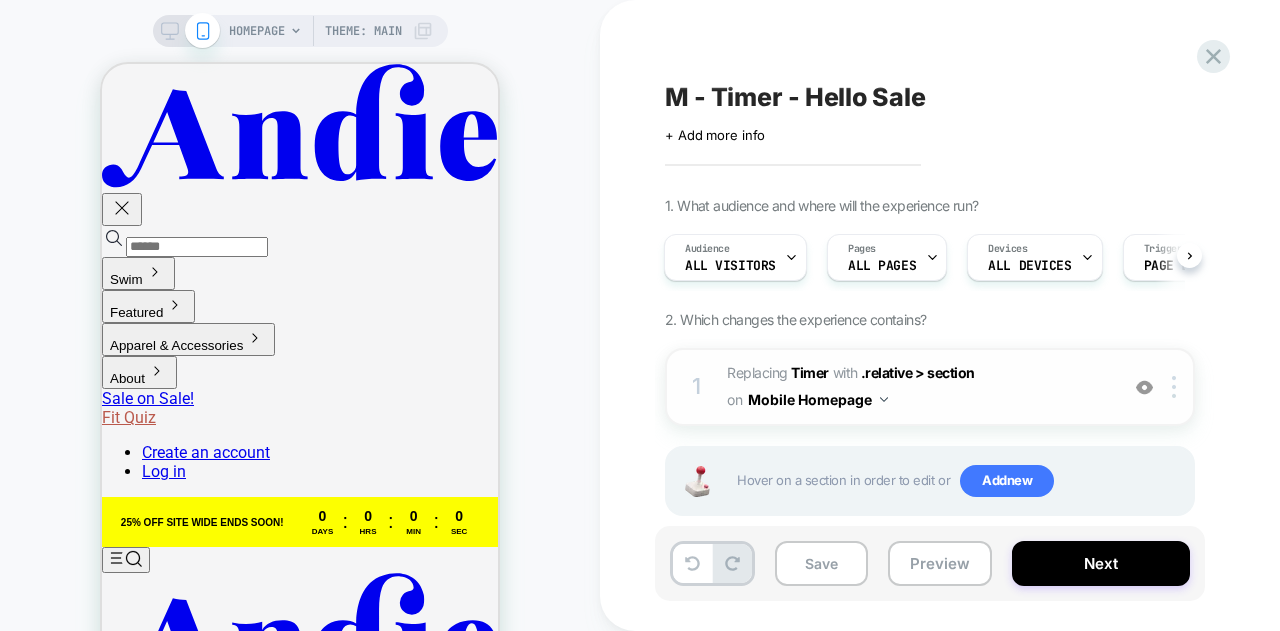 click on "Mobile Homepage" at bounding box center [818, 399] 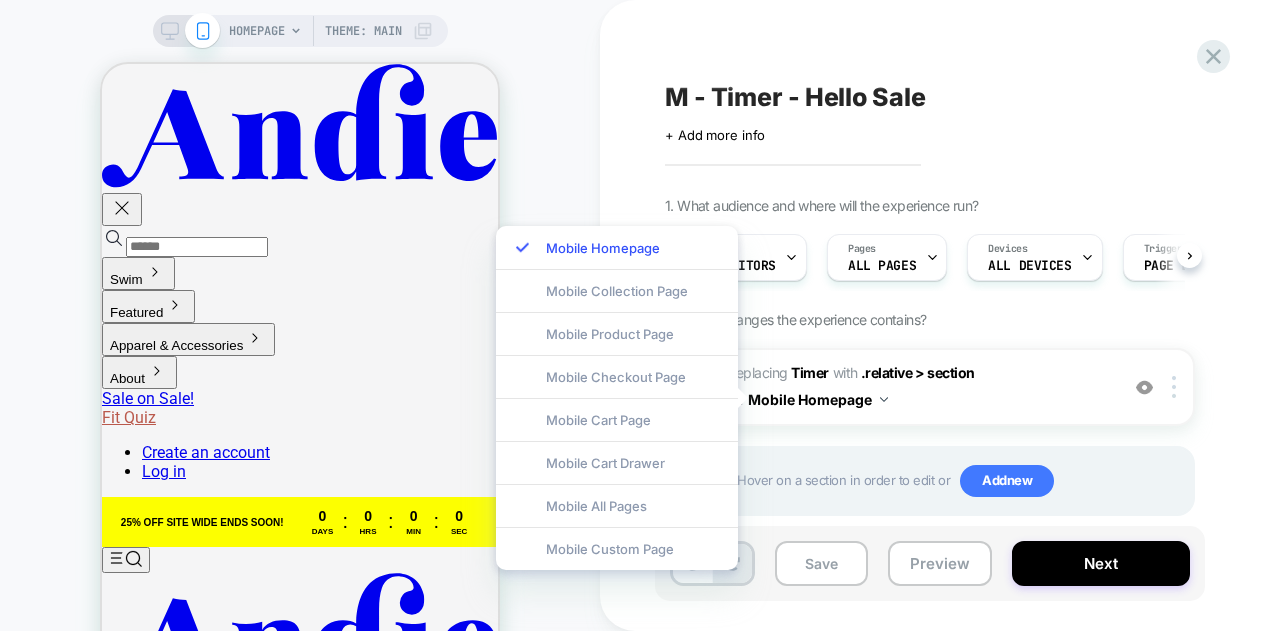 click on "1. What audience and where will the experience run? Audience All Visitors Pages ALL PAGES Devices ALL DEVICES Trigger Page Load 2. Which changes the experience contains? 1 #_loomi_addon_1747834002756_dup1753709443_dup1753709518 Replacing   Timer   WITH .relative > section .relative > section   on Mobile Homepage Add Before Add After Duplicate Replace Position Copy CSS Selector Copy Widget Id Rename Copy to   Desktop Target   All Devices Delete Hover on a section in order to edit or  Add  new" at bounding box center (1030, 381) 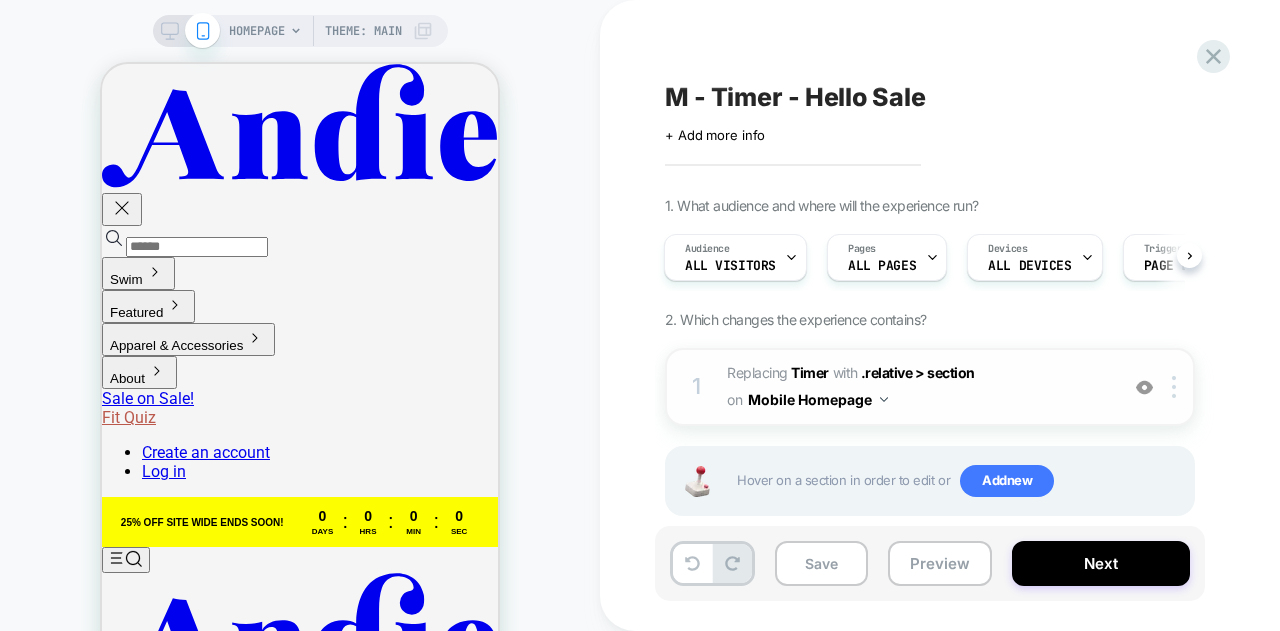 click on "1 #_loomi_addon_1747834002756_dup1753709443_dup1753709518 Replacing   Timer   WITH .relative > section .relative > section   on Mobile Homepage Add Before Add After Duplicate Replace Position Copy CSS Selector Copy Widget Id Rename Copy to   Desktop Target   All Devices Delete" at bounding box center [930, 387] 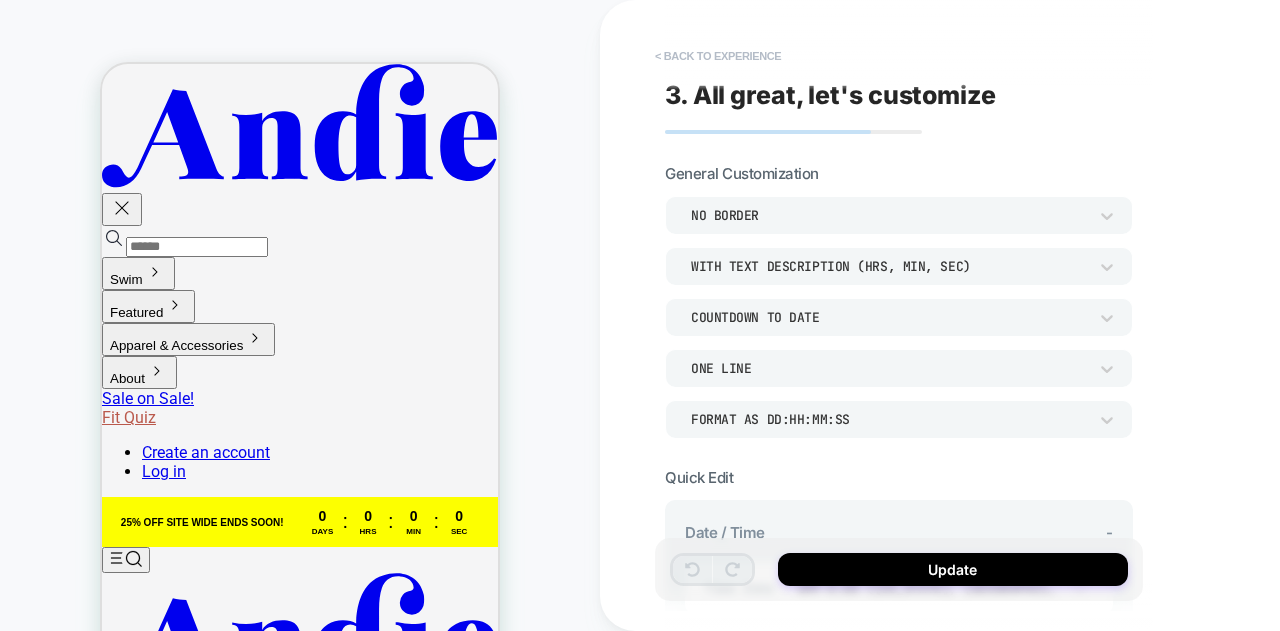 click on "< Back to experience" at bounding box center (718, 56) 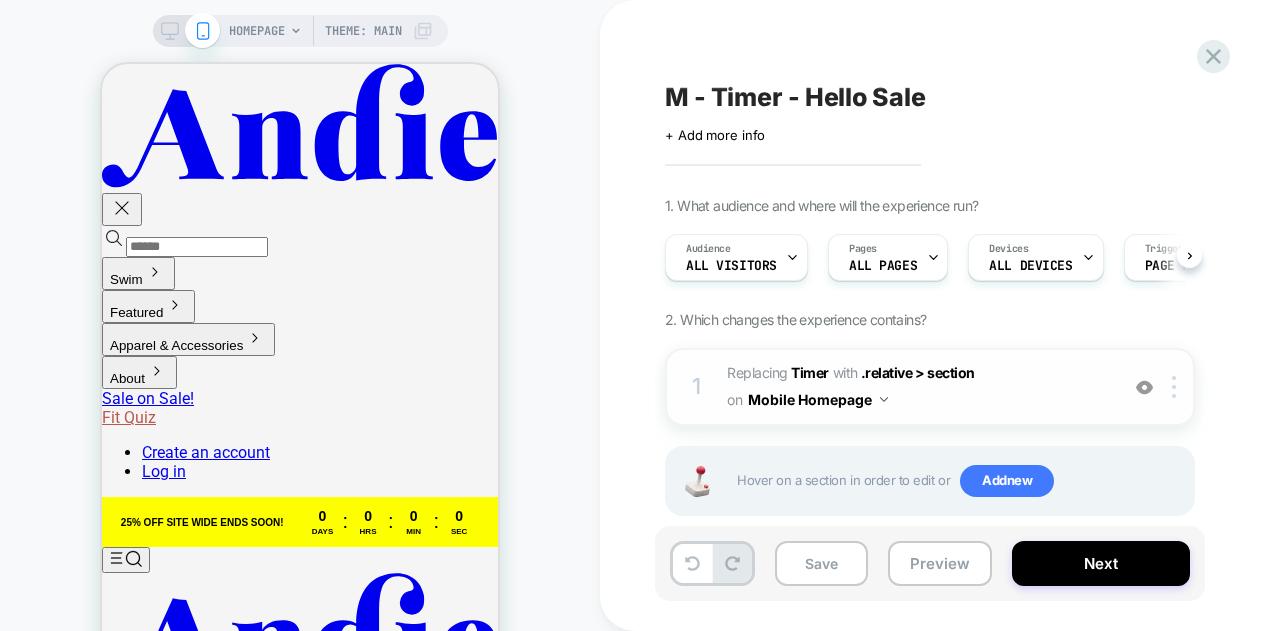 scroll, scrollTop: 0, scrollLeft: 1, axis: horizontal 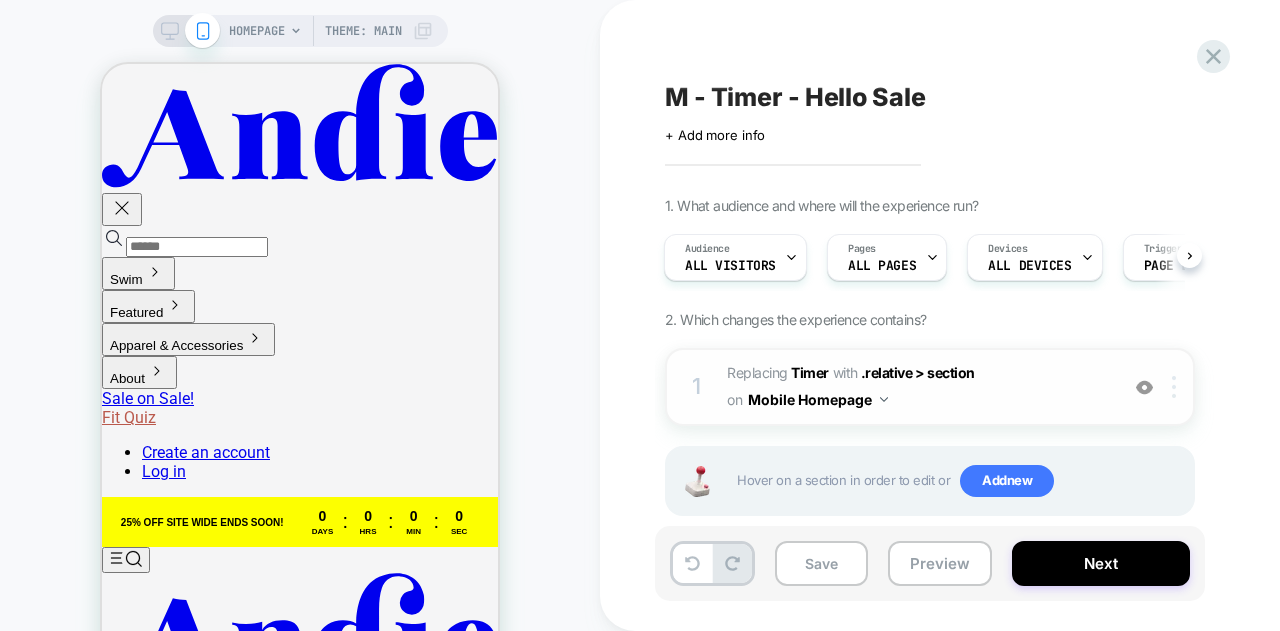 click at bounding box center [1177, 387] 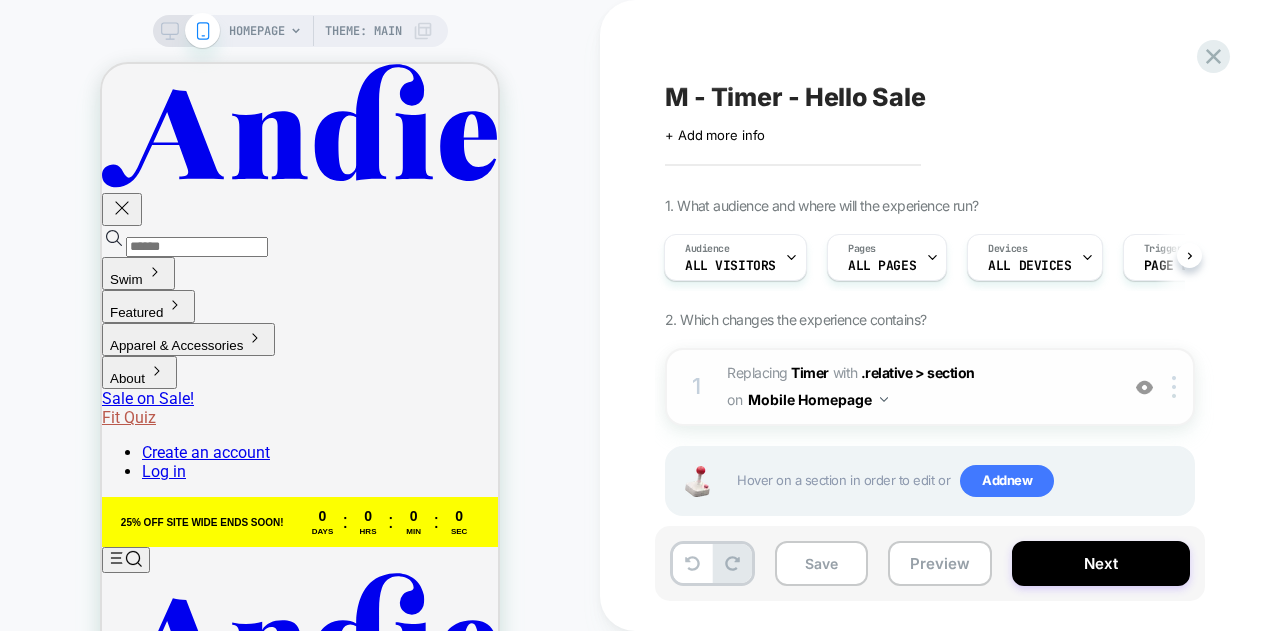 click at bounding box center [884, 399] 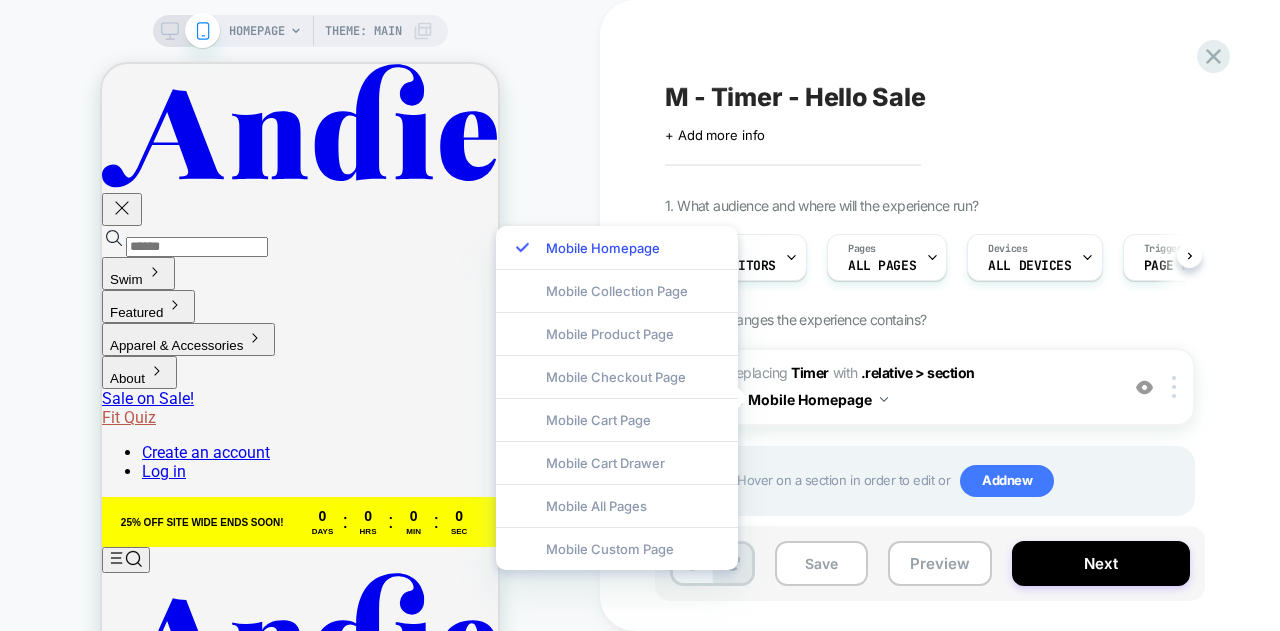 click on "M - Timer - Hello Sale Click to edit experience details + Add more info 1. What audience and where will the experience run? Audience All Visitors Pages ALL PAGES Devices ALL DEVICES Trigger Page Load 2. Which changes the experience contains? 1 #_loomi_addon_1747834002756_dup1753709443_dup1753709518 Replacing   Timer   WITH .relative > section .relative > section   on Mobile Homepage Add Before Add After Duplicate Replace Position Copy CSS Selector Copy Widget Id Rename Copy to   Desktop Target   All Devices Delete Hover on a section in order to edit or  Add  new" at bounding box center [1040, 315] 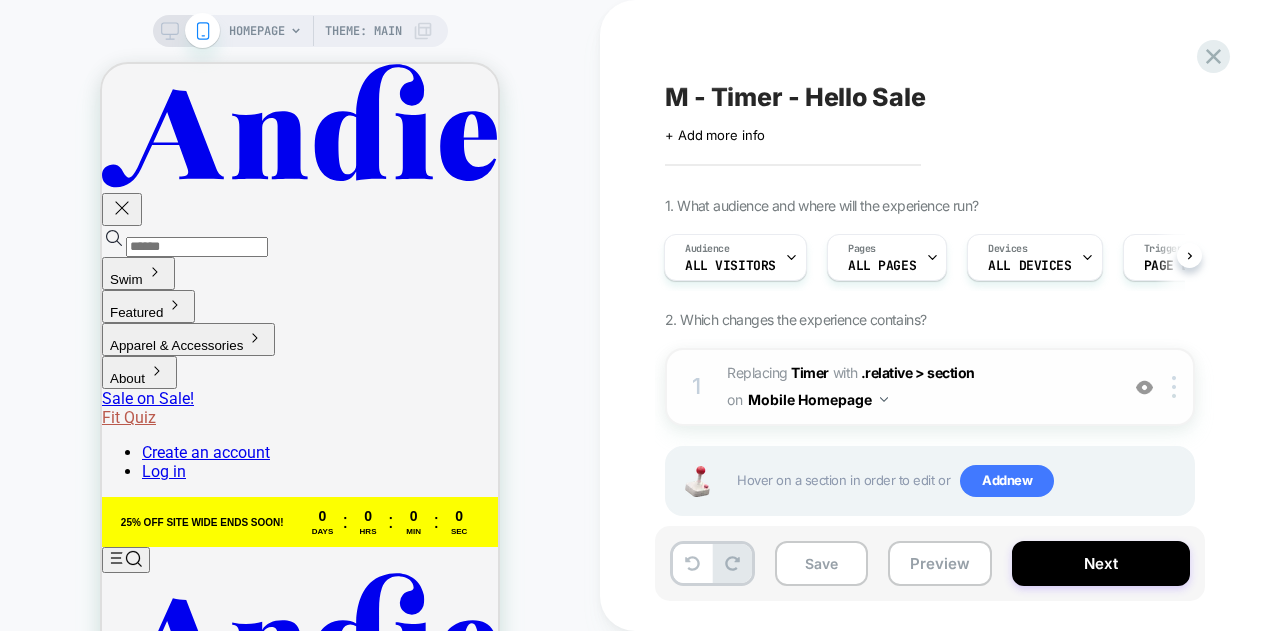 click on "#_loomi_addon_1747834002756_dup1753709443_dup1753709518 Replacing   Timer   WITH .relative > section .relative > section   on Mobile Homepage" at bounding box center (917, 387) 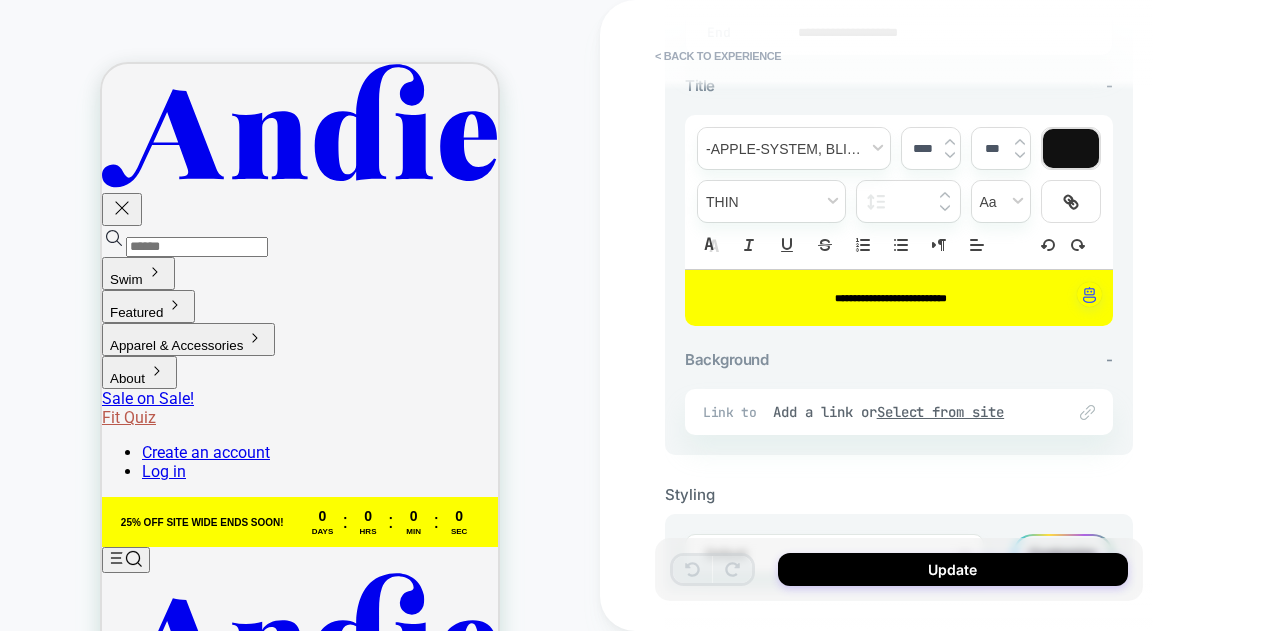 scroll, scrollTop: 767, scrollLeft: 0, axis: vertical 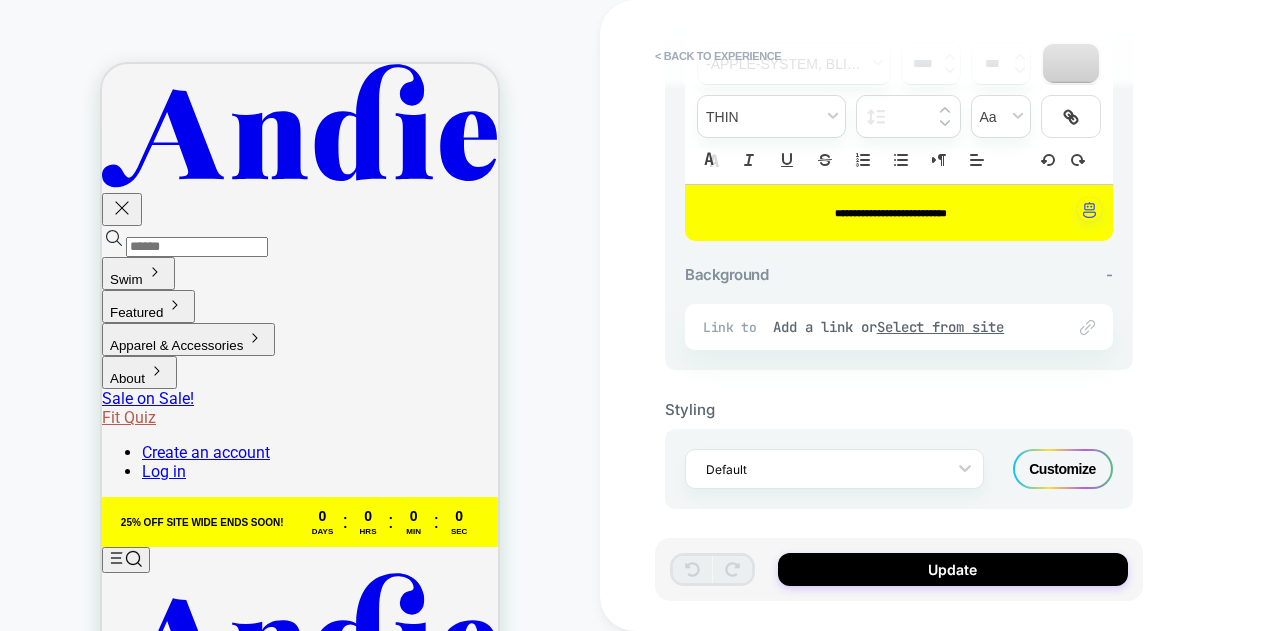 click on "Customize" at bounding box center [1063, 469] 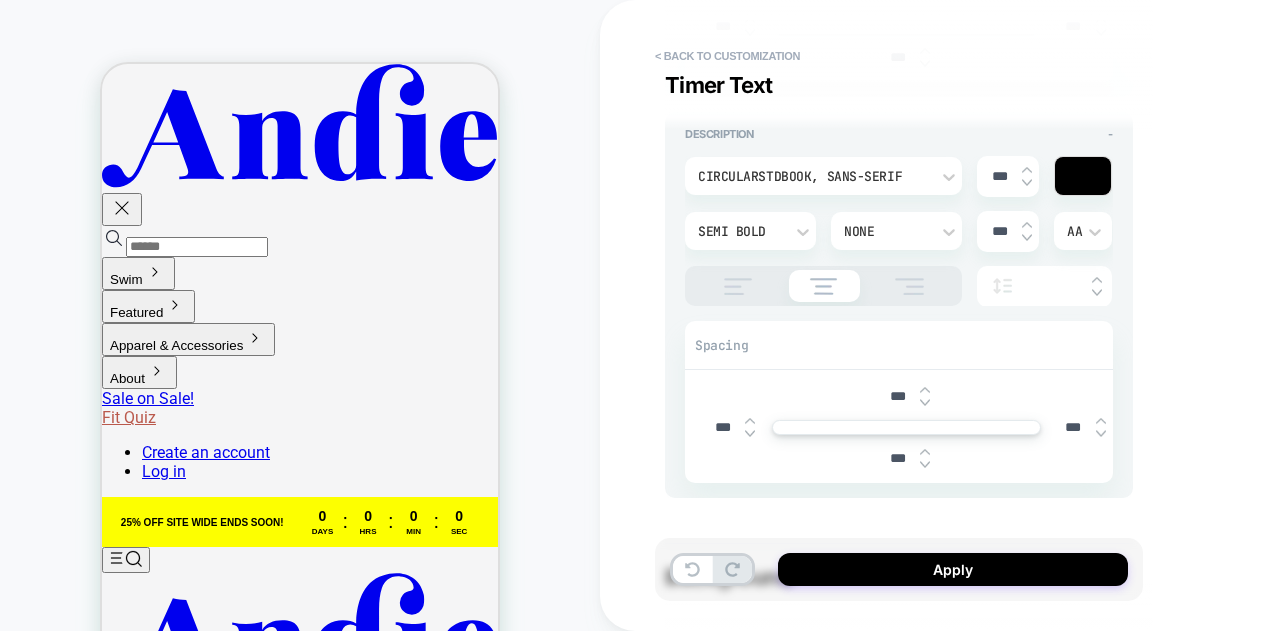 scroll, scrollTop: 2100, scrollLeft: 0, axis: vertical 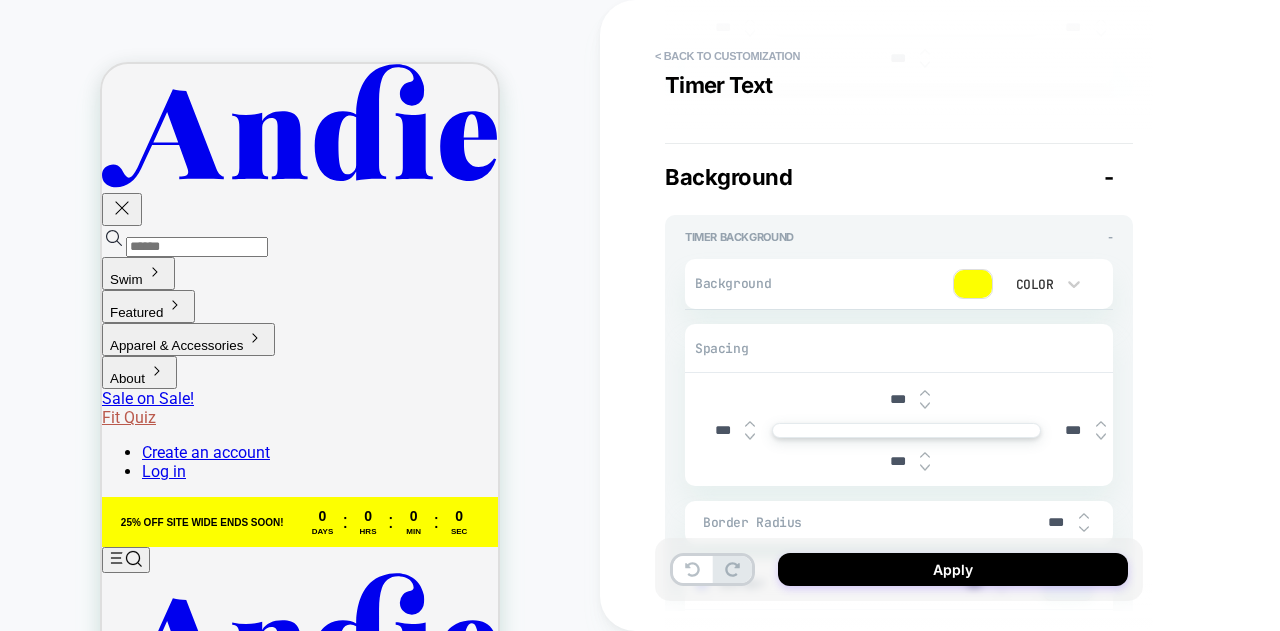 type on "*" 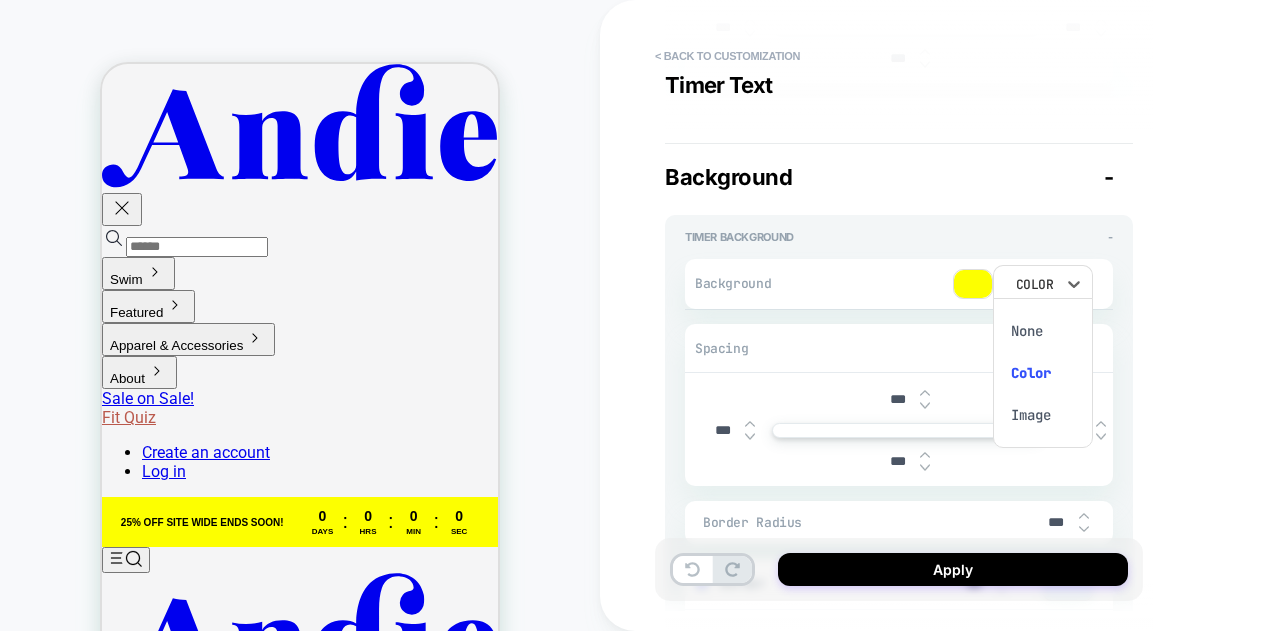 click at bounding box center (640, 315) 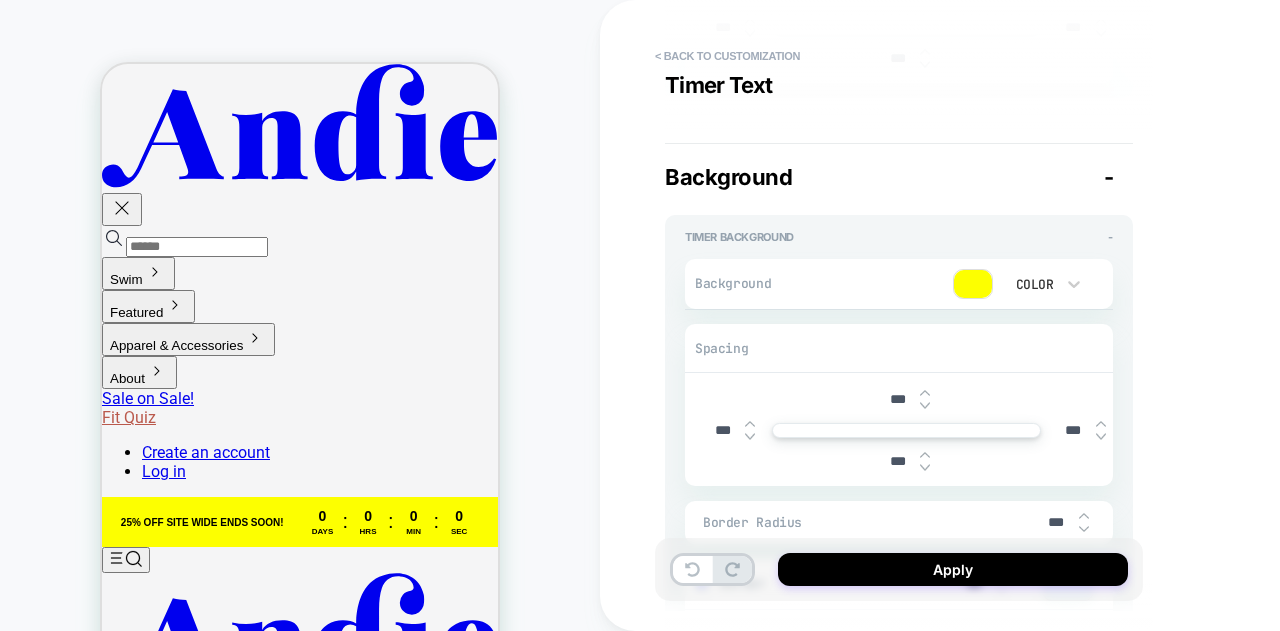 click at bounding box center (973, 284) 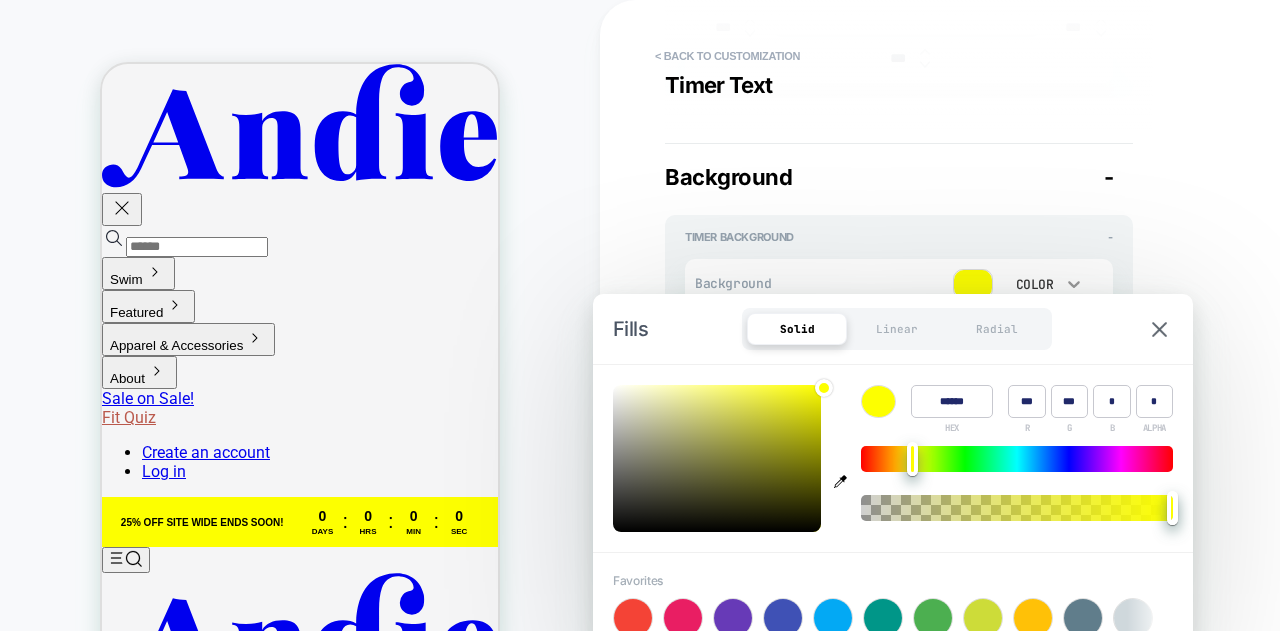 click 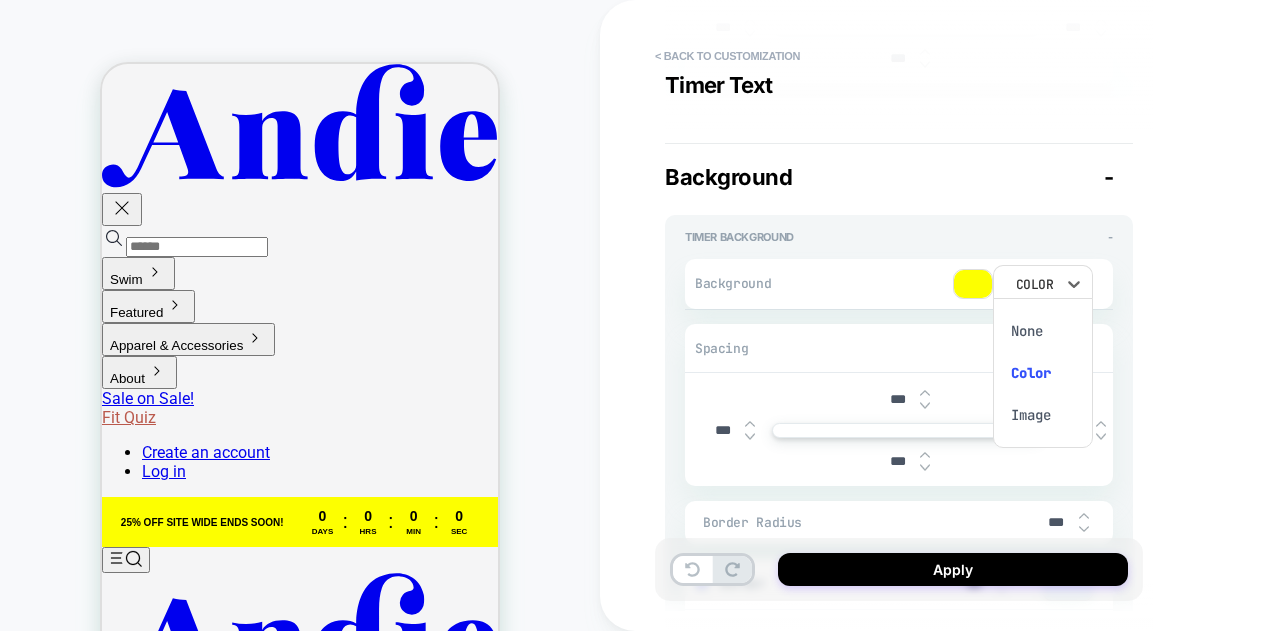 click at bounding box center [640, 315] 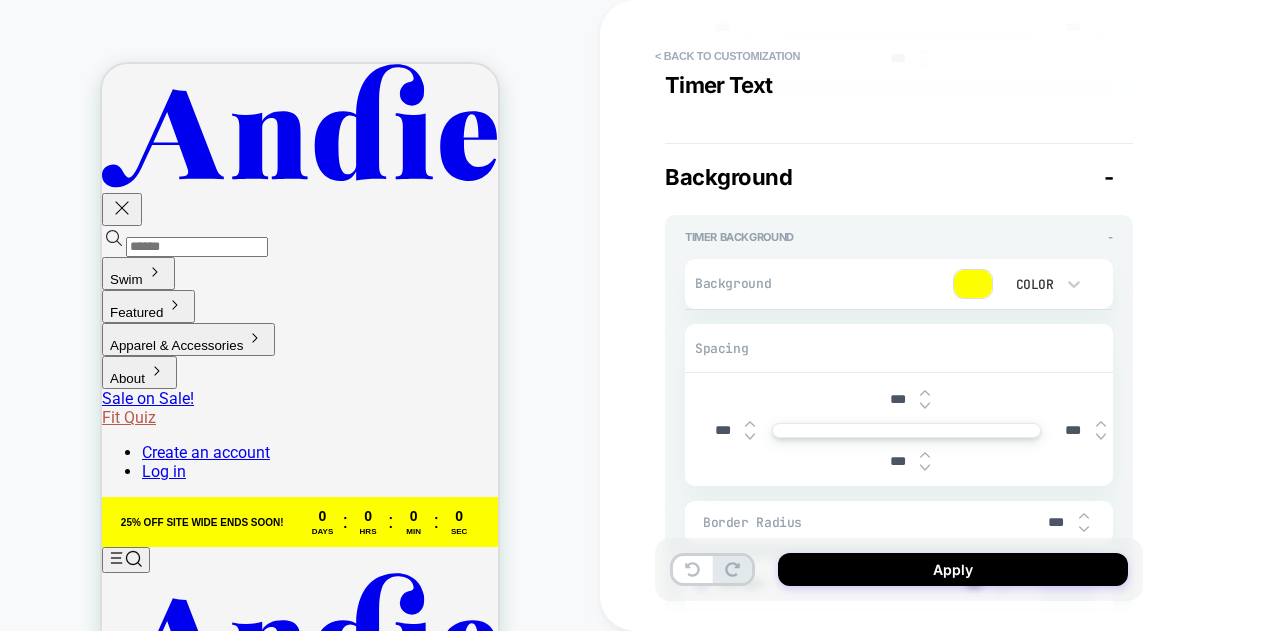 click on "Color" at bounding box center (1033, 284) 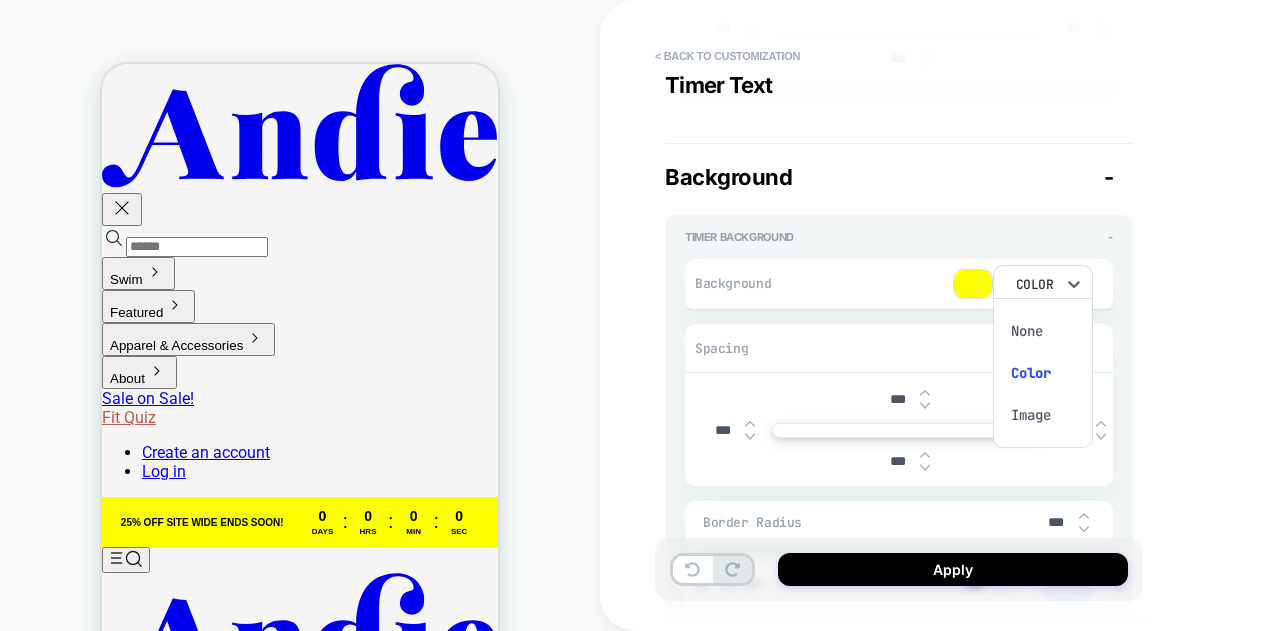 click at bounding box center (640, 315) 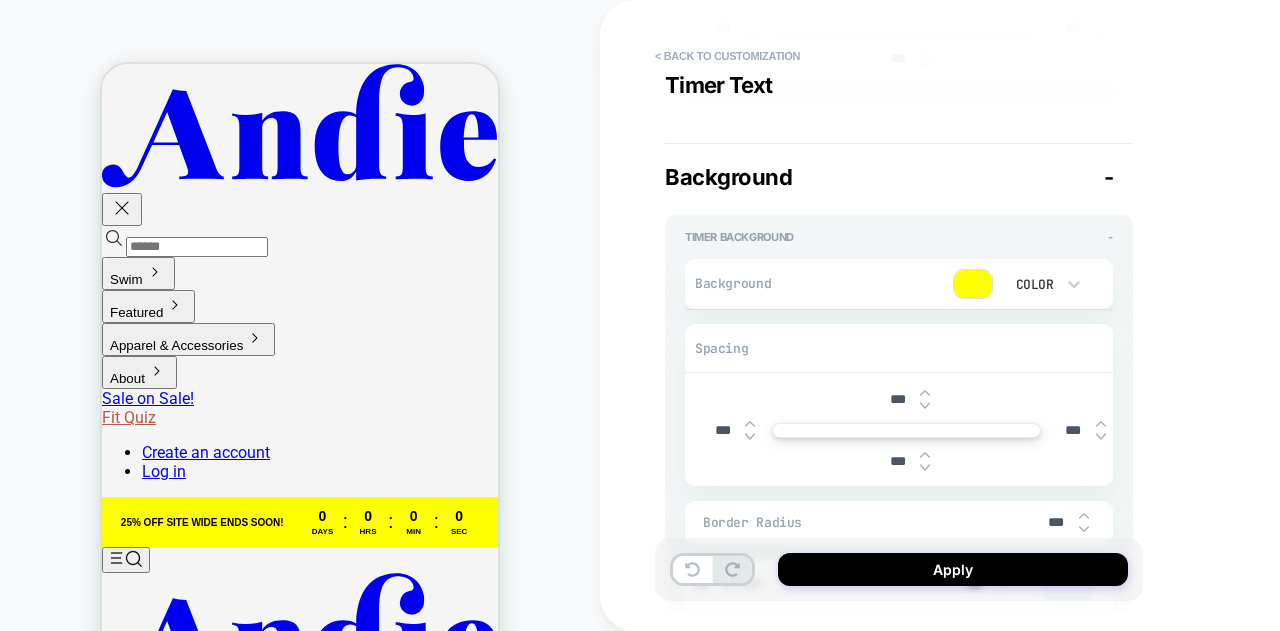 click at bounding box center [973, 284] 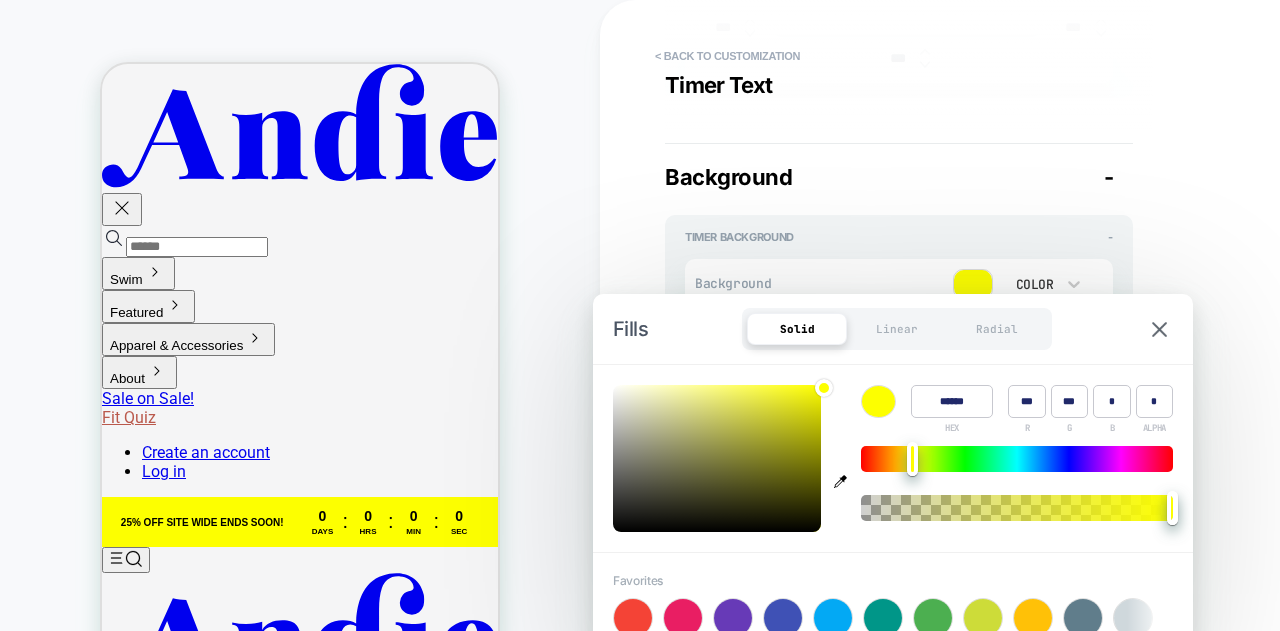 click on "******" at bounding box center (952, 401) 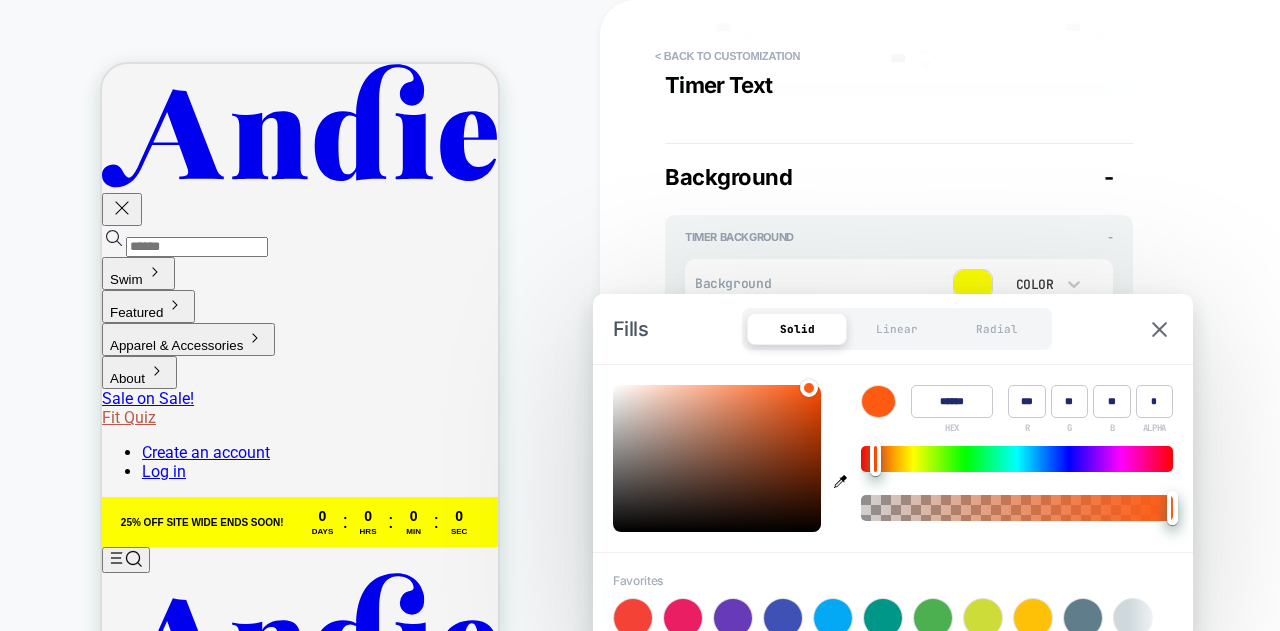 type on "******" 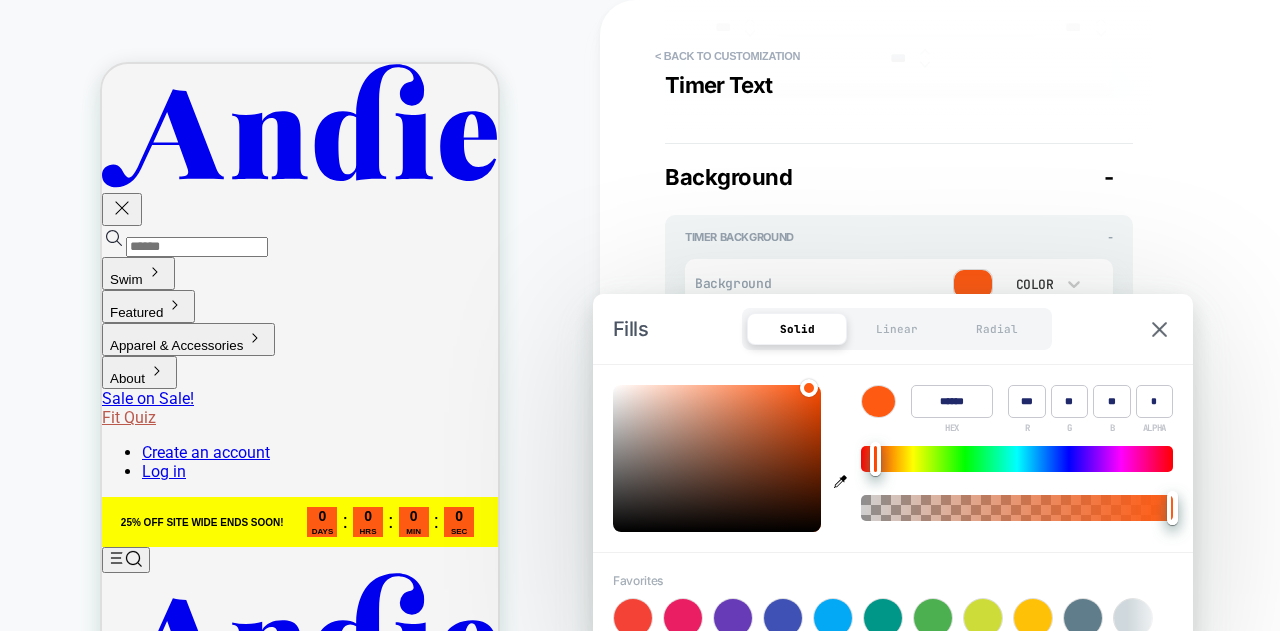 type on "*" 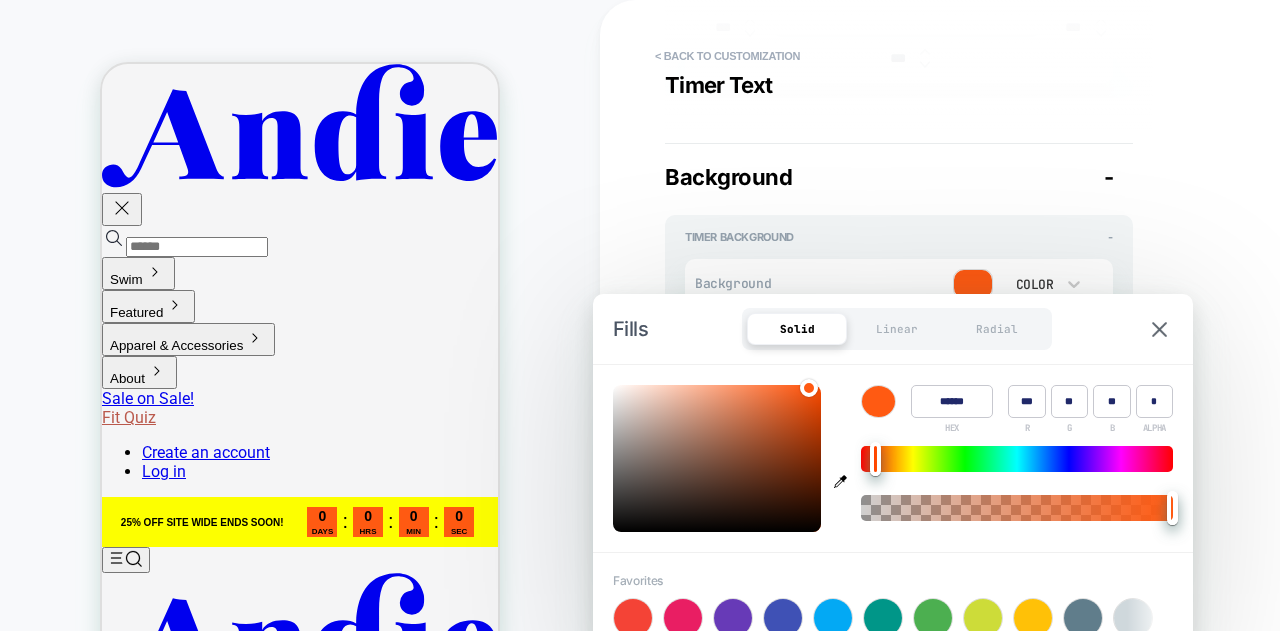 type on "******" 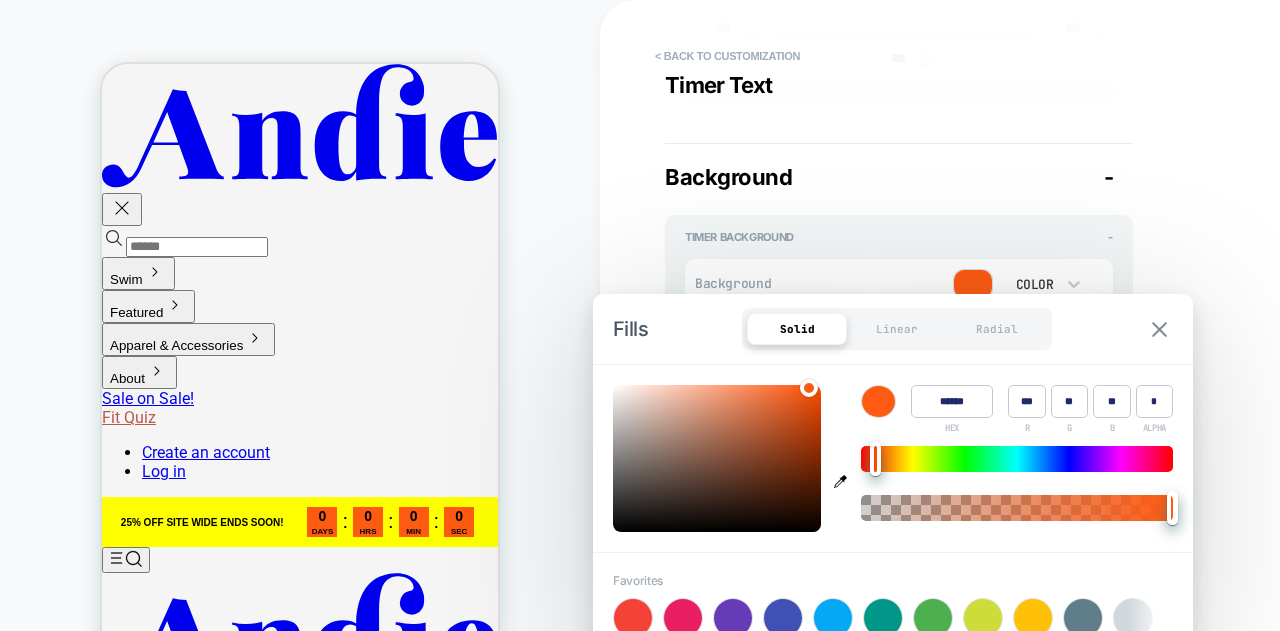 click at bounding box center [1159, 329] 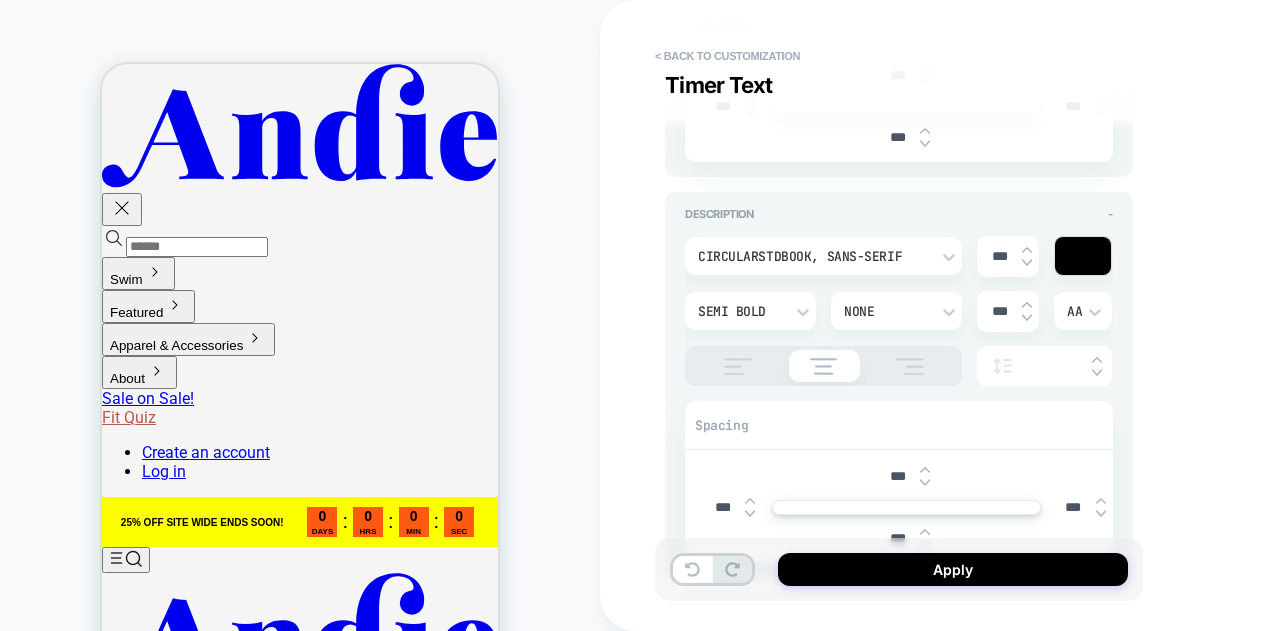 scroll, scrollTop: 1600, scrollLeft: 0, axis: vertical 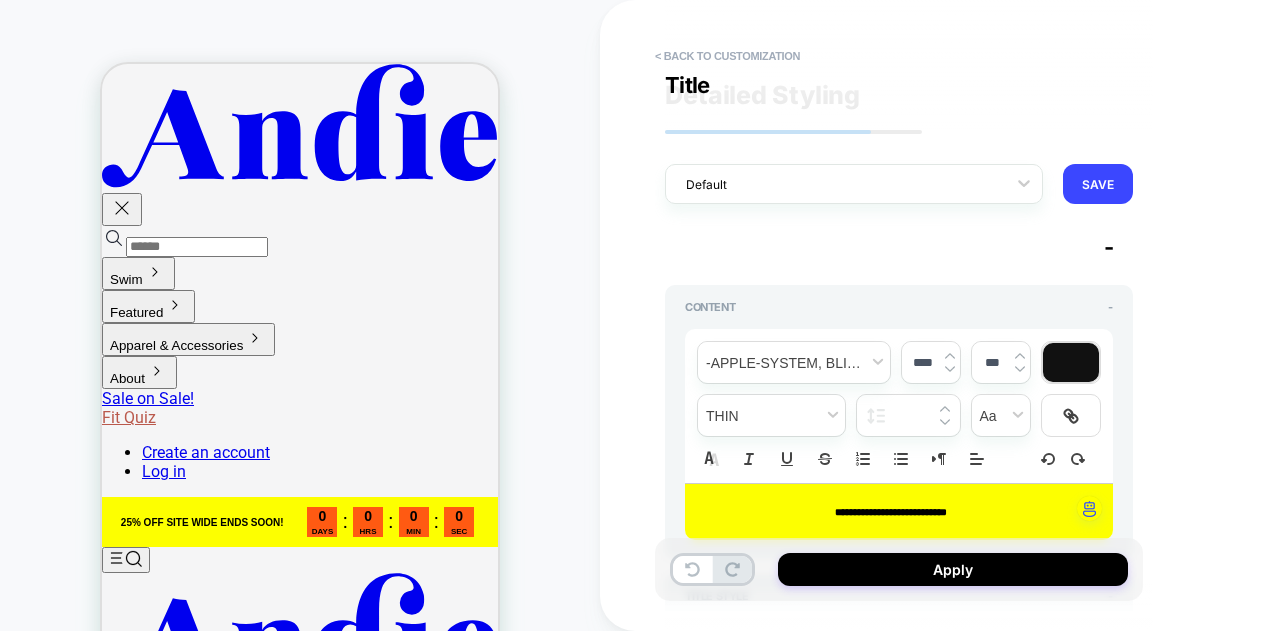 type on "*" 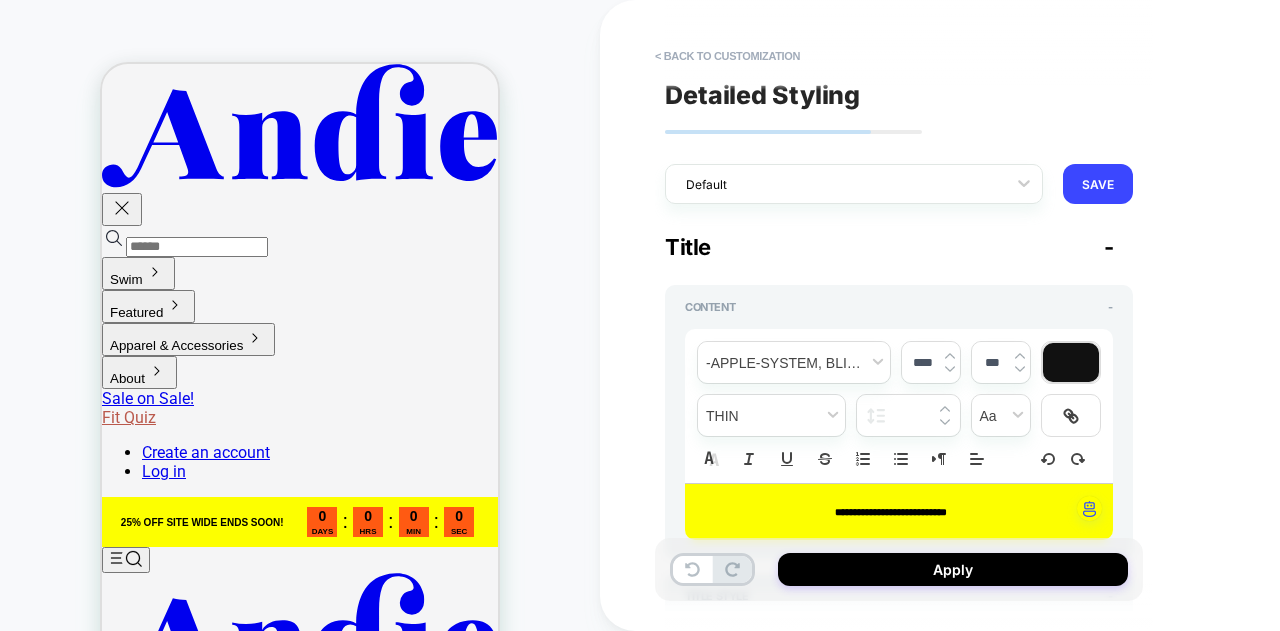 scroll, scrollTop: 0, scrollLeft: 0, axis: both 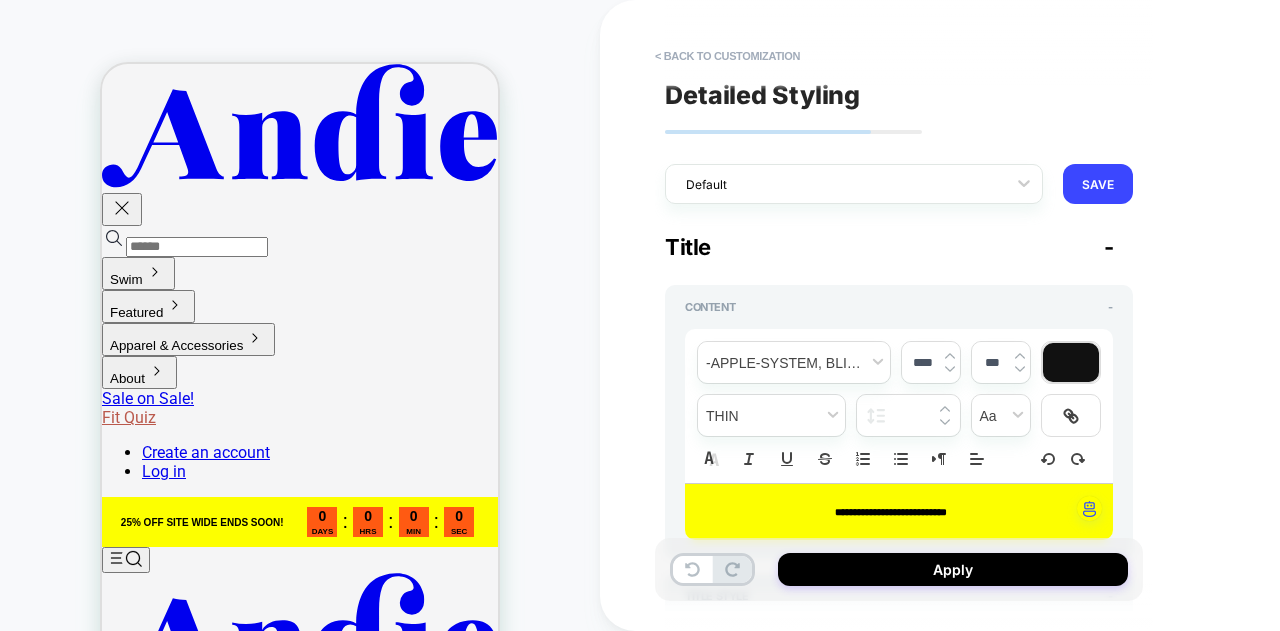 click at bounding box center [1071, 362] 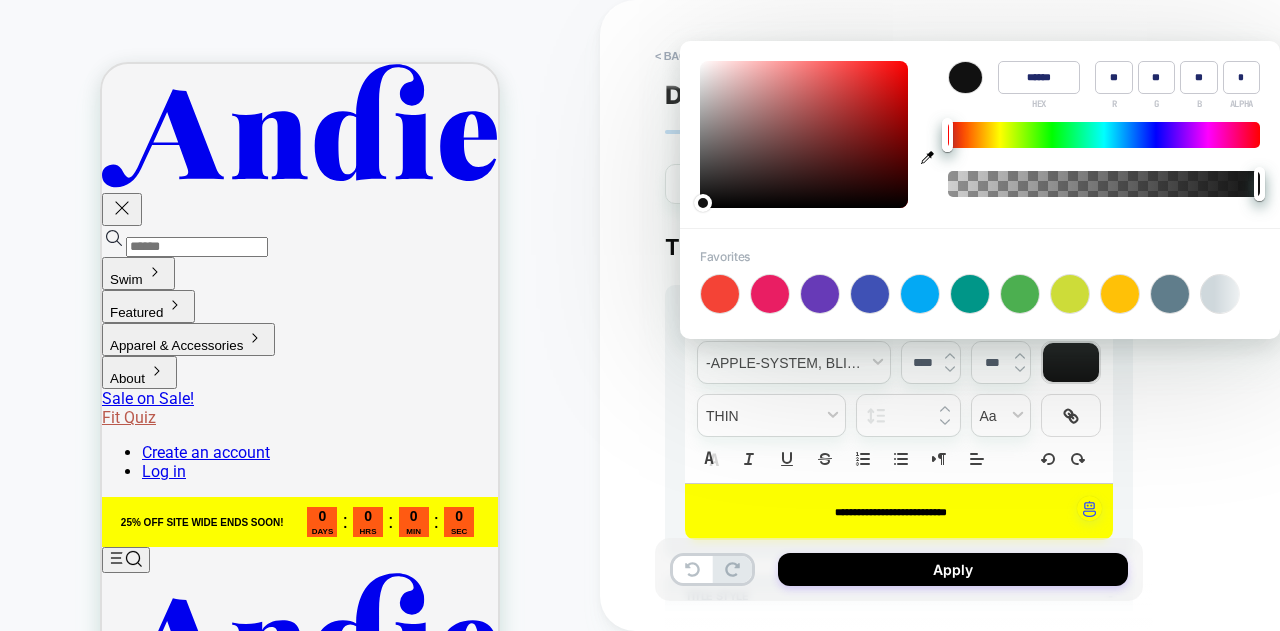 type on "****" 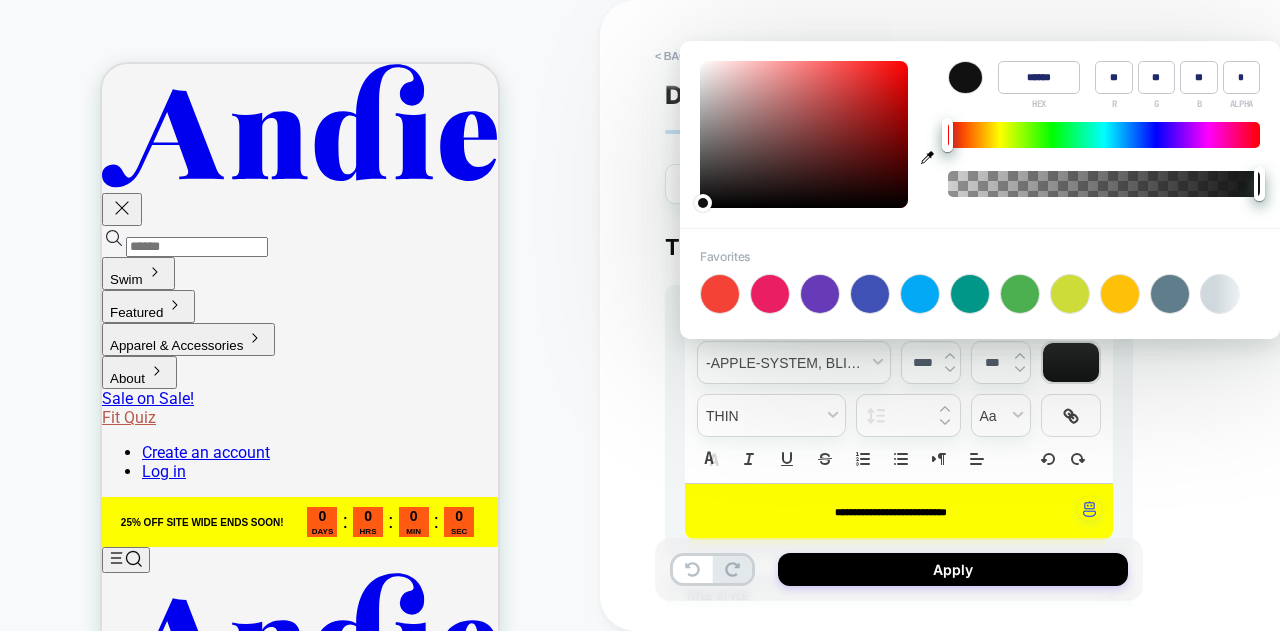 type on "****" 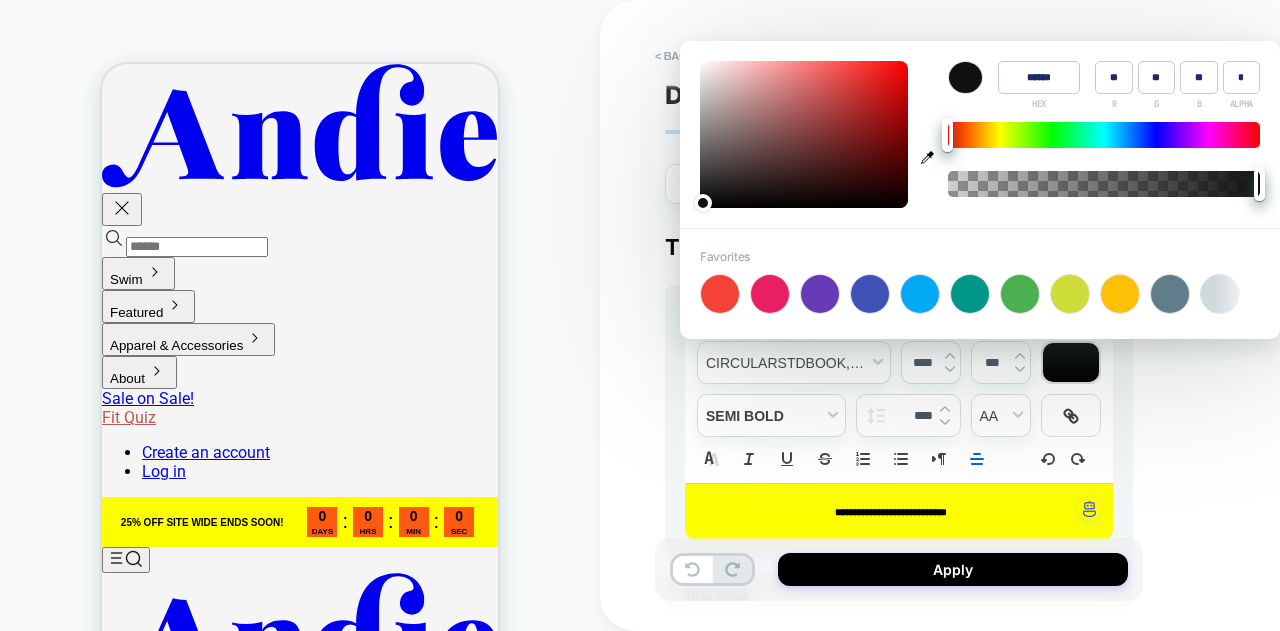click on "******" at bounding box center (1039, 77) 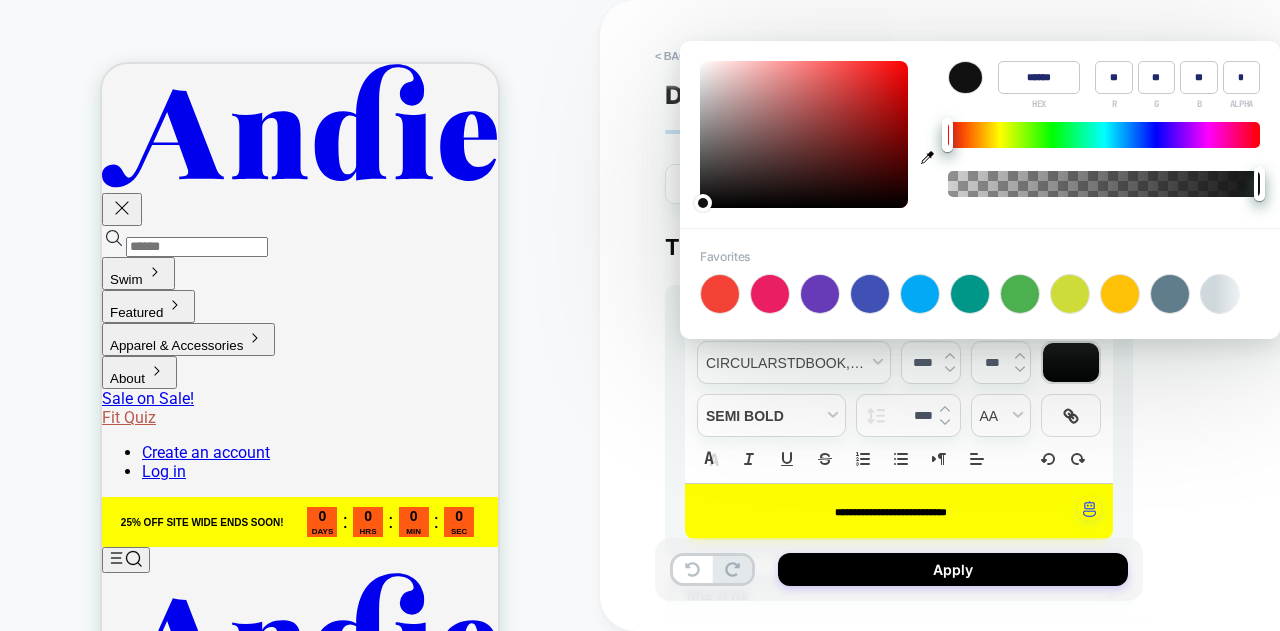 click on "******" at bounding box center (1039, 77) 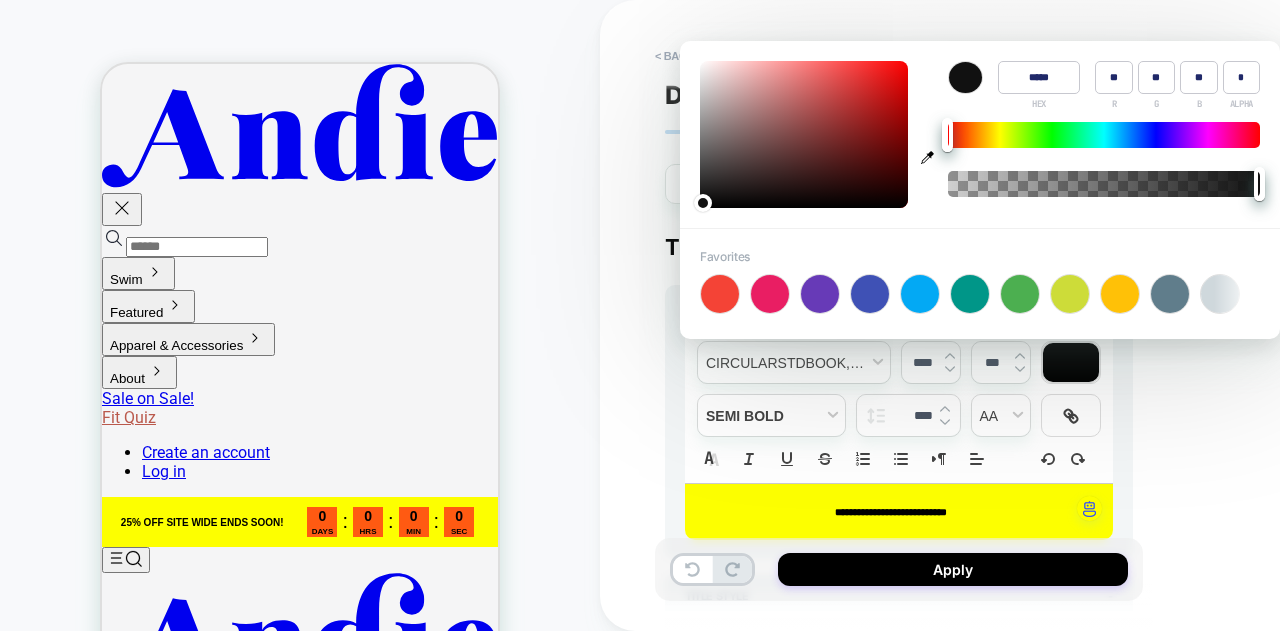 type on "******" 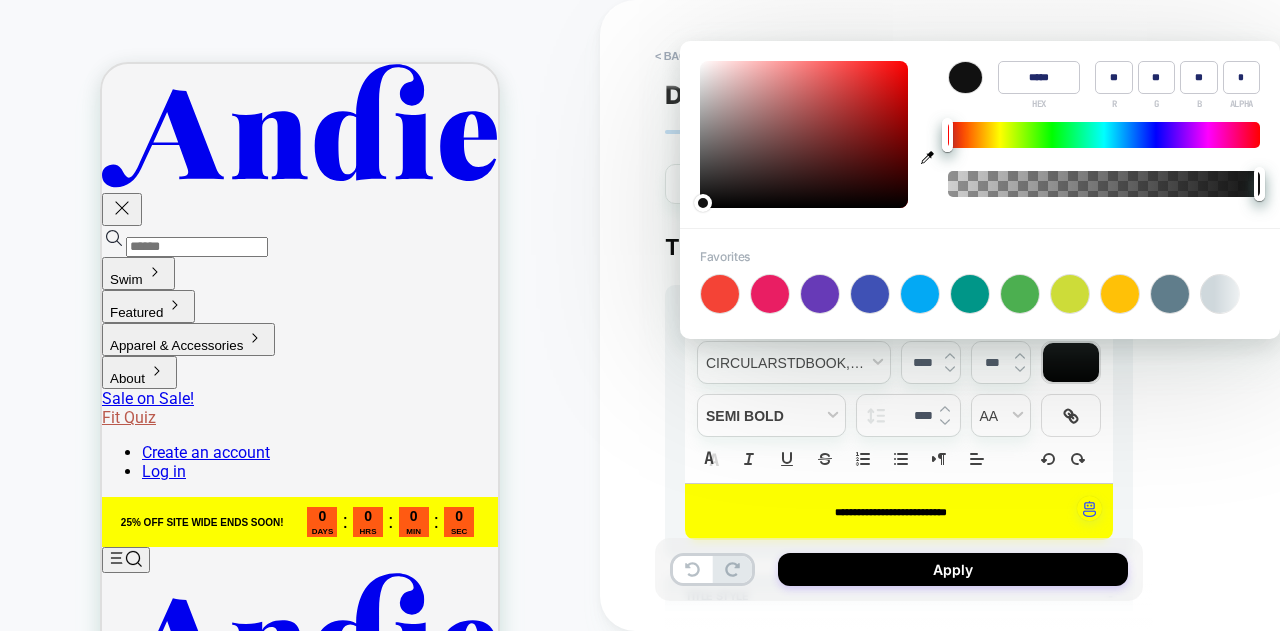 type on "***" 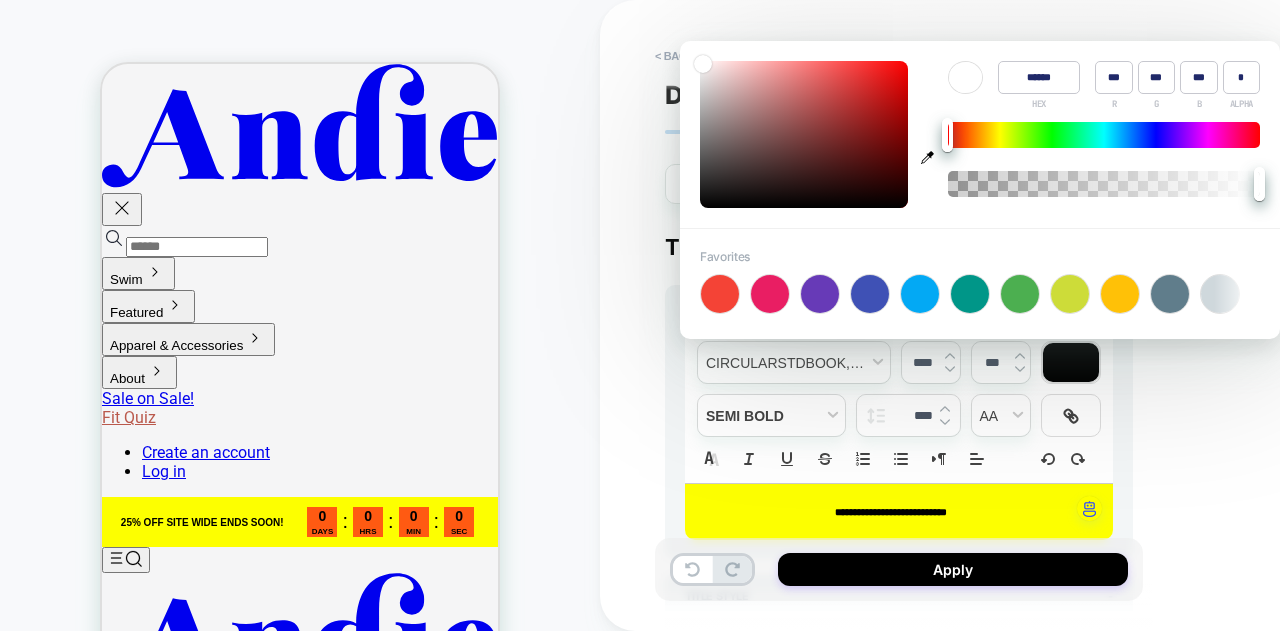type on "******" 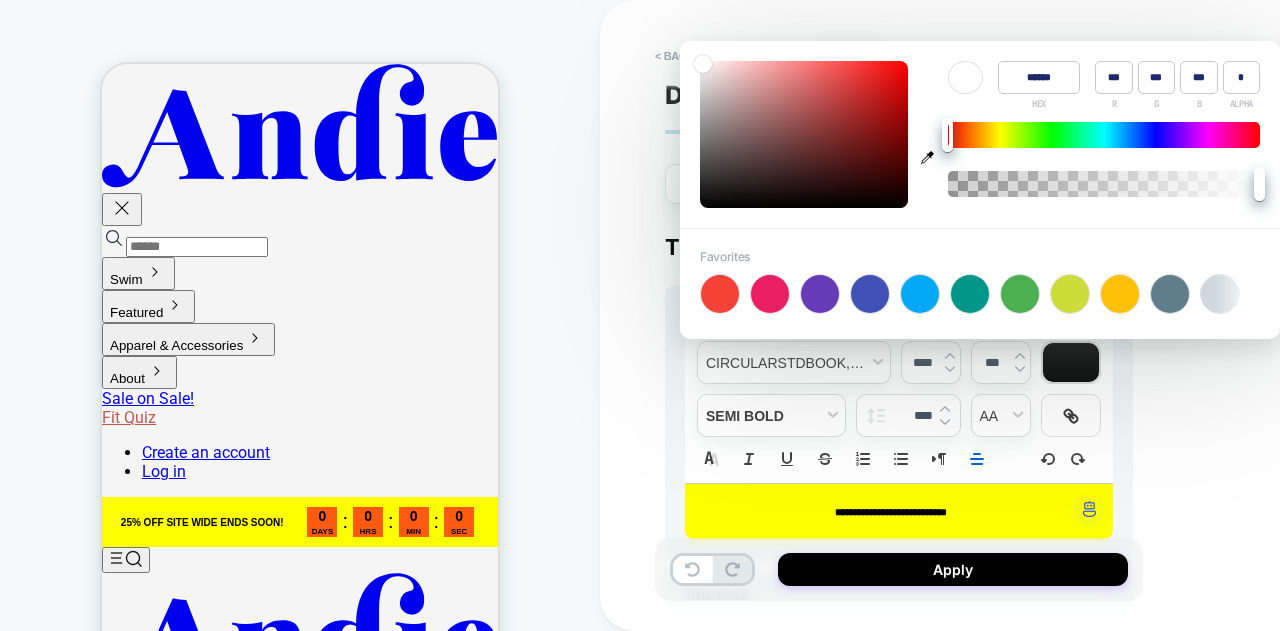 click on "Color ****** HEX *** R *** G *** B * ALPHA" at bounding box center (1104, 85) 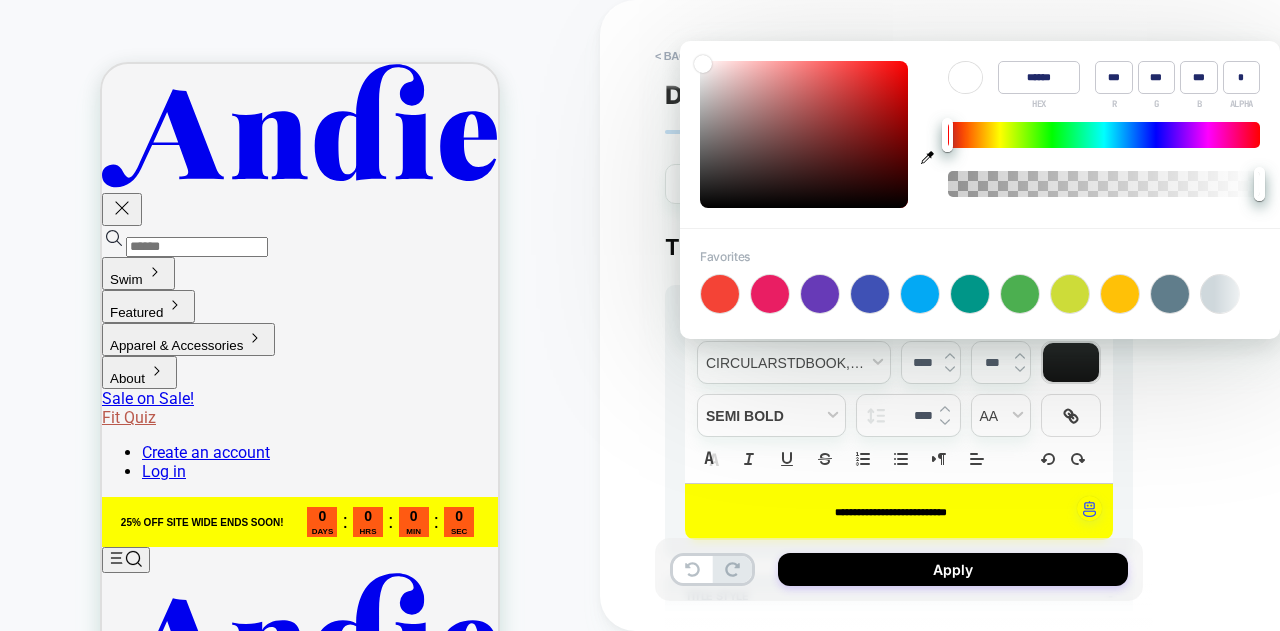 click on "**********" at bounding box center [1040, 315] 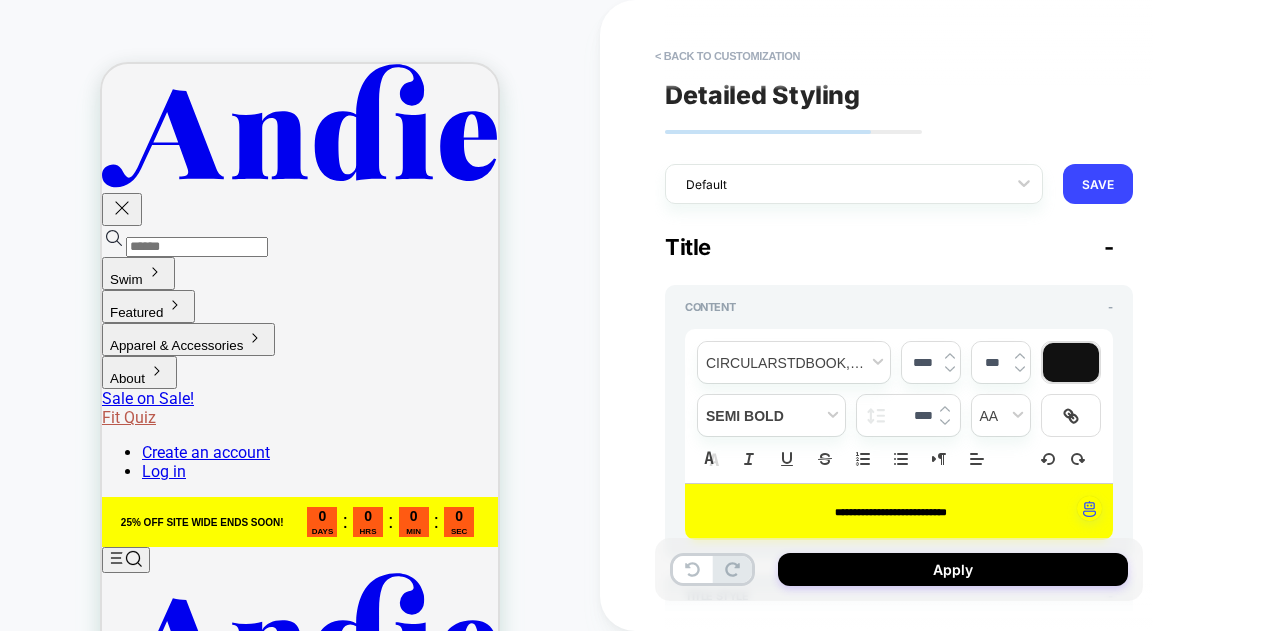 click at bounding box center (1071, 362) 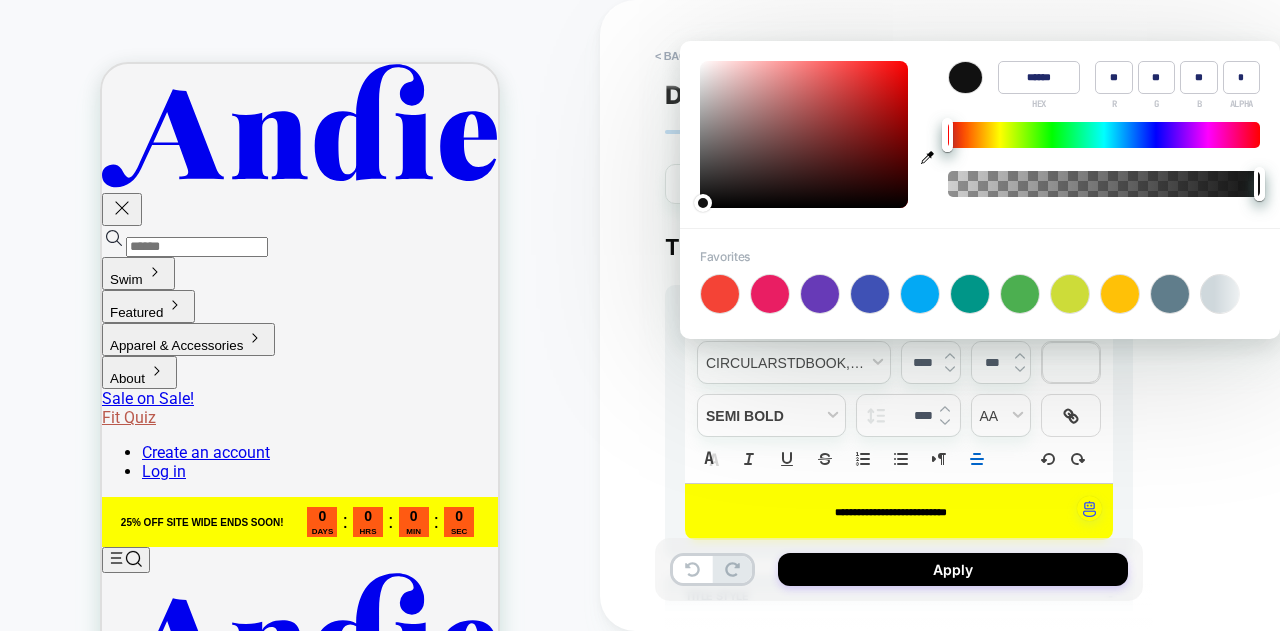 click on "**********" at bounding box center (1040, 315) 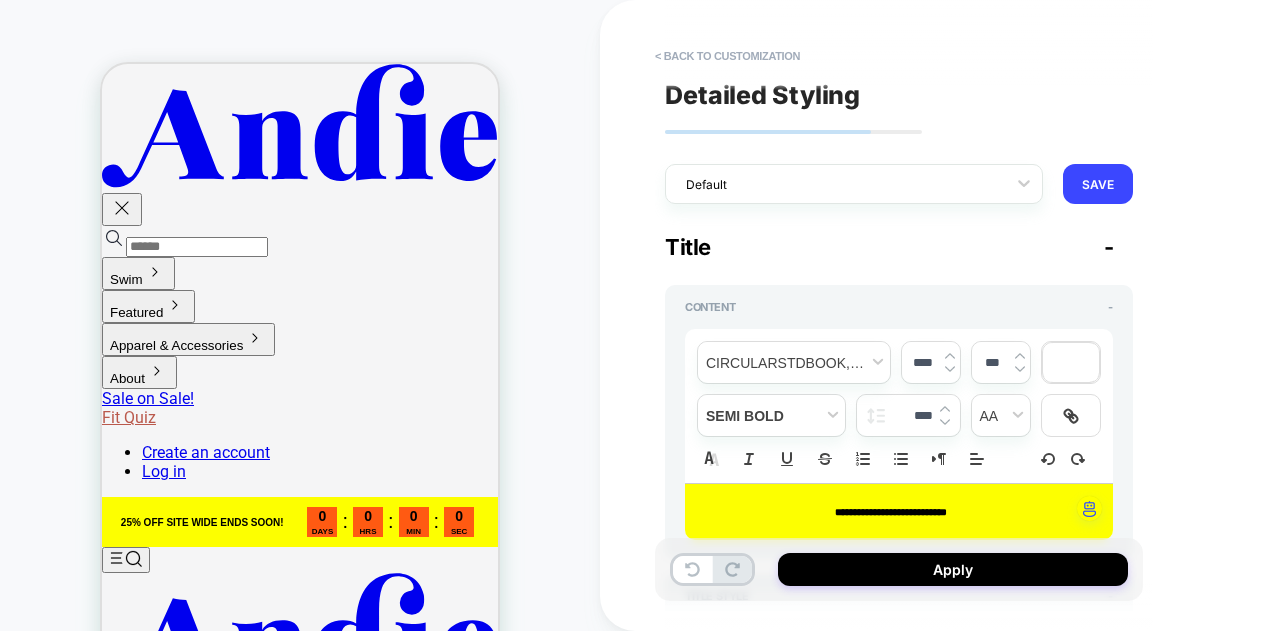scroll, scrollTop: 100, scrollLeft: 0, axis: vertical 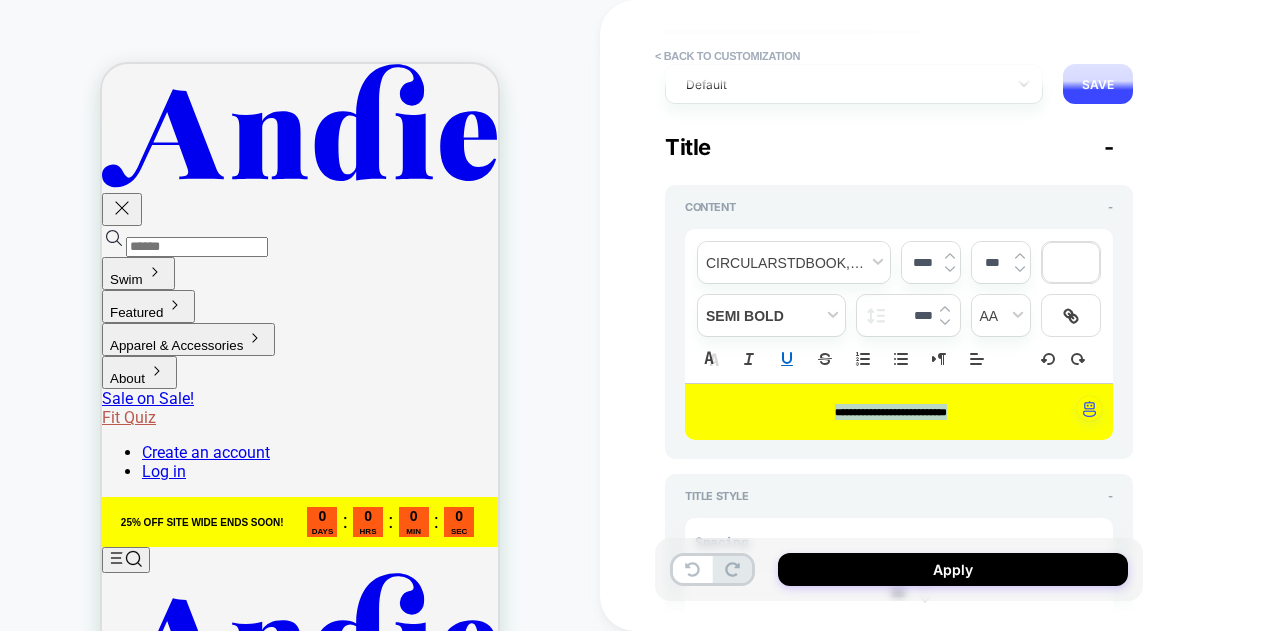 drag, startPoint x: 995, startPoint y: 409, endPoint x: 800, endPoint y: 355, distance: 202.33882 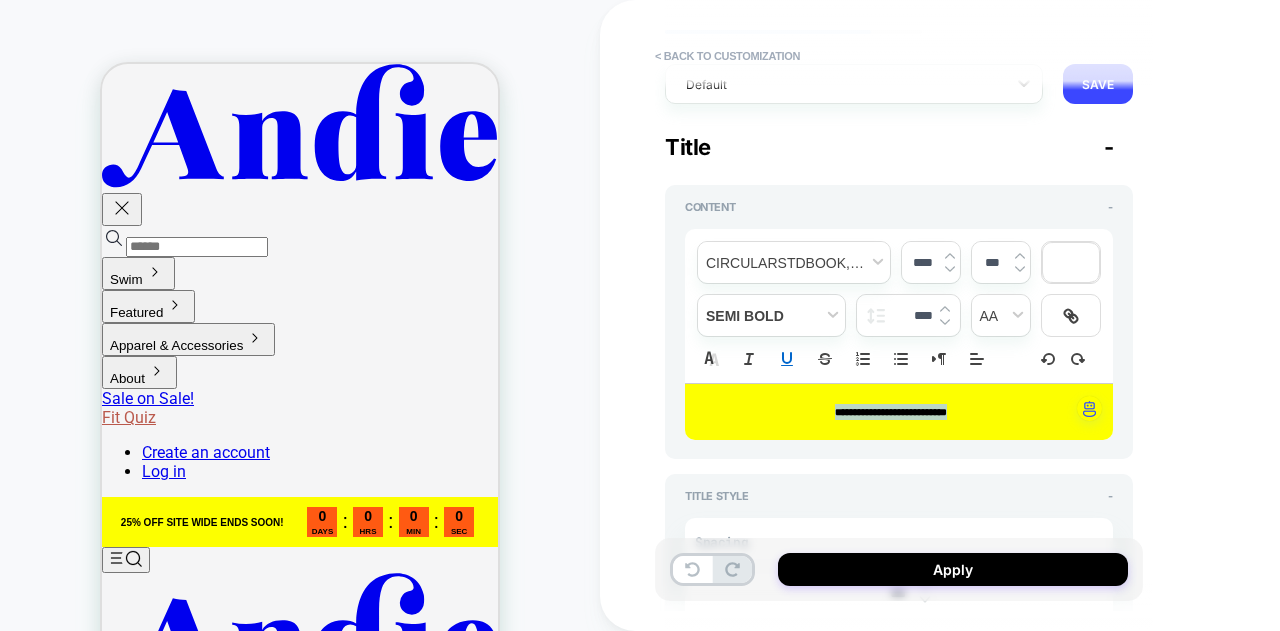 click on "**********" at bounding box center [899, 315] 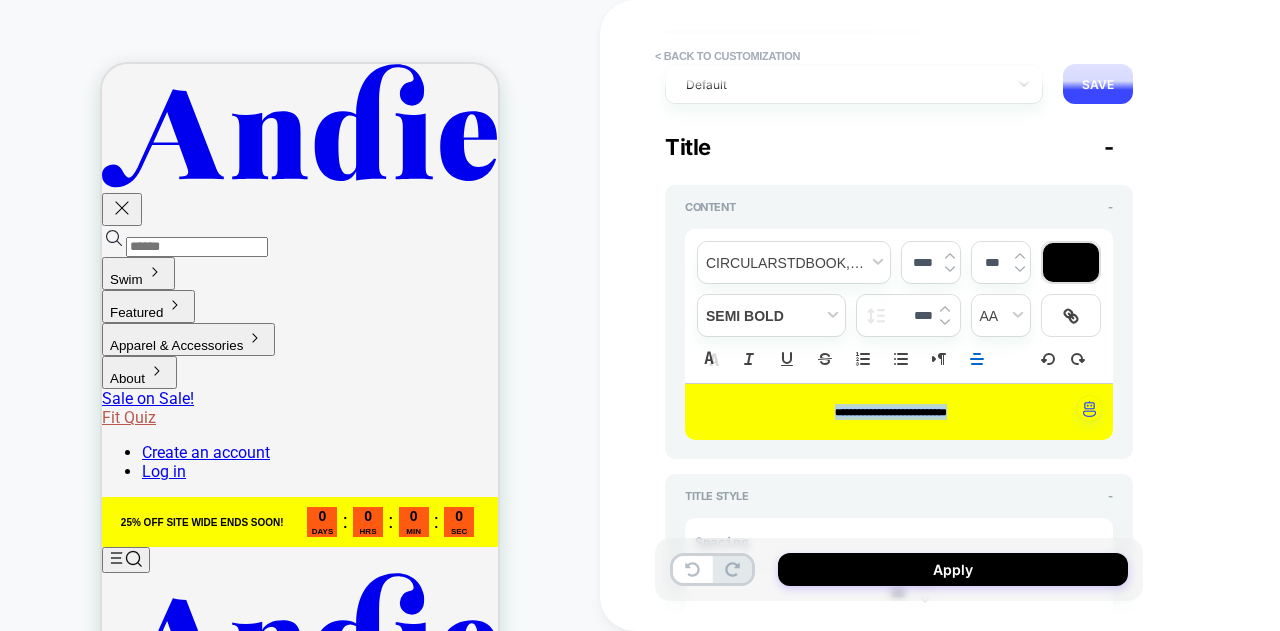 type on "*" 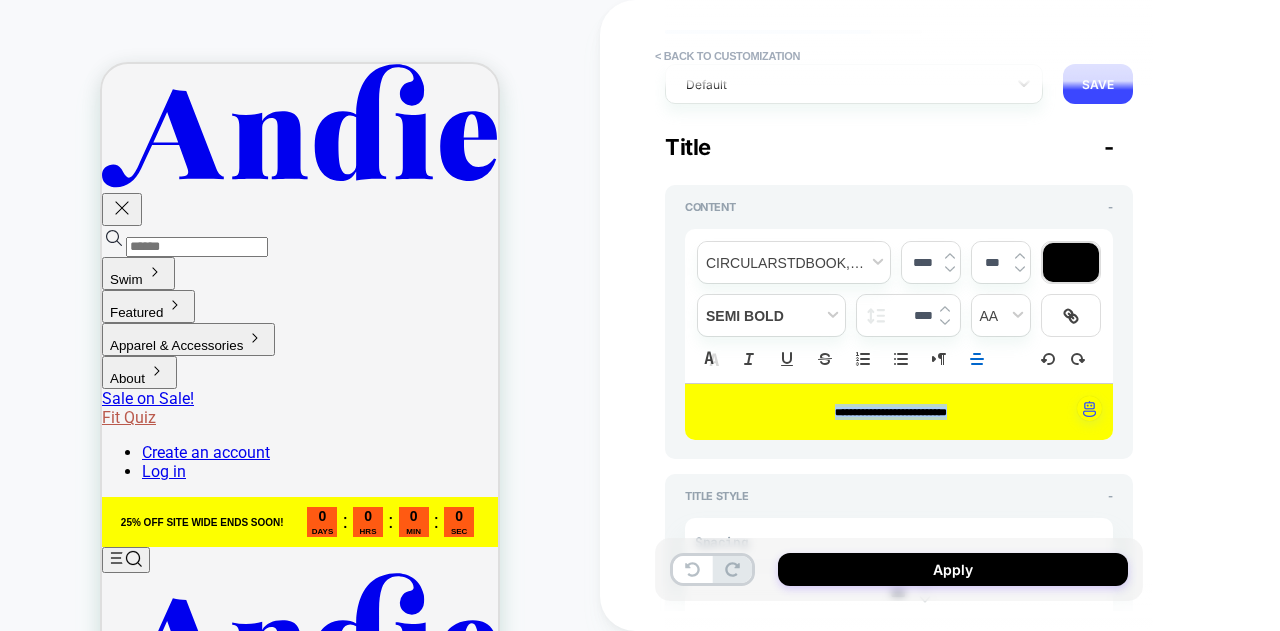 click at bounding box center (1071, 262) 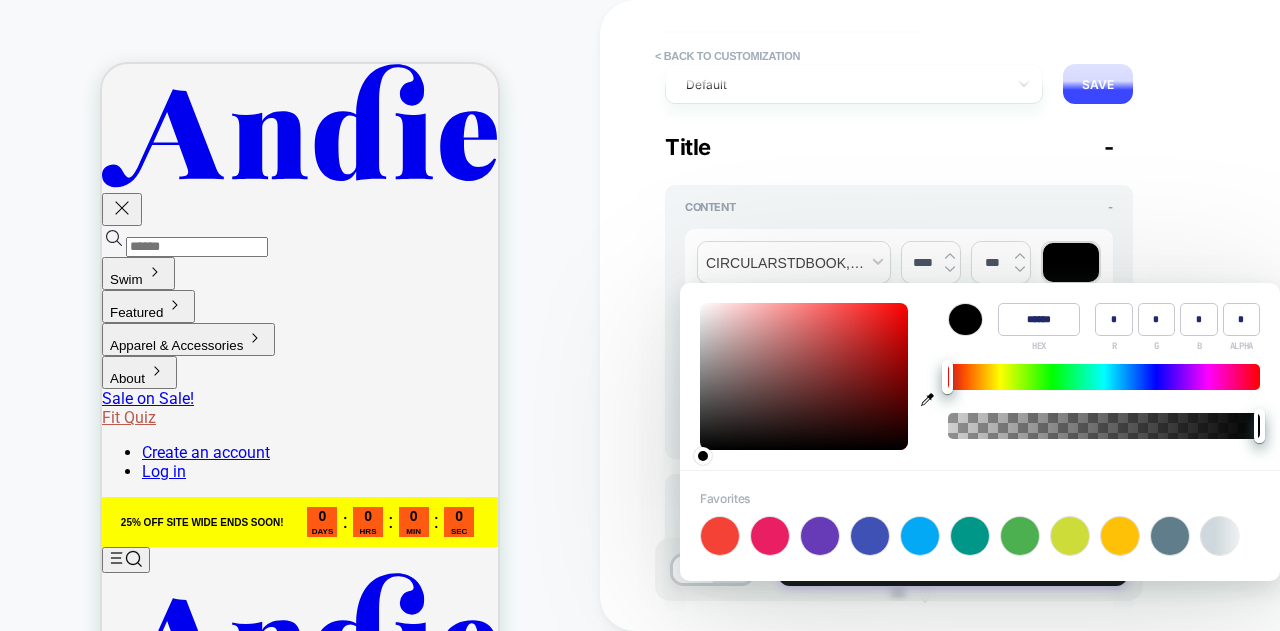 click on "******" at bounding box center [1039, 319] 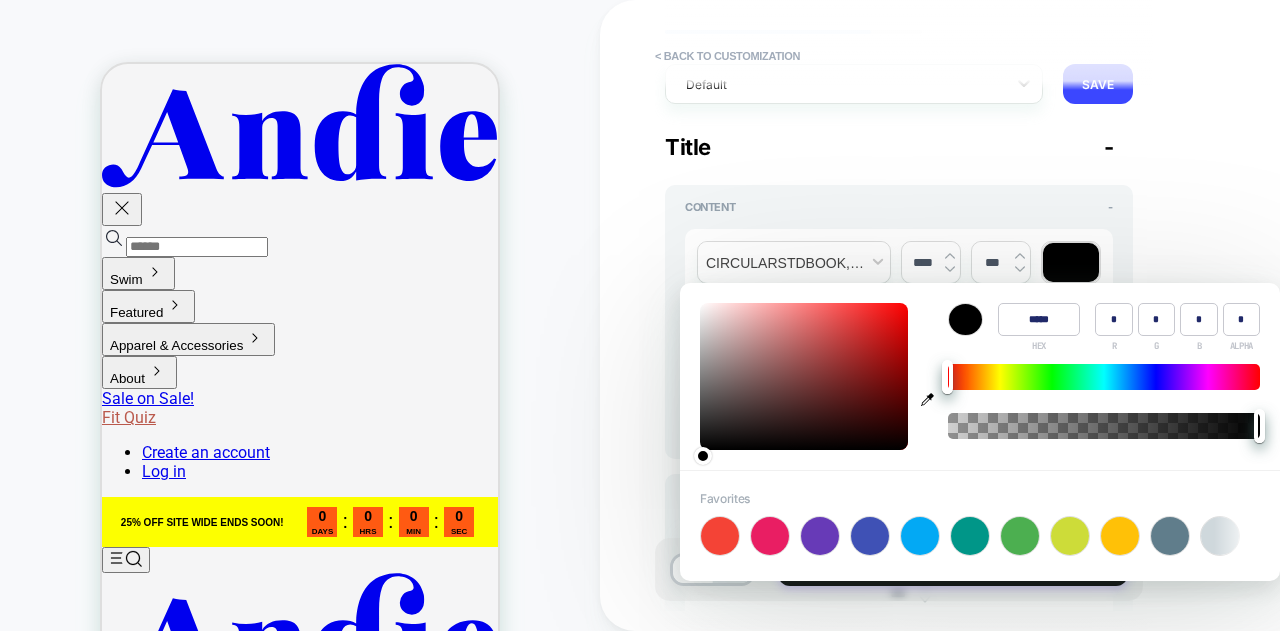 type on "******" 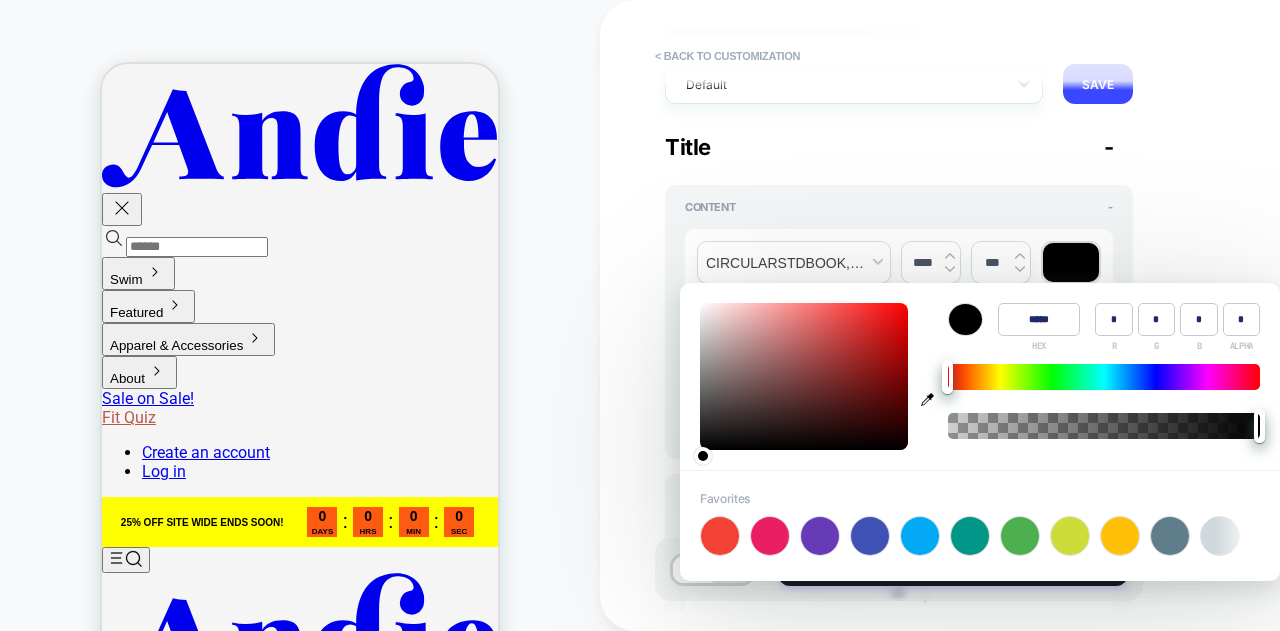 type on "***" 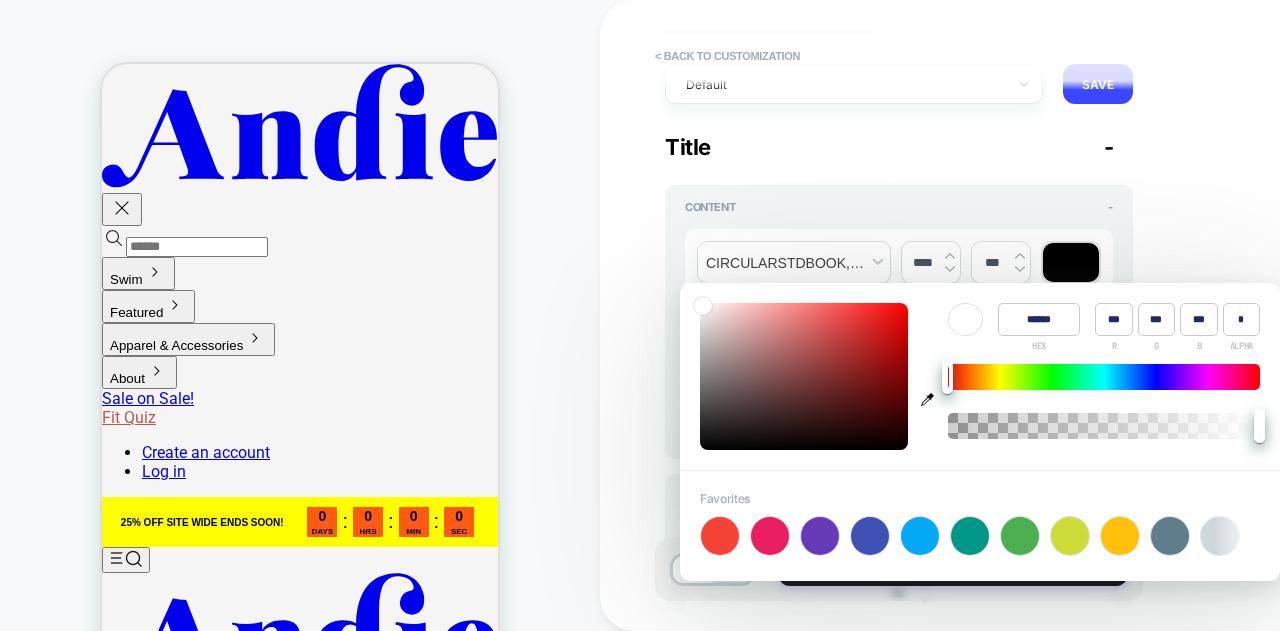type on "******" 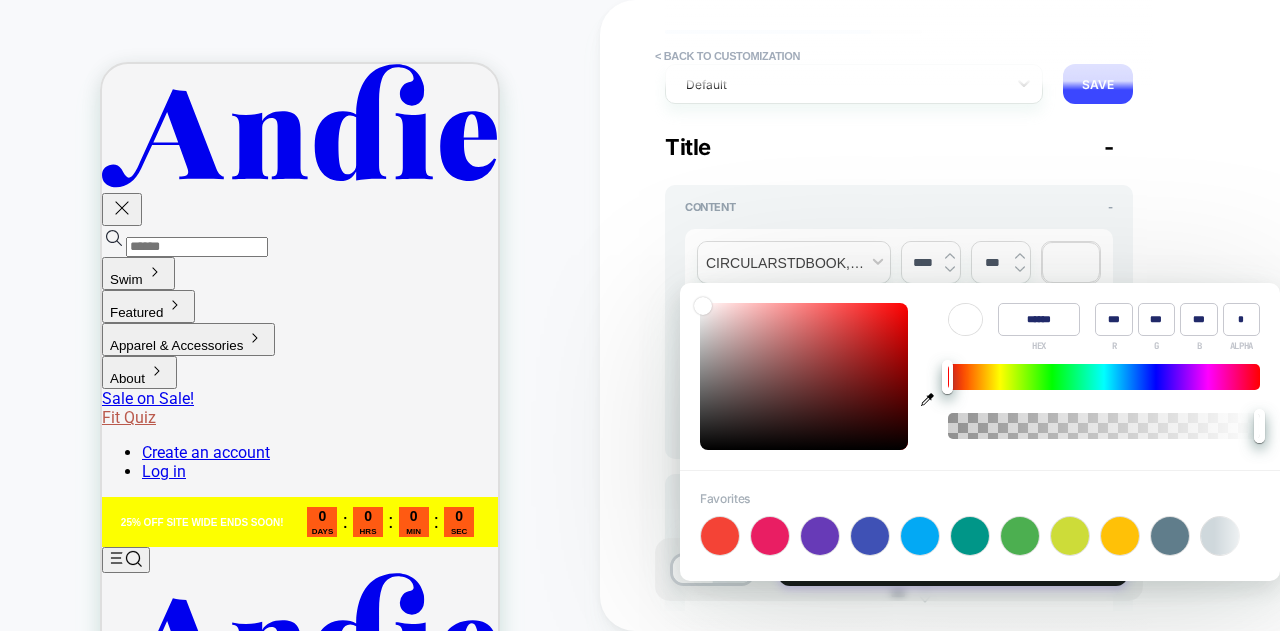 click at bounding box center [928, 376] 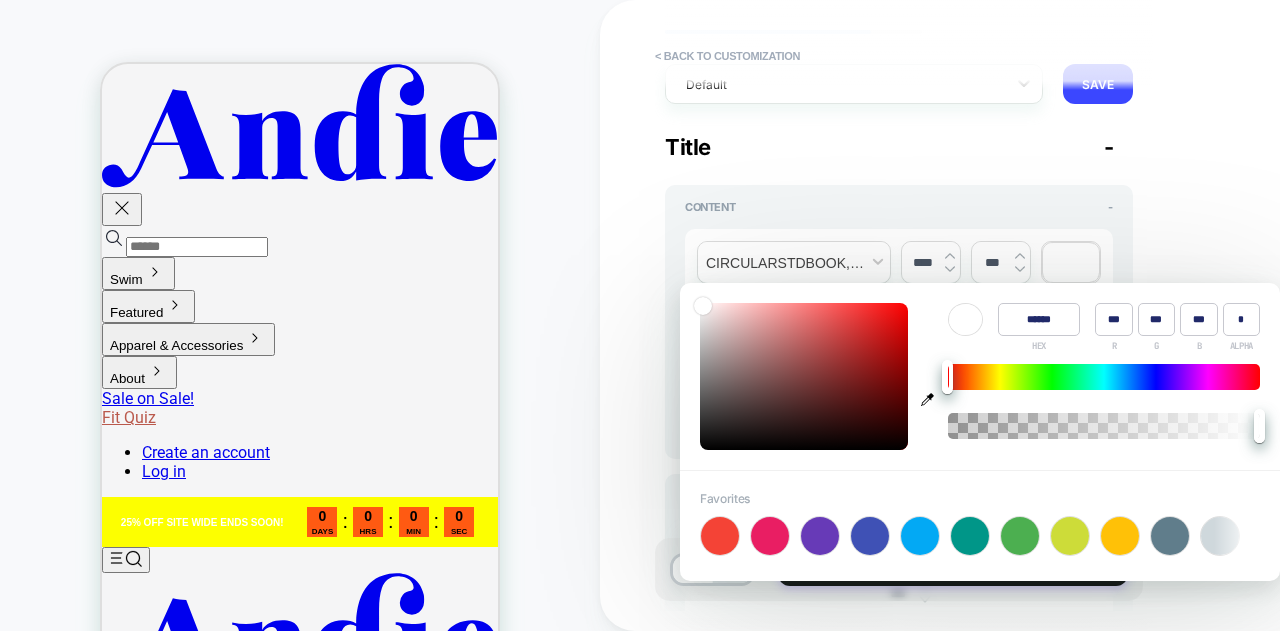type on "******" 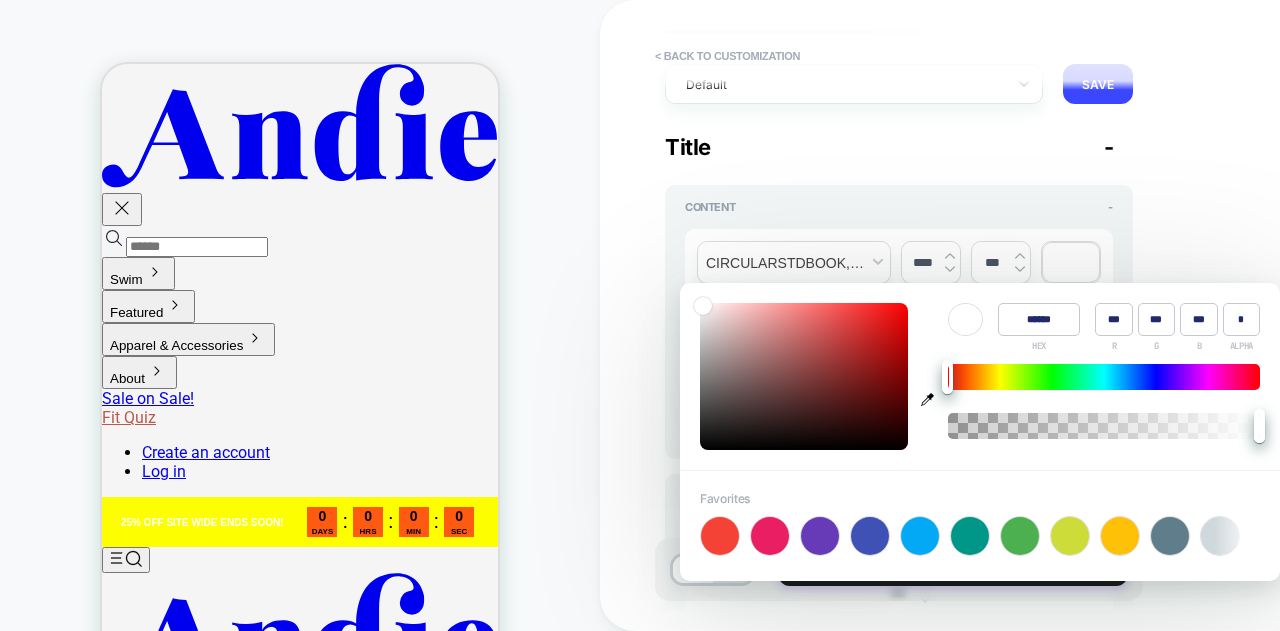 type on "***" 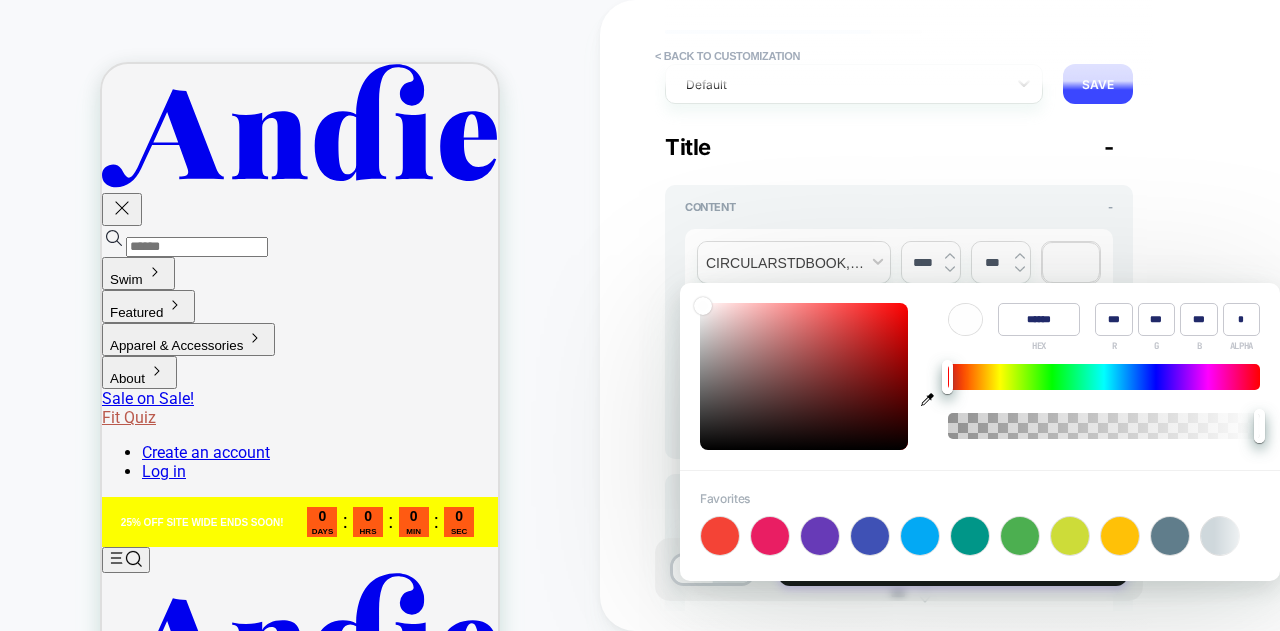 click on "**********" at bounding box center (1040, 315) 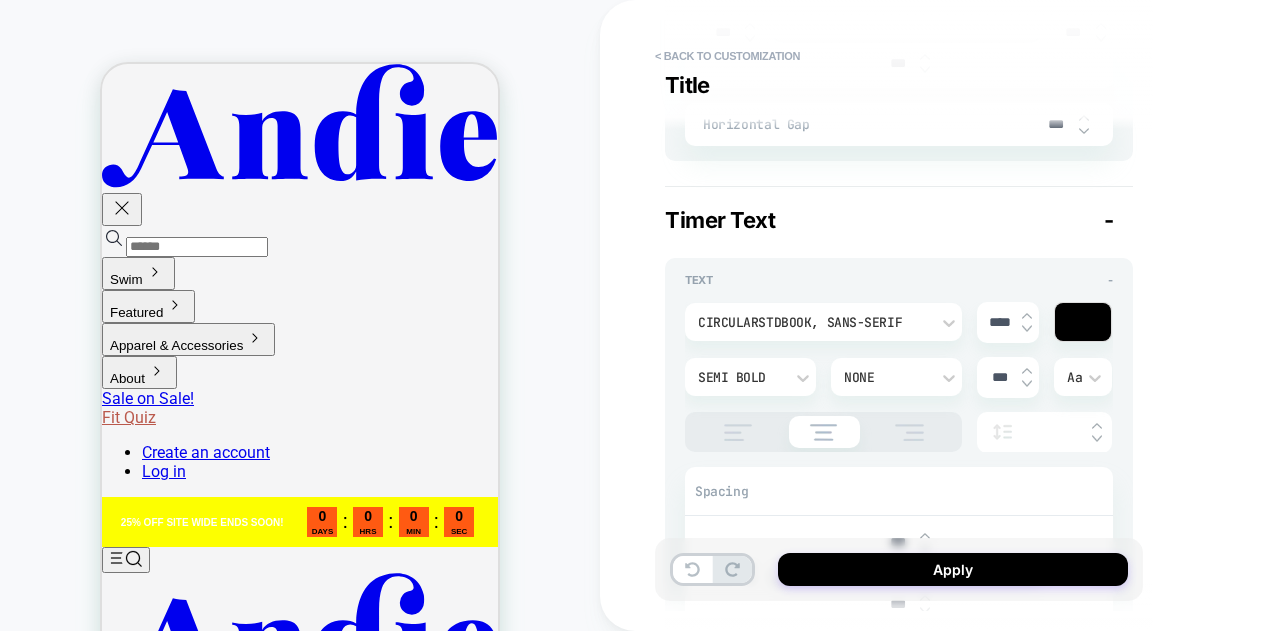 scroll, scrollTop: 800, scrollLeft: 0, axis: vertical 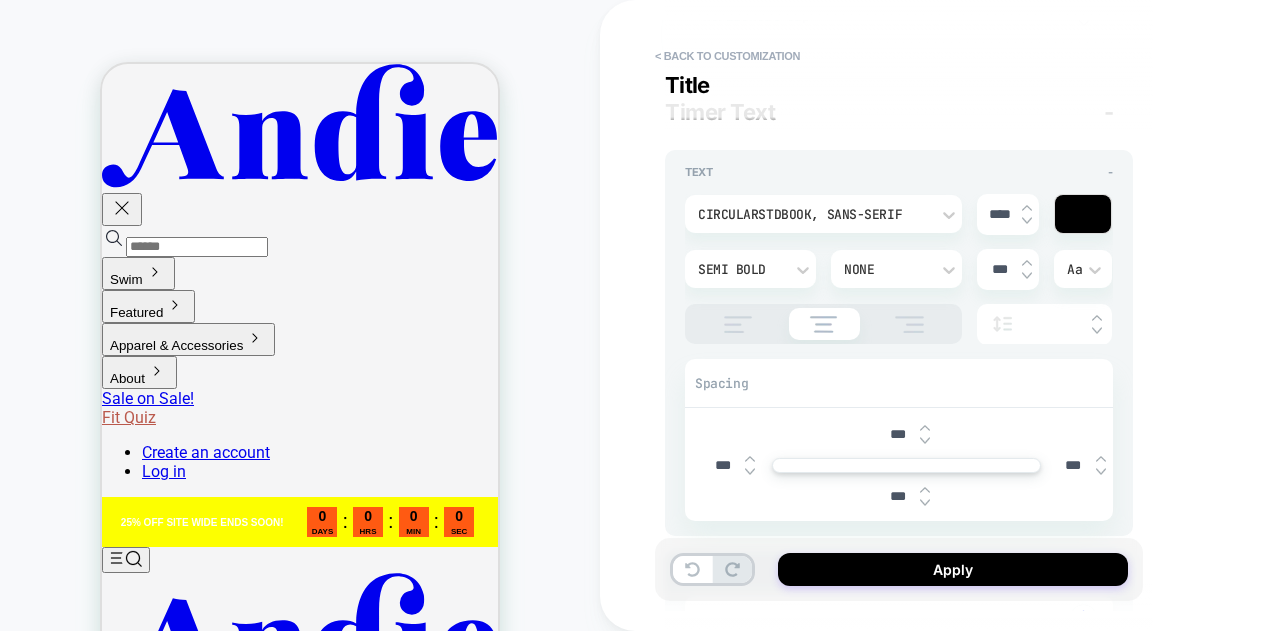 click at bounding box center (1083, 214) 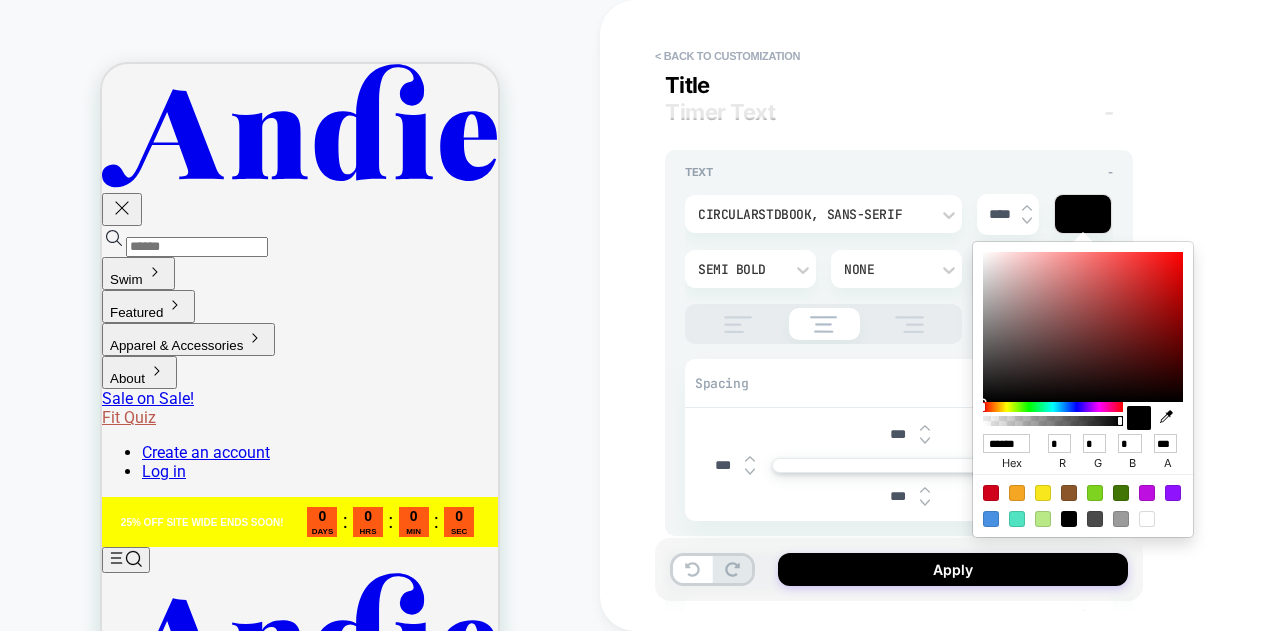 click at bounding box center (1147, 519) 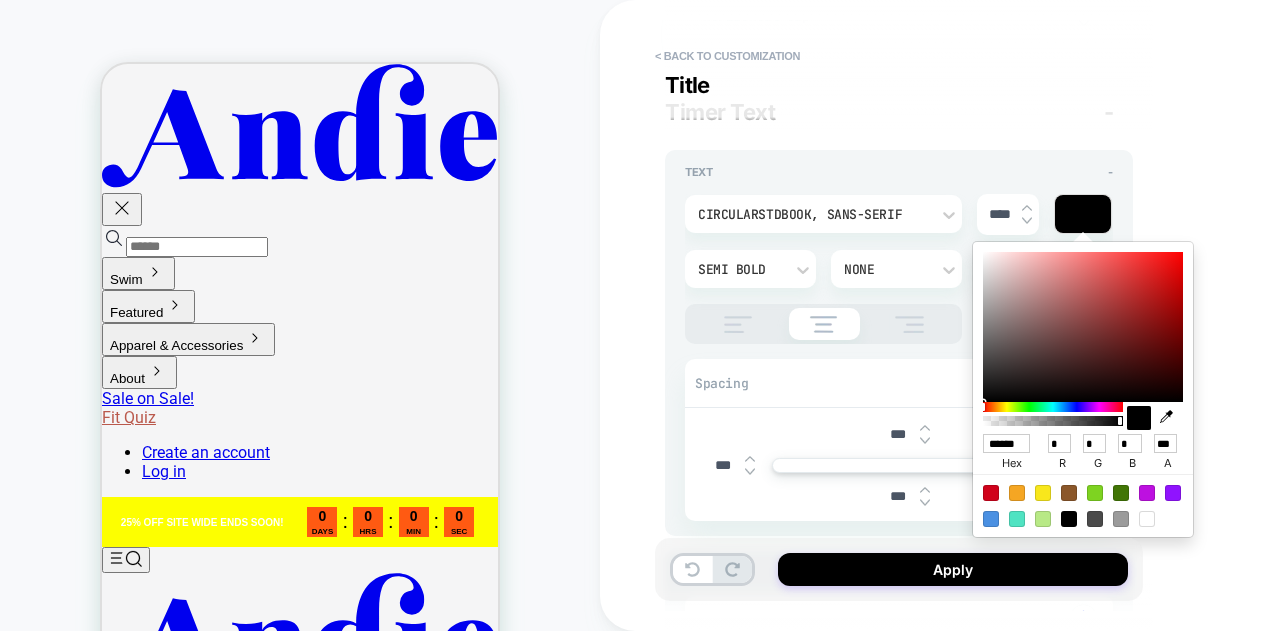 type on "*" 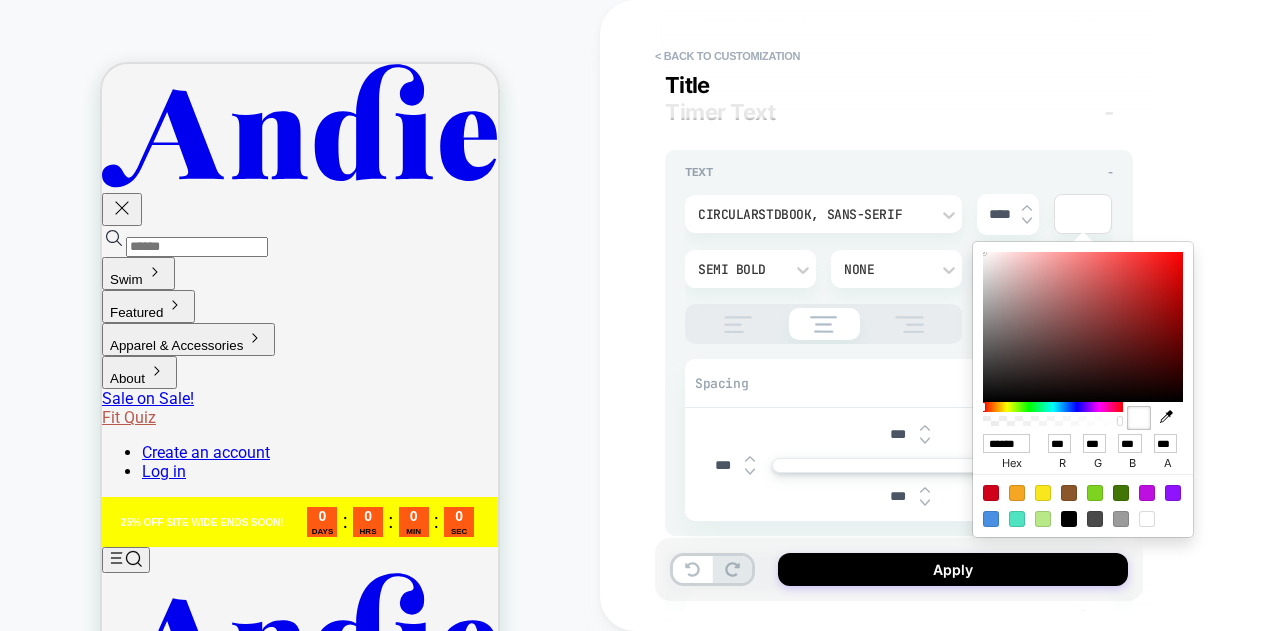 click on "**********" at bounding box center [1040, 315] 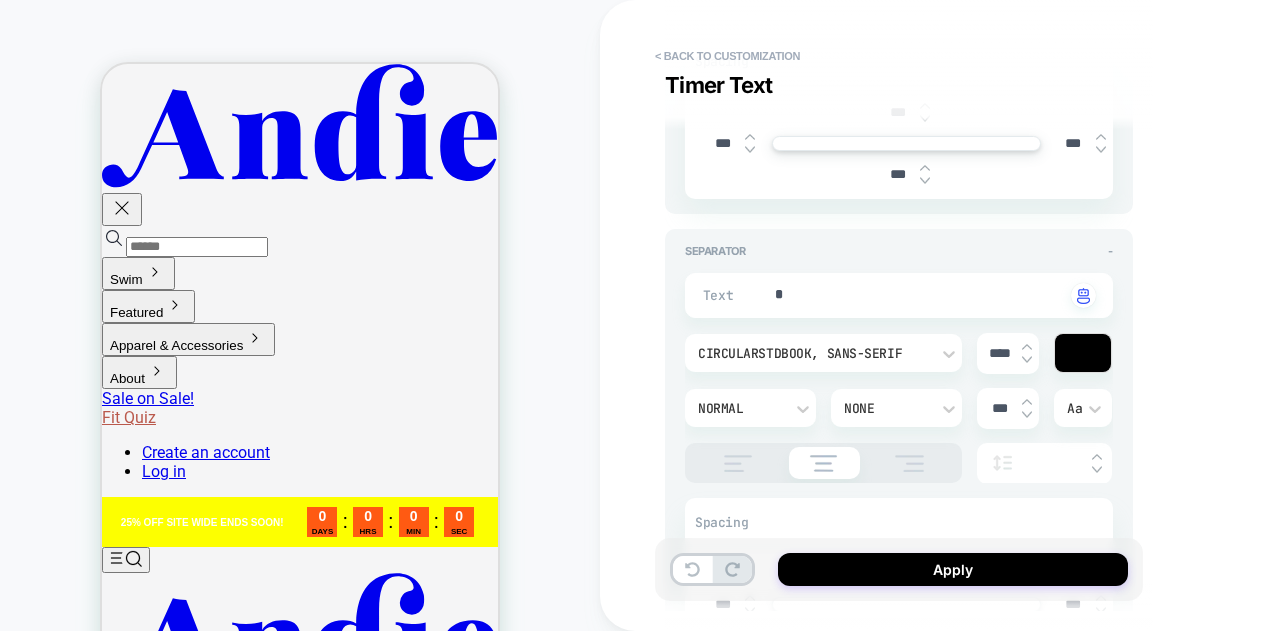 scroll, scrollTop: 1200, scrollLeft: 0, axis: vertical 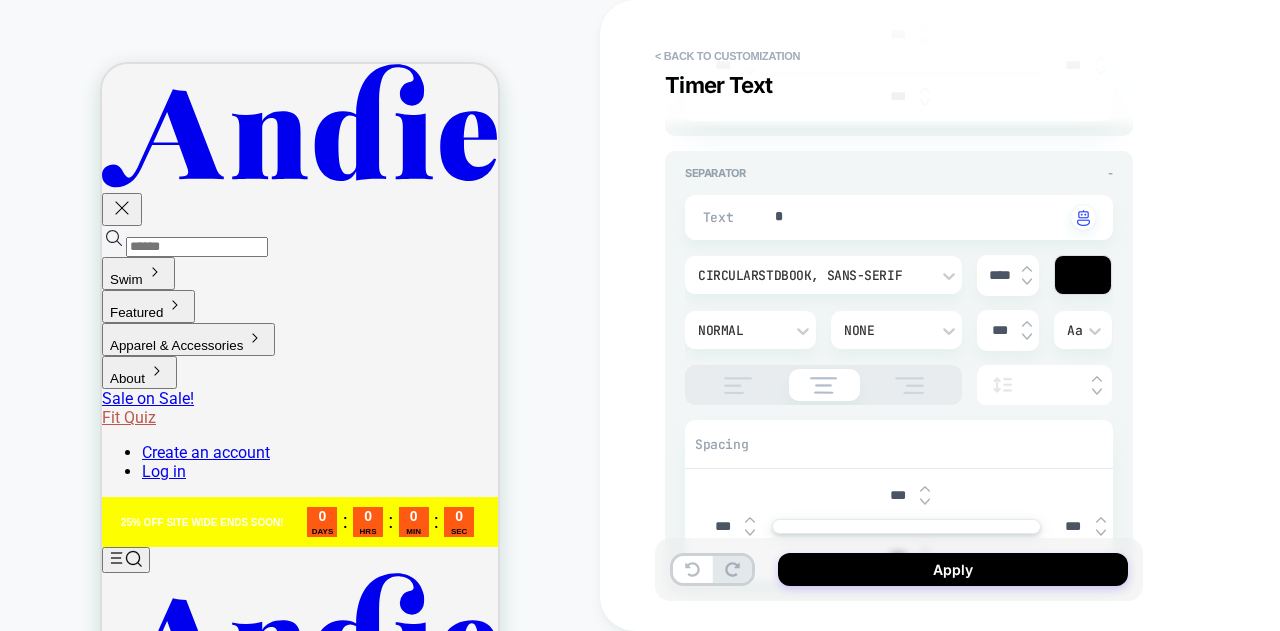 click at bounding box center [1083, 275] 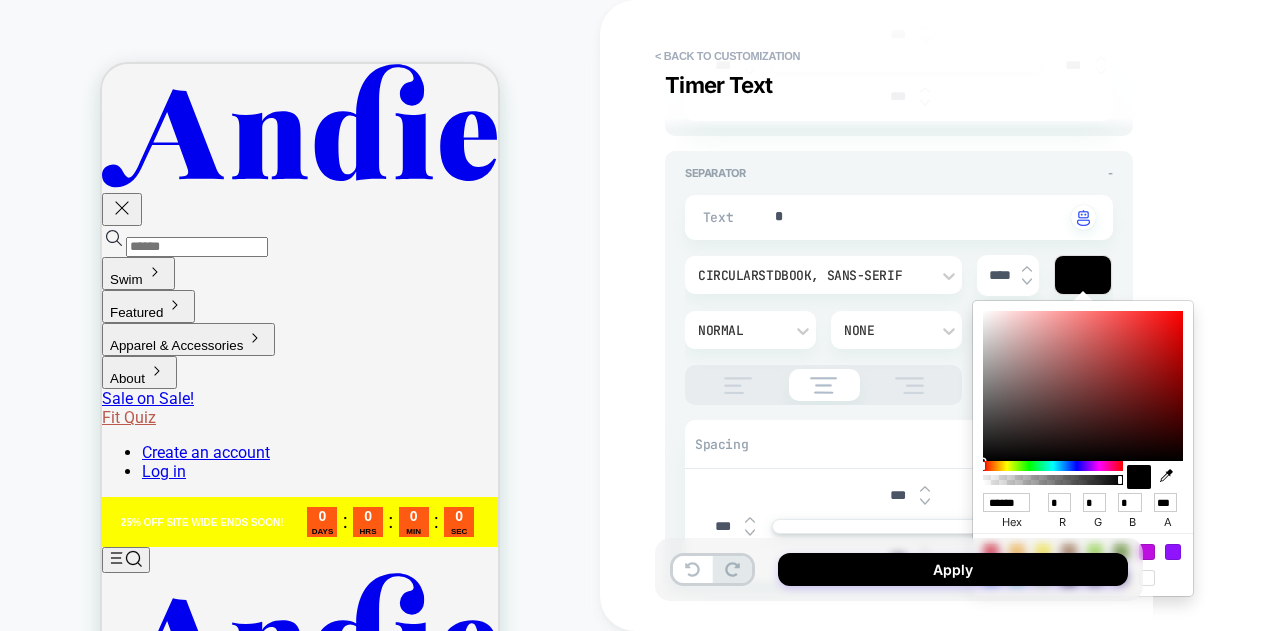 click on "**********" at bounding box center (1040, 315) 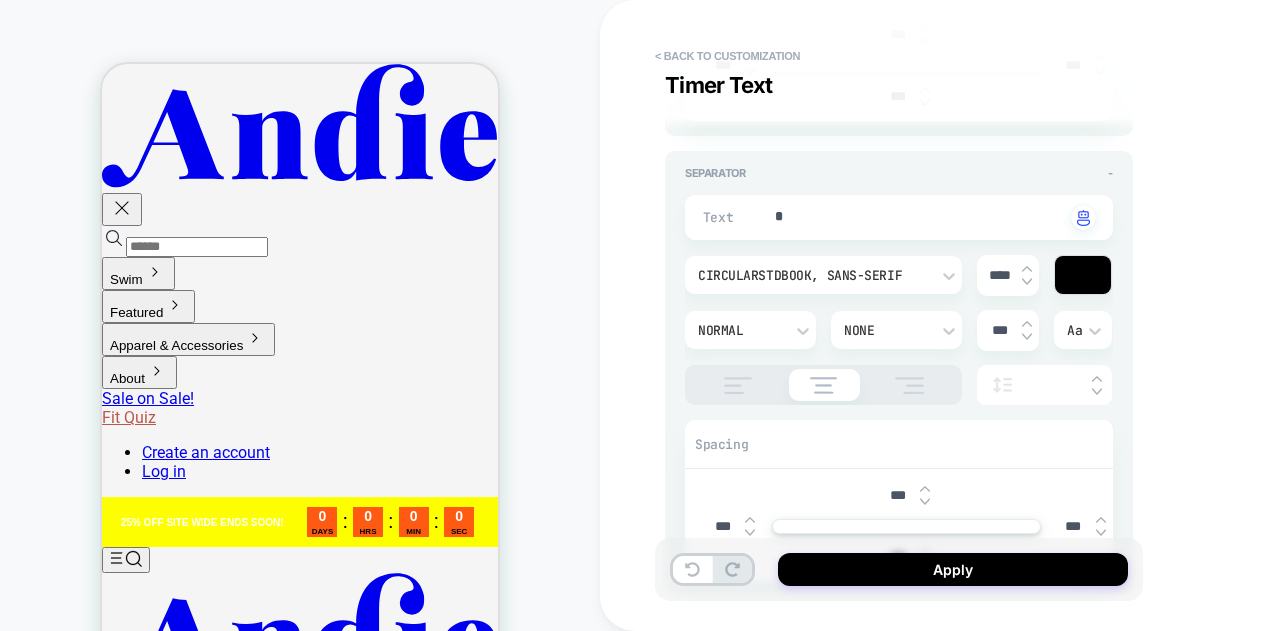 click at bounding box center (1083, 275) 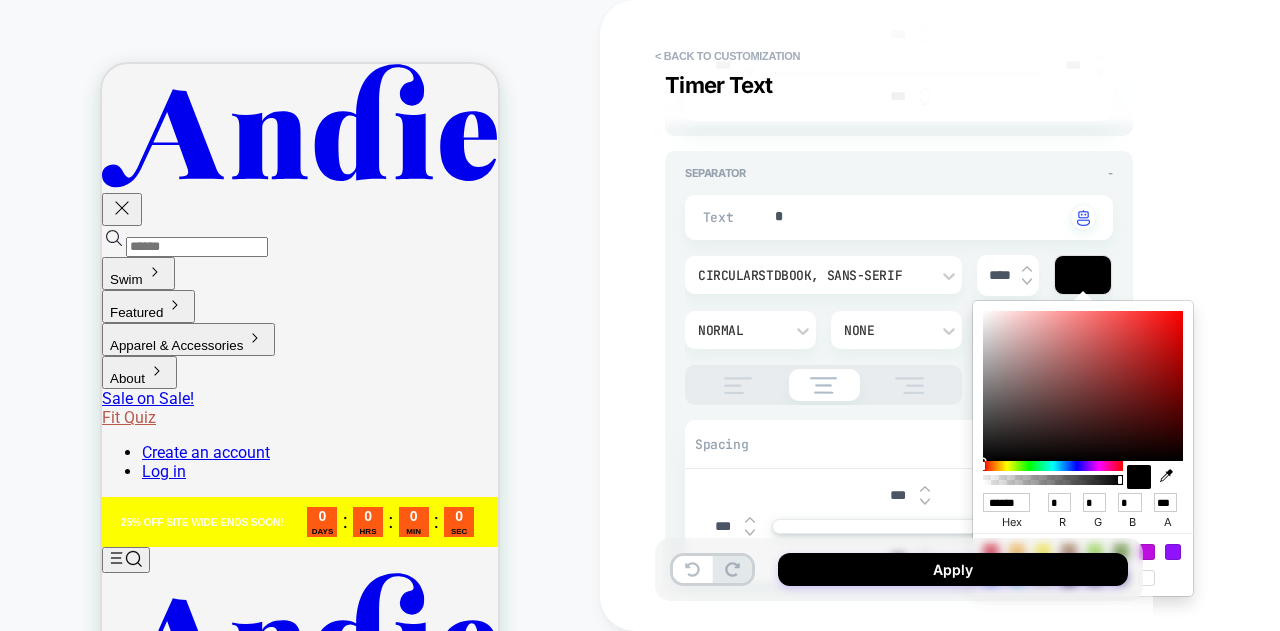 click on "Apply" at bounding box center [909, 579] 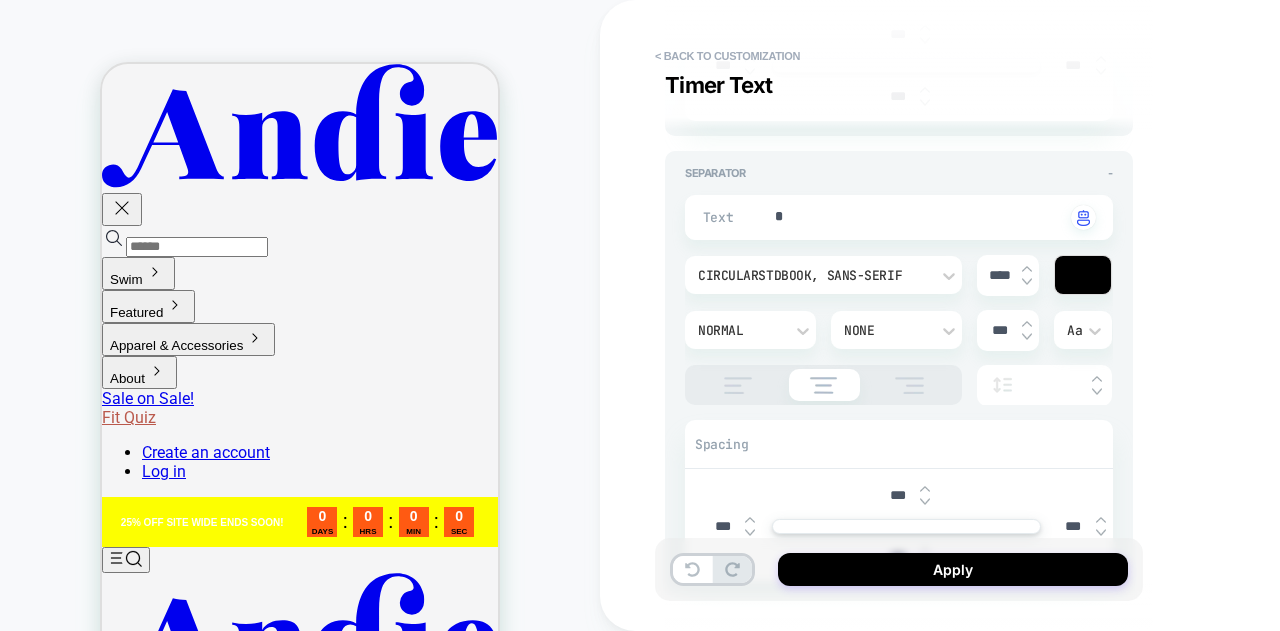 click on "**********" at bounding box center [1040, 315] 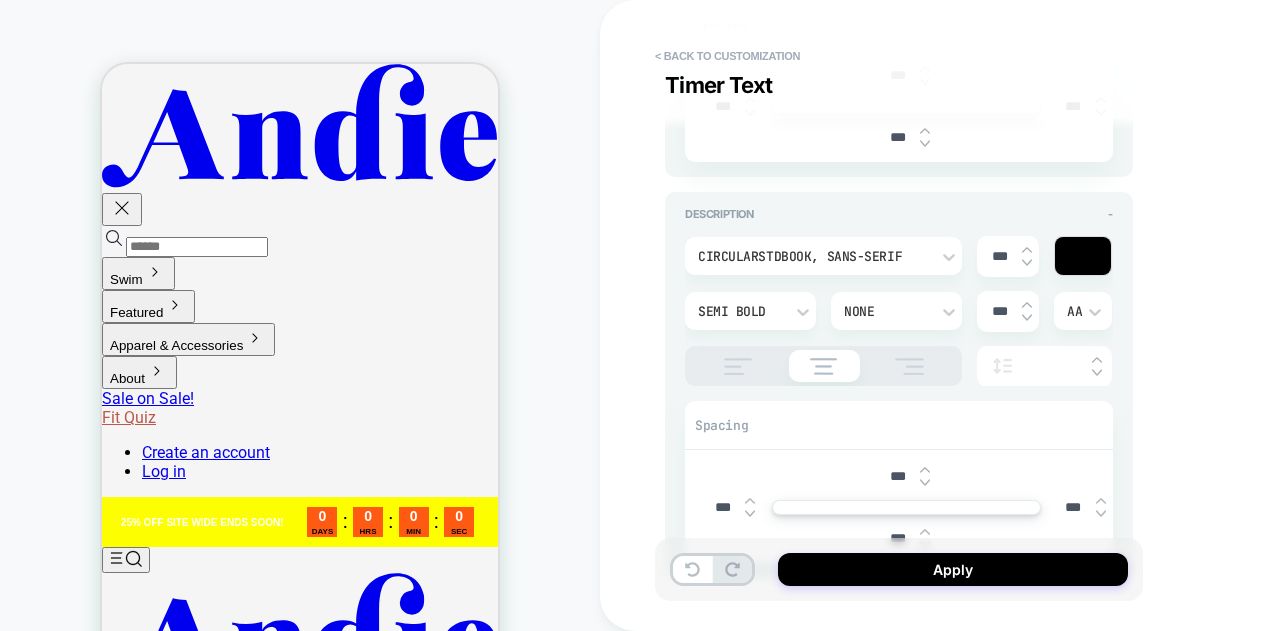 scroll, scrollTop: 1669, scrollLeft: 0, axis: vertical 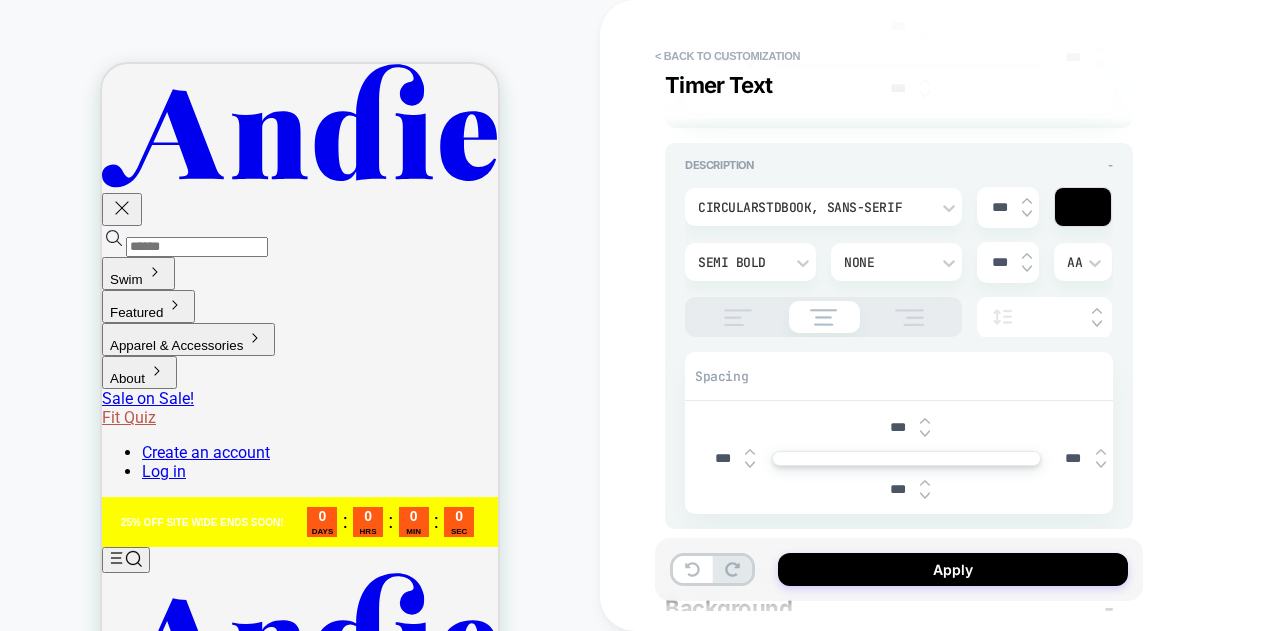 click at bounding box center (1083, 207) 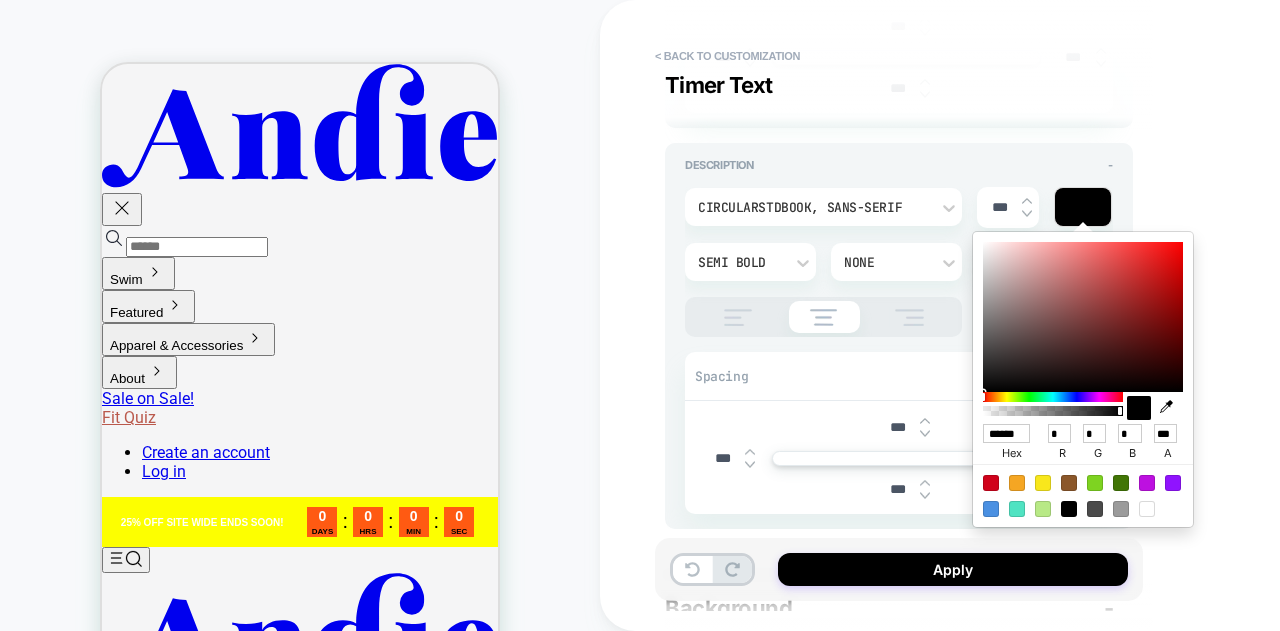 click at bounding box center [1147, 509] 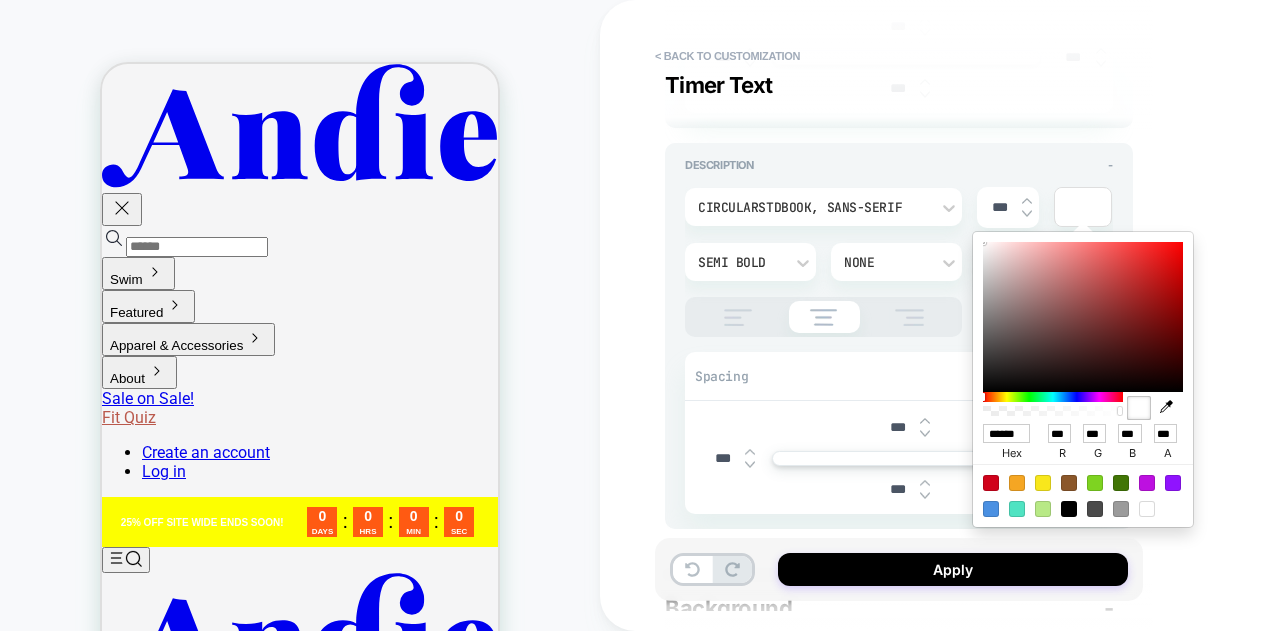 click on "**********" at bounding box center (1040, 315) 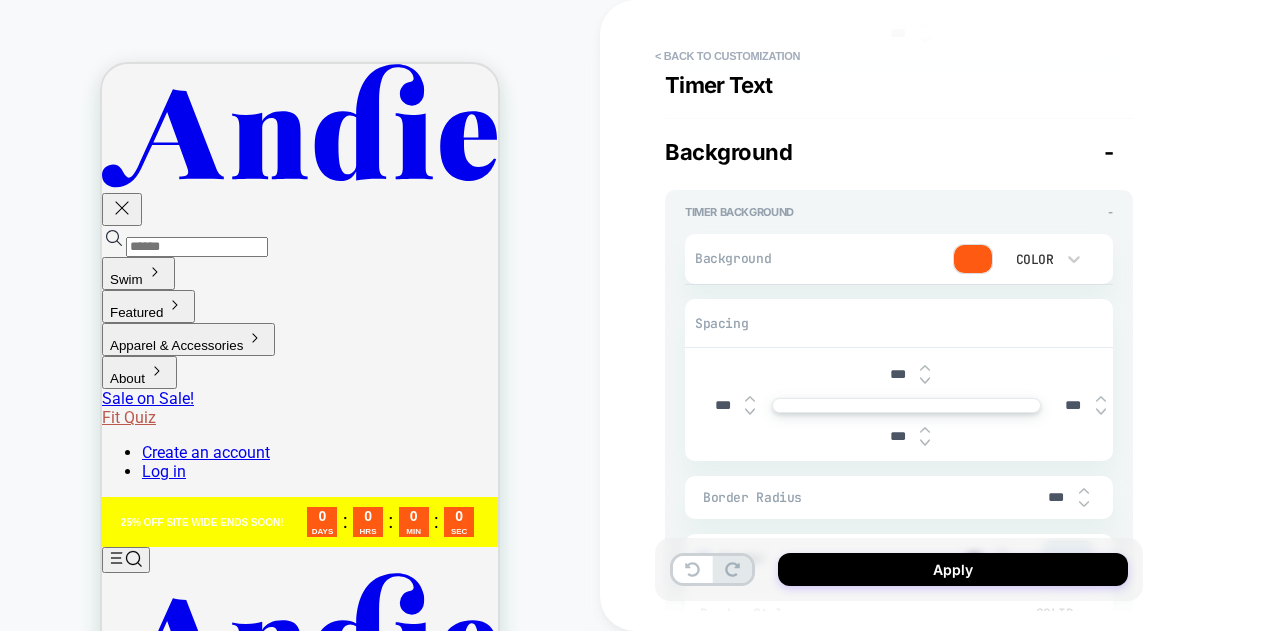 type on "*" 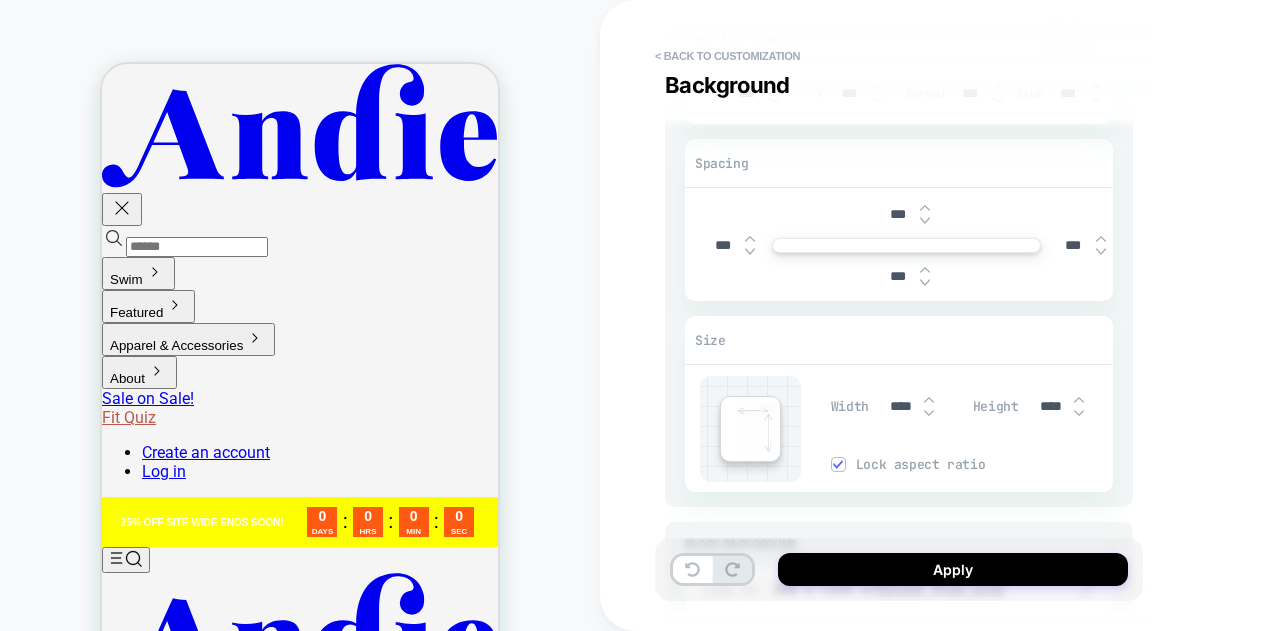 scroll, scrollTop: 2969, scrollLeft: 0, axis: vertical 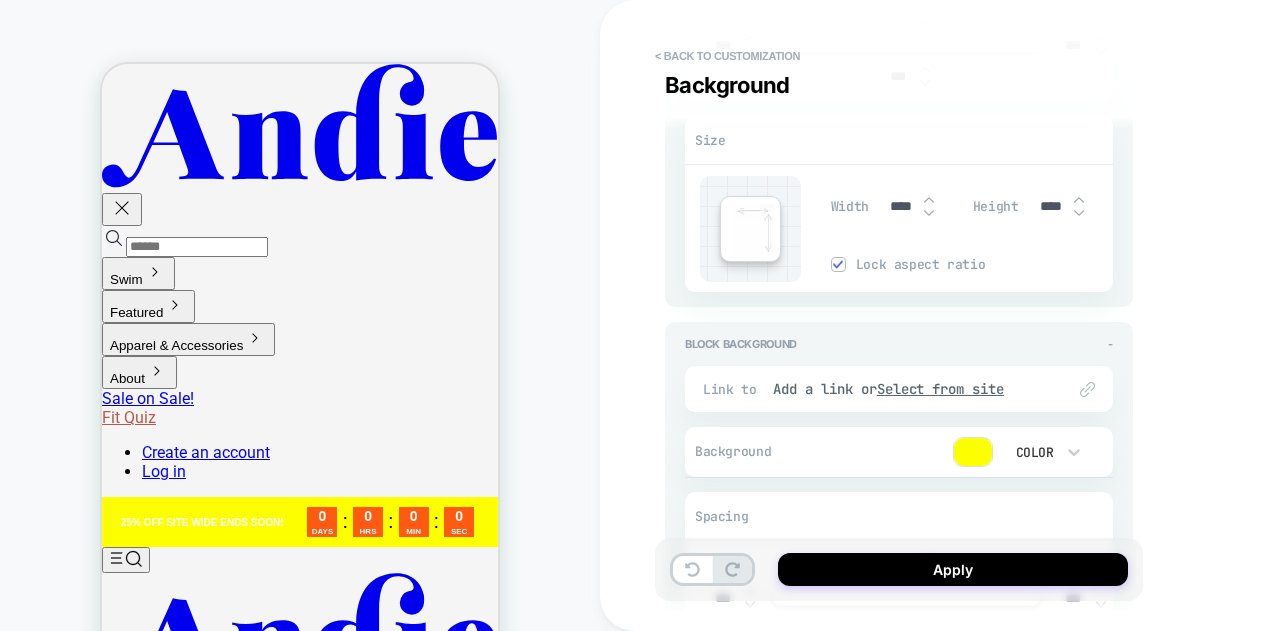 click at bounding box center [973, 452] 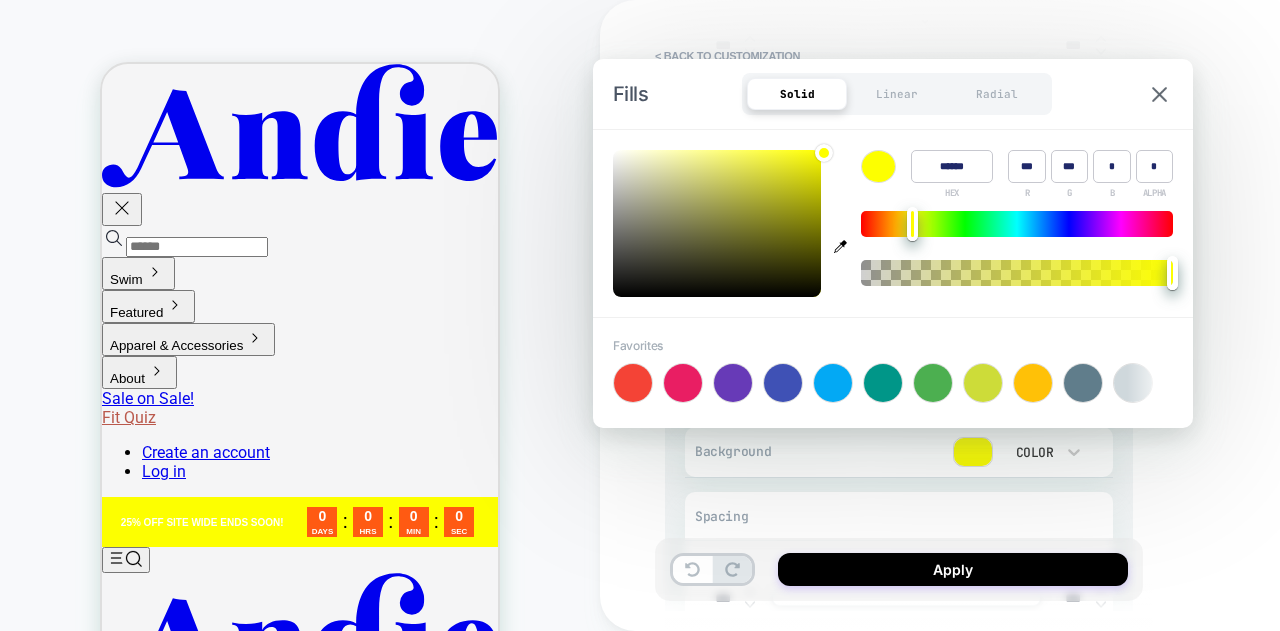 click on "******" at bounding box center [952, 166] 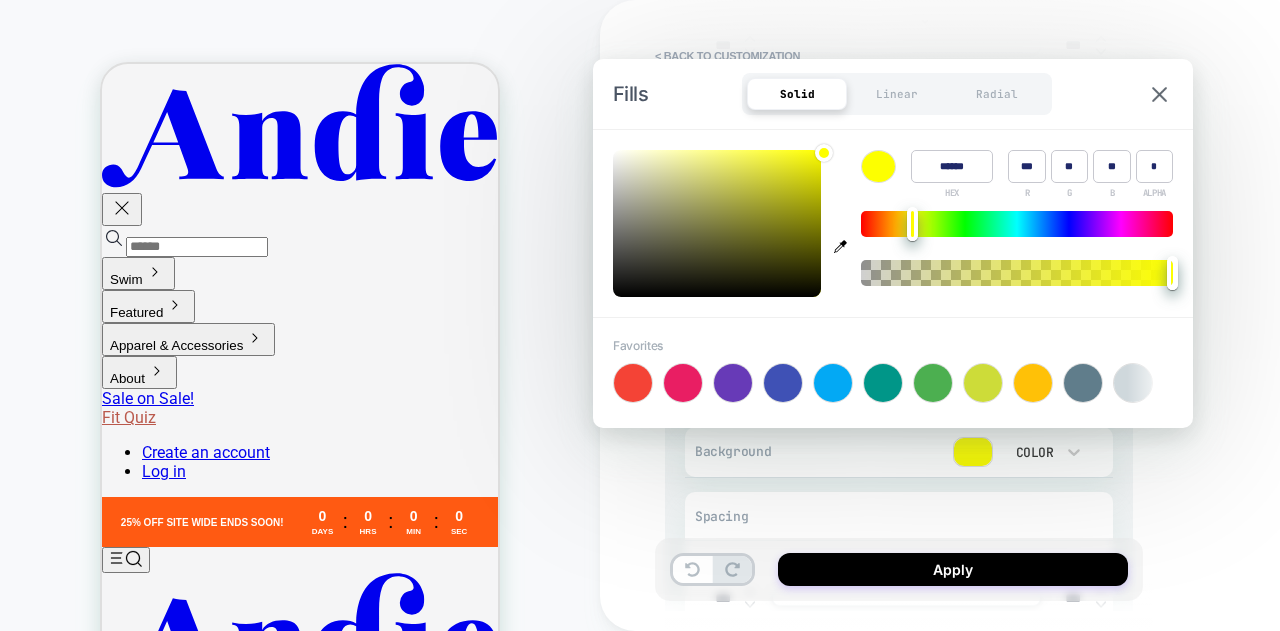 type on "*" 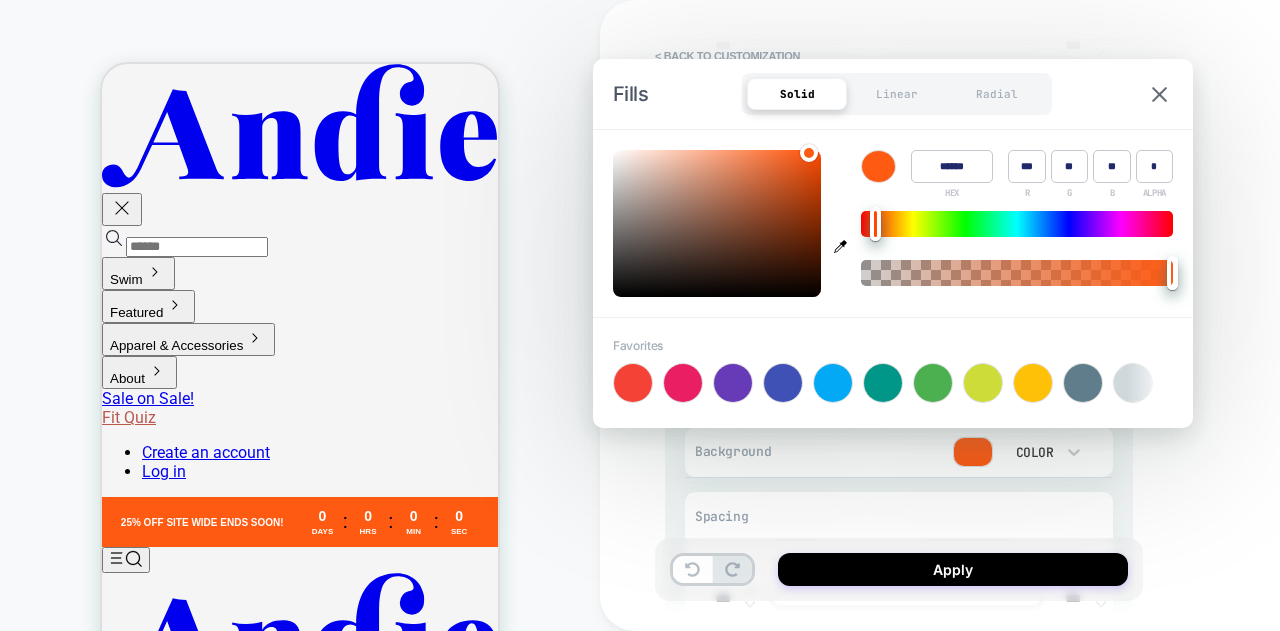 type on "******" 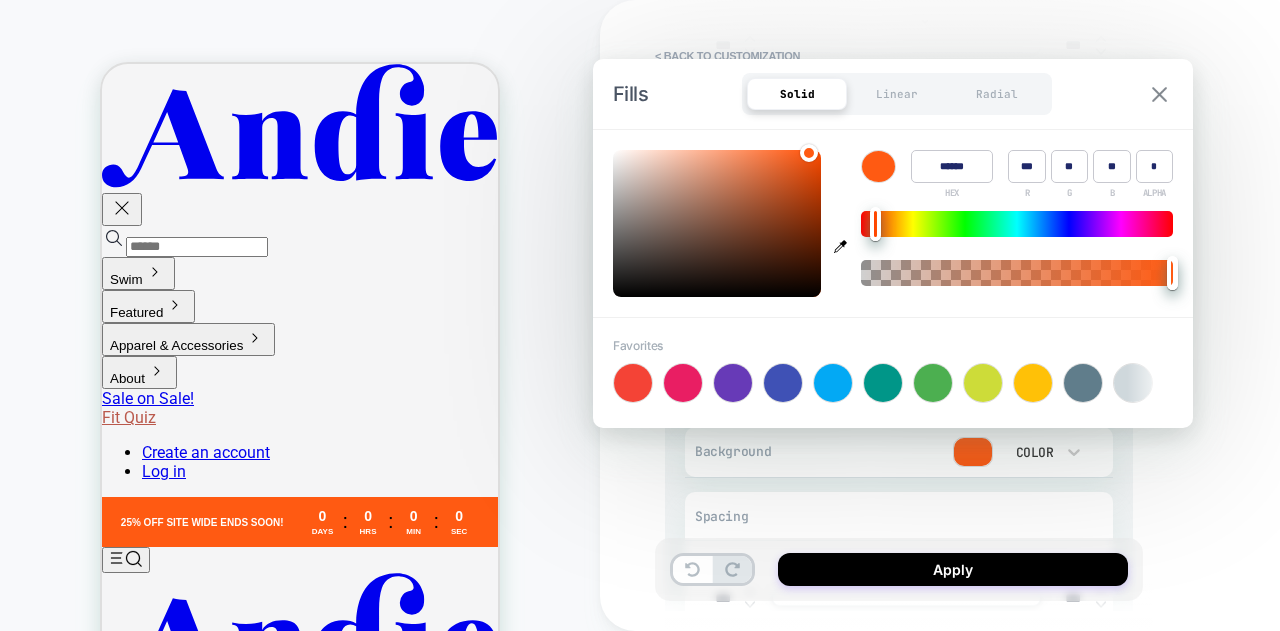 click at bounding box center [1159, 94] 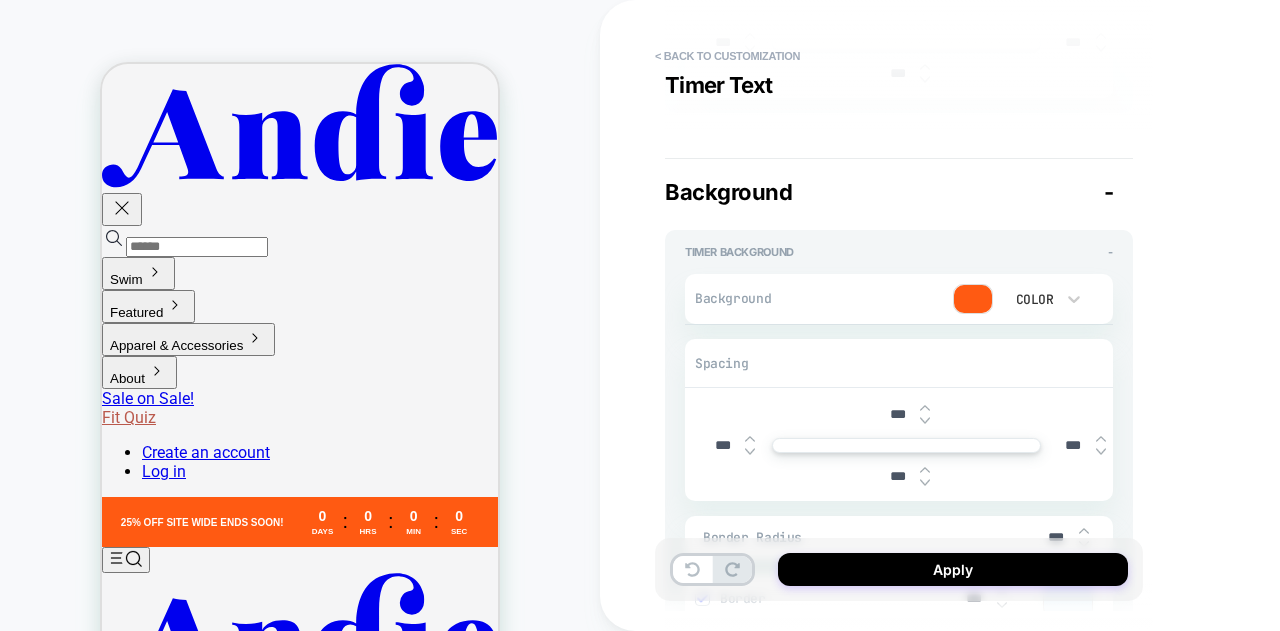 scroll, scrollTop: 0, scrollLeft: 0, axis: both 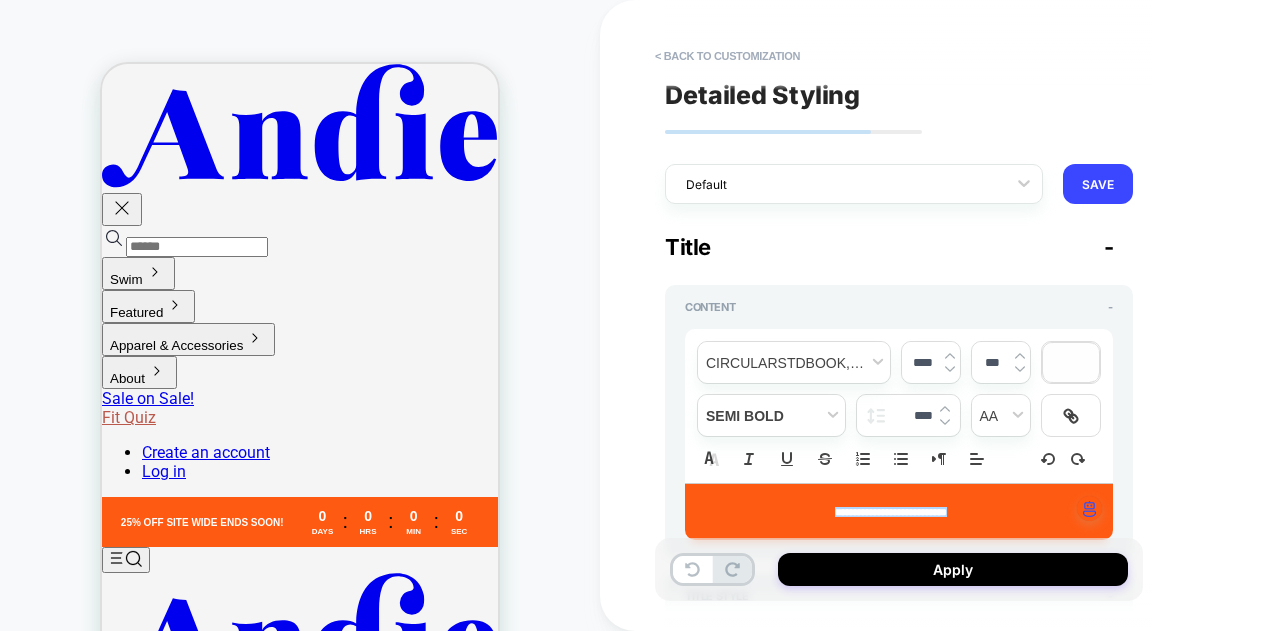 click on "**********" at bounding box center [899, 315] 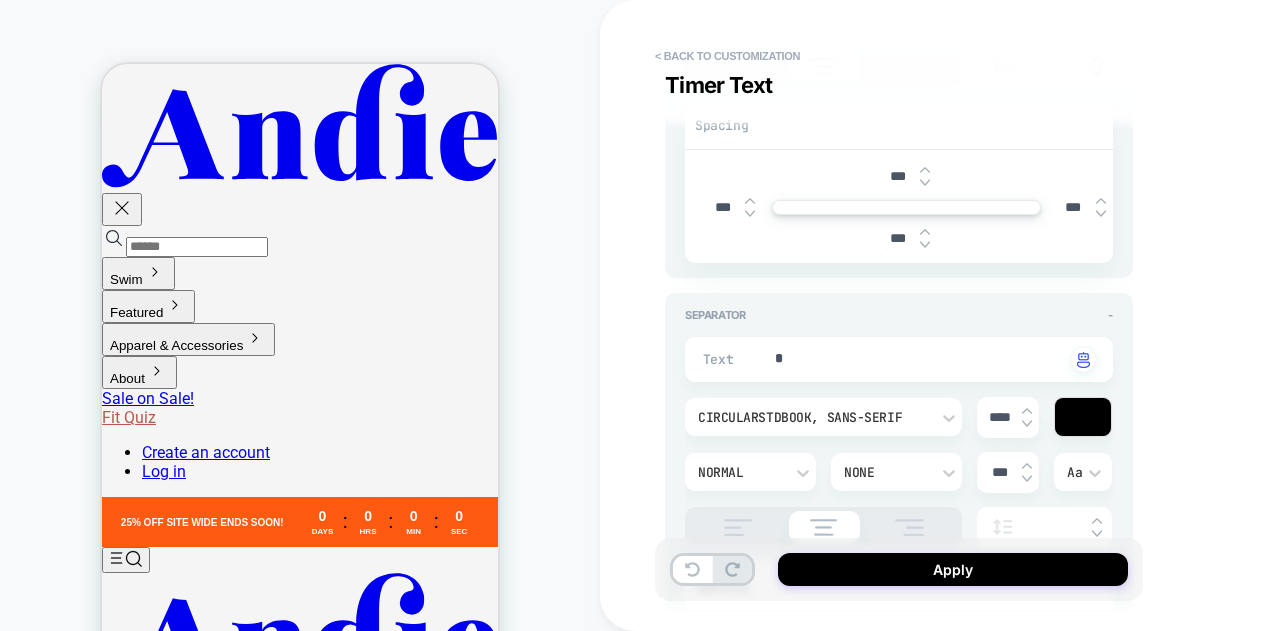 scroll, scrollTop: 1100, scrollLeft: 0, axis: vertical 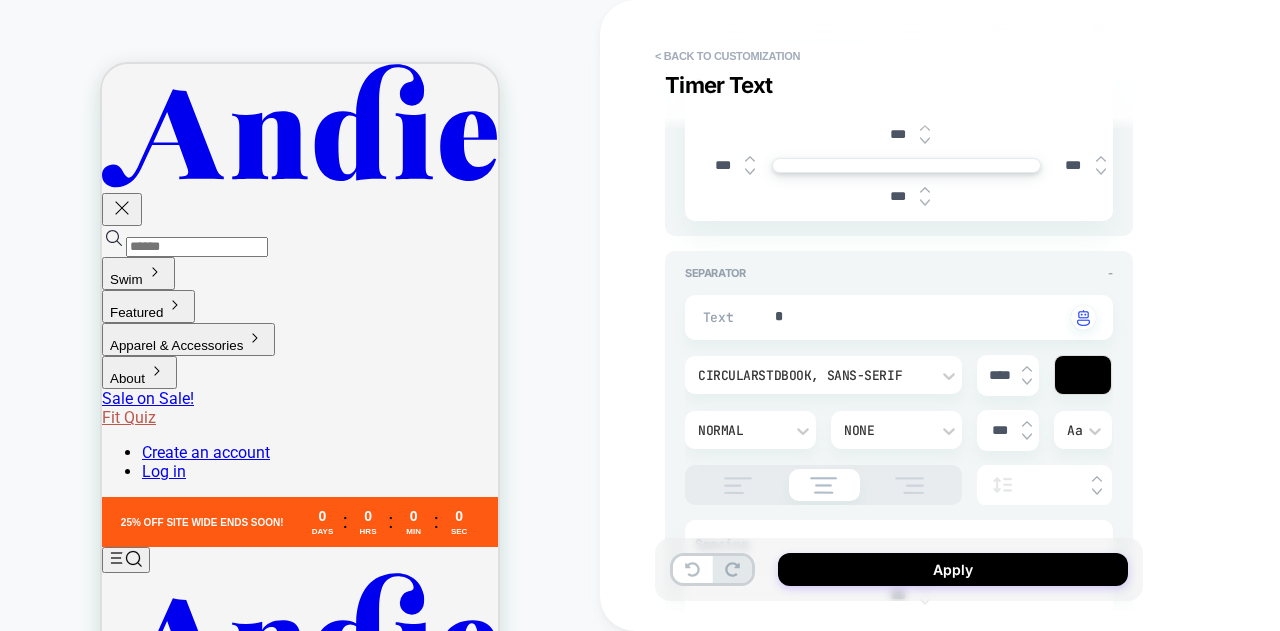 click at bounding box center (1083, 375) 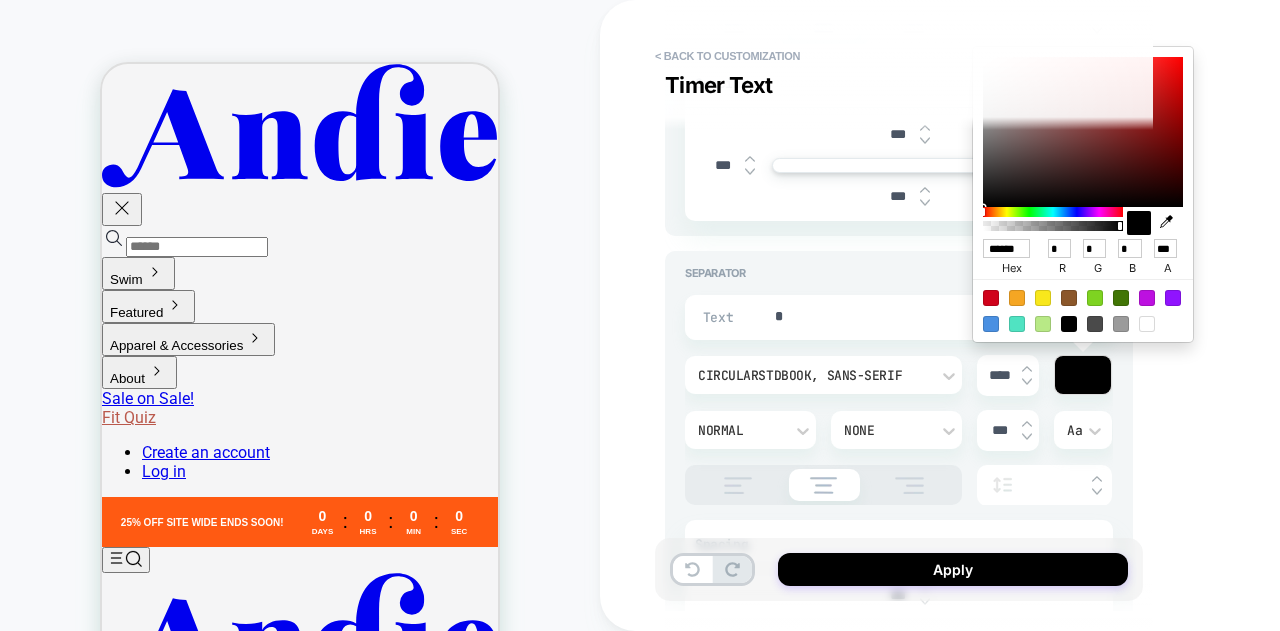click at bounding box center [1147, 324] 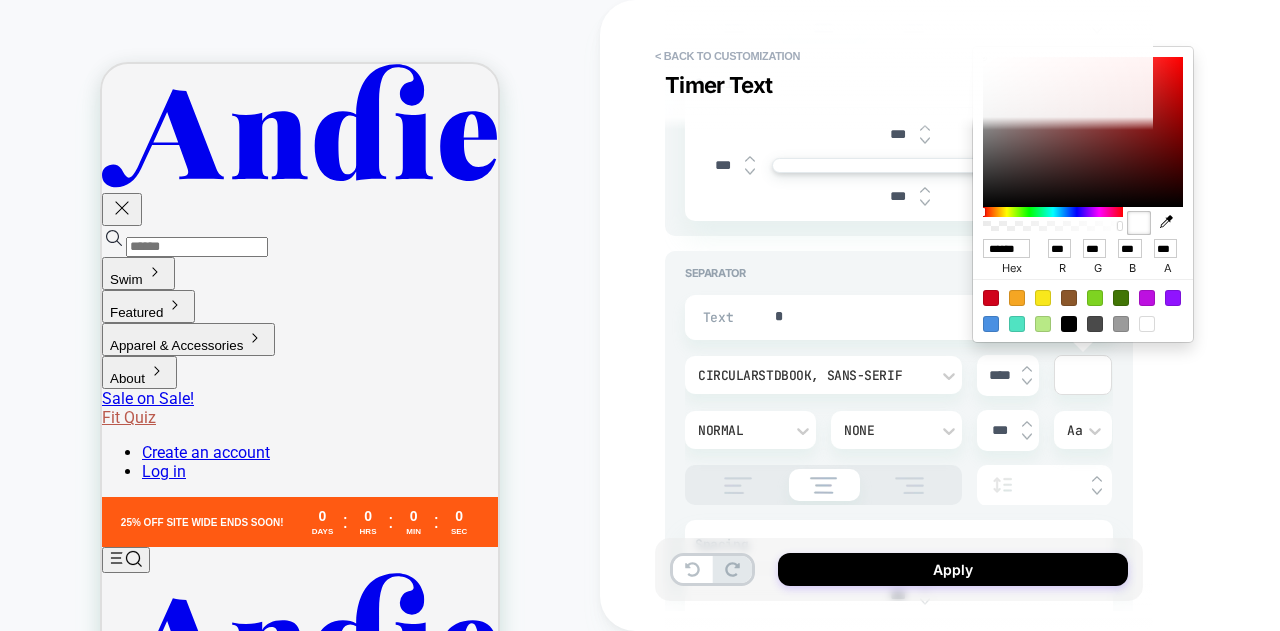 type on "*" 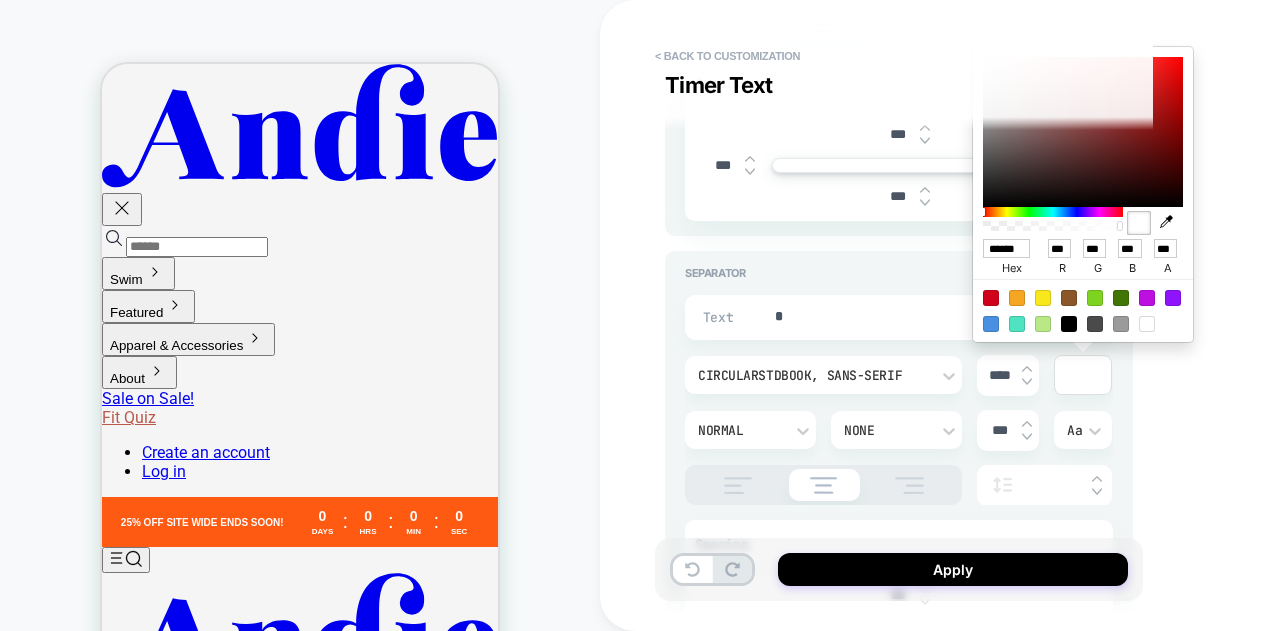 click on "**********" at bounding box center [1040, 315] 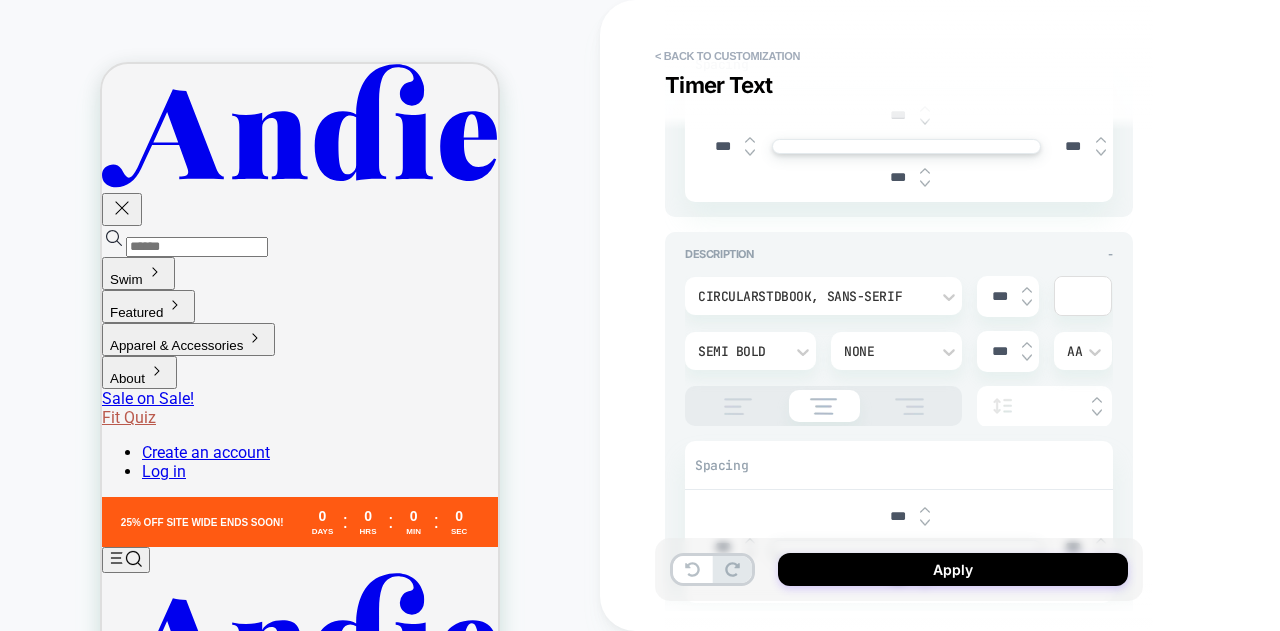 scroll, scrollTop: 1600, scrollLeft: 0, axis: vertical 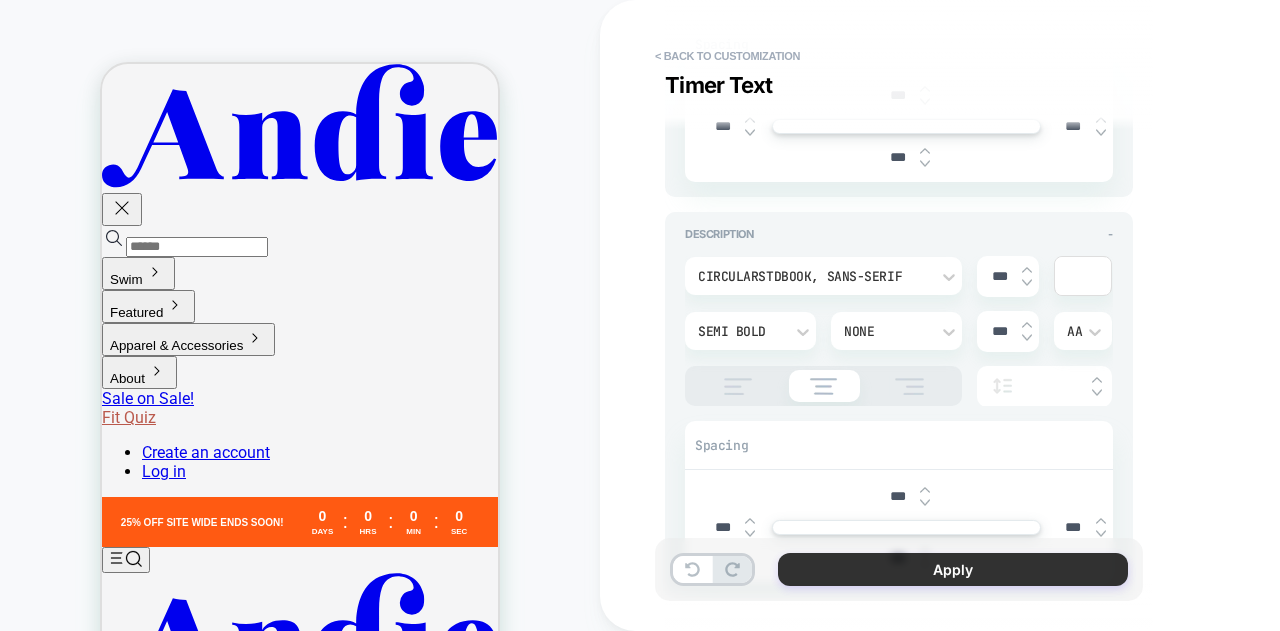 click on "Apply" at bounding box center [953, 569] 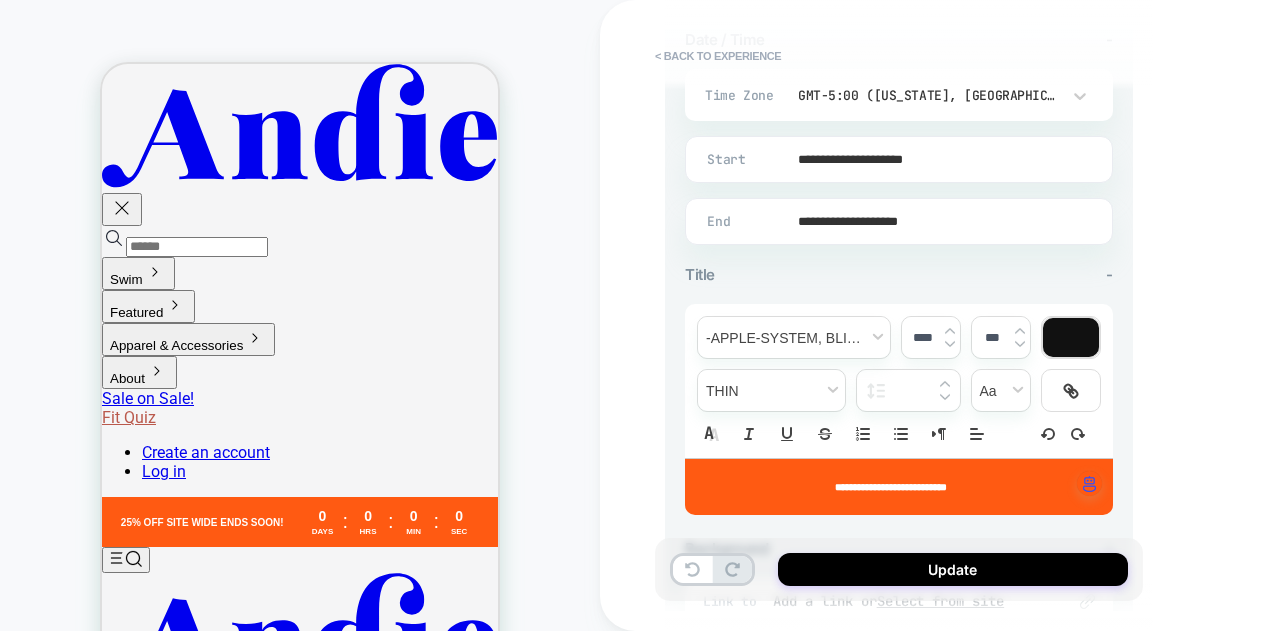 scroll, scrollTop: 500, scrollLeft: 0, axis: vertical 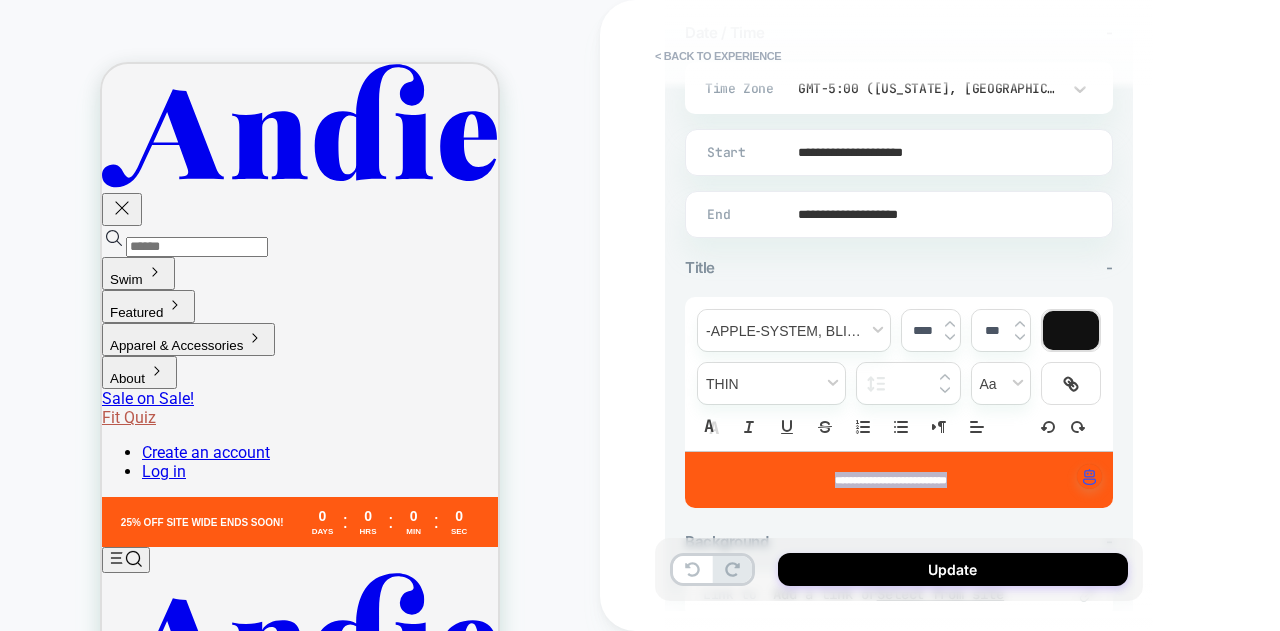 drag, startPoint x: 975, startPoint y: 473, endPoint x: 772, endPoint y: 466, distance: 203.12065 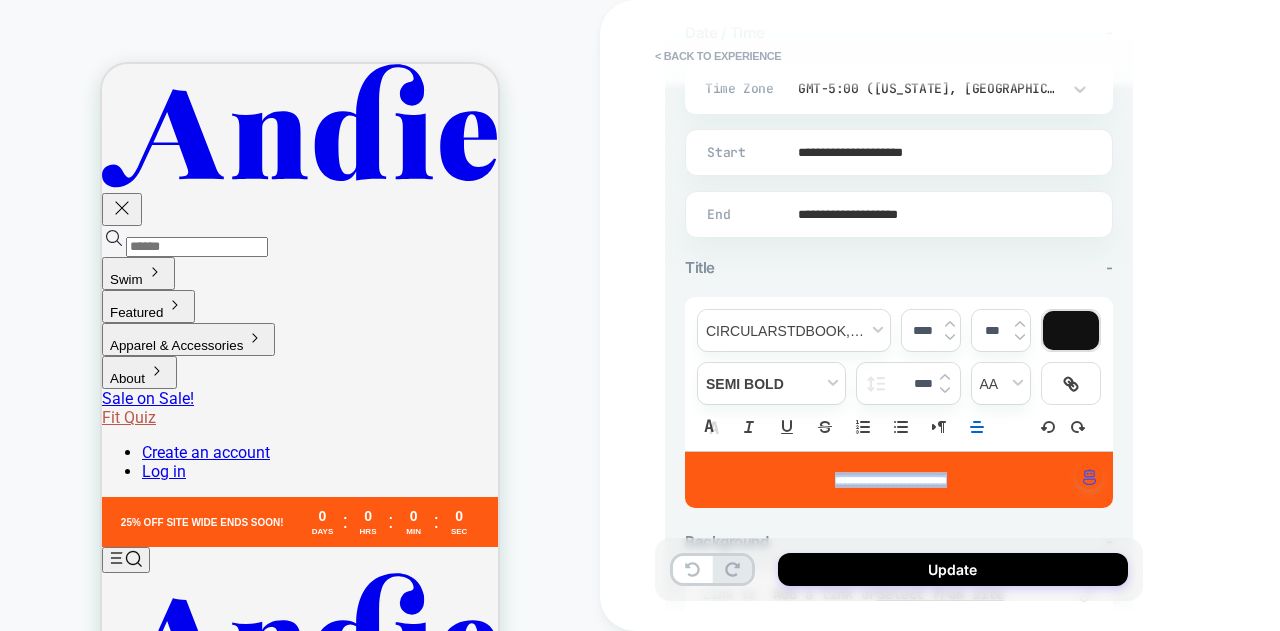type on "****" 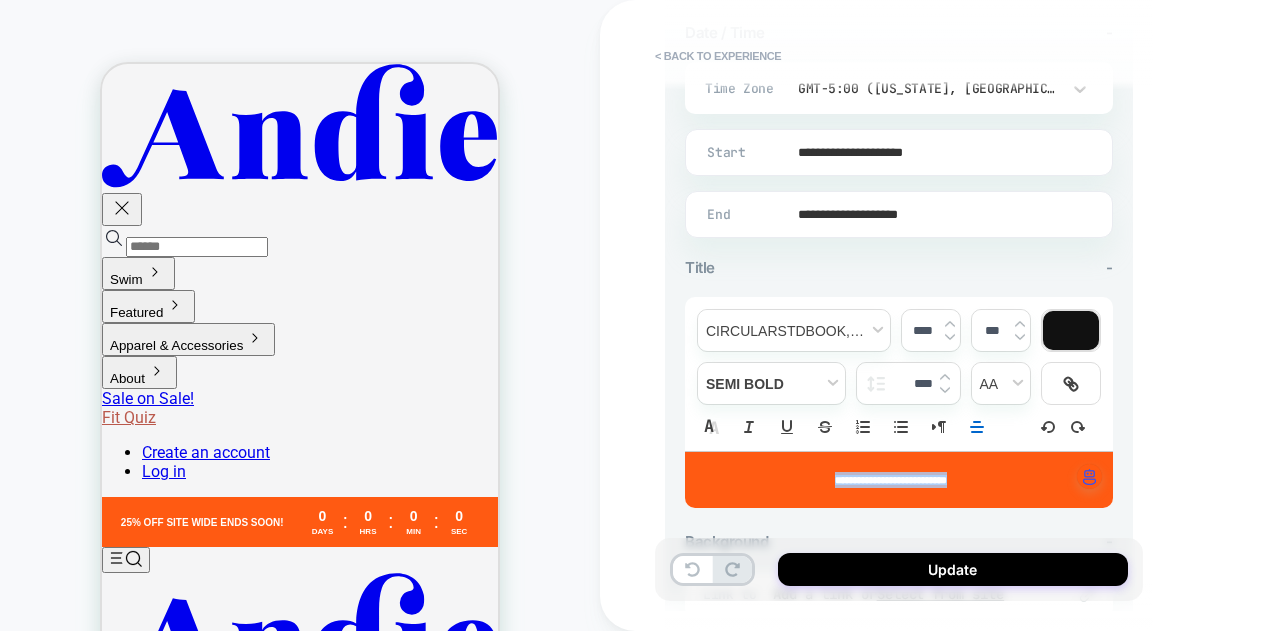 type 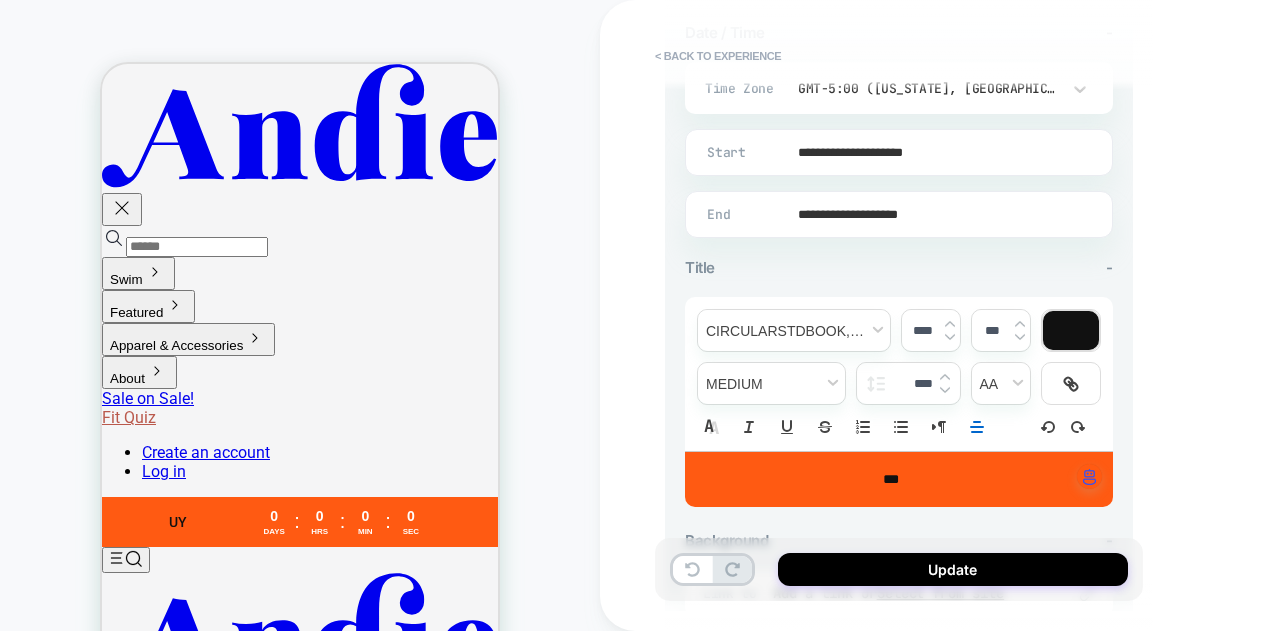 type on "****" 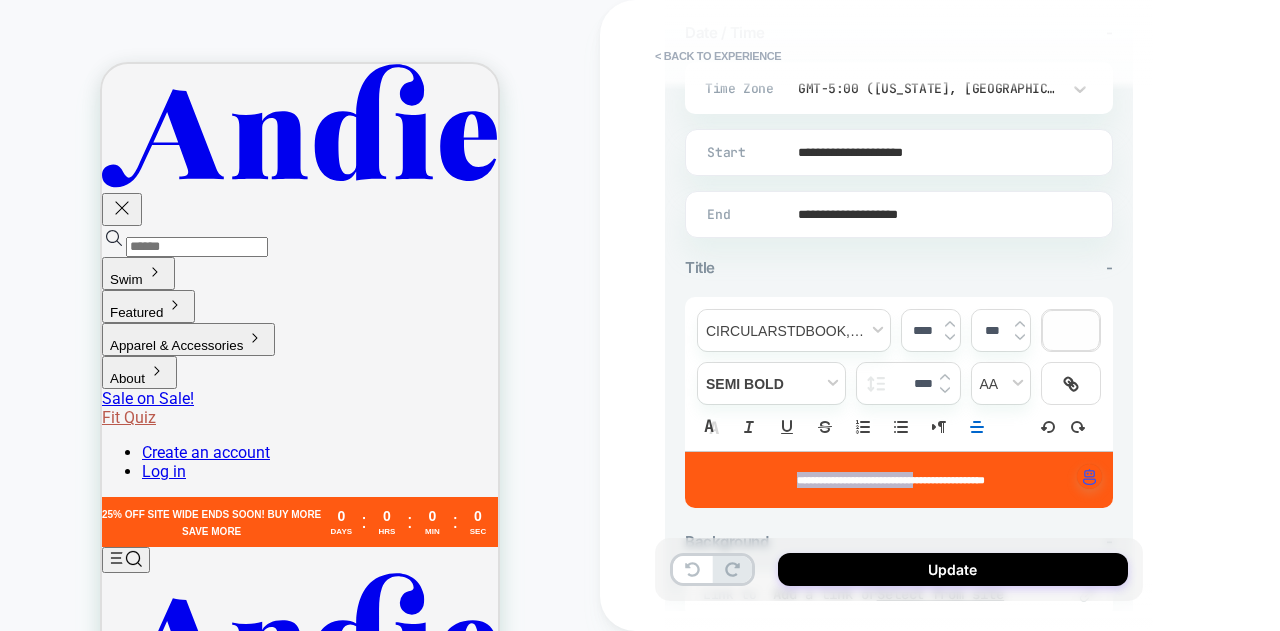 drag, startPoint x: 918, startPoint y: 475, endPoint x: 744, endPoint y: 475, distance: 174 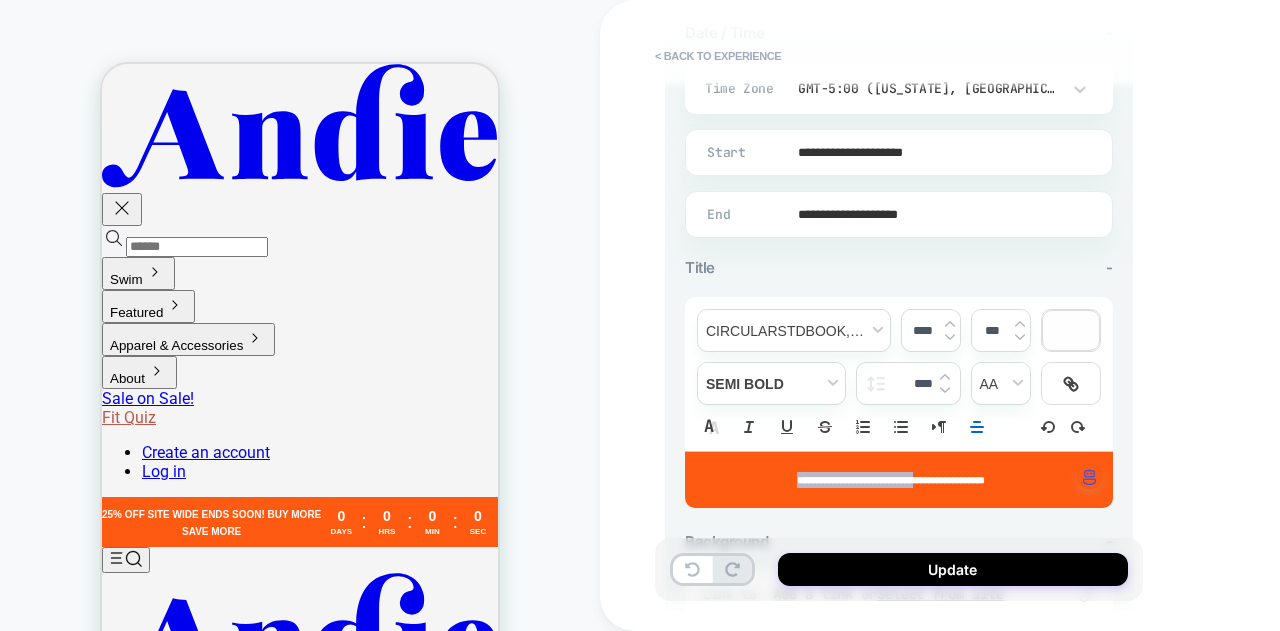 click on "**********" at bounding box center (891, 480) 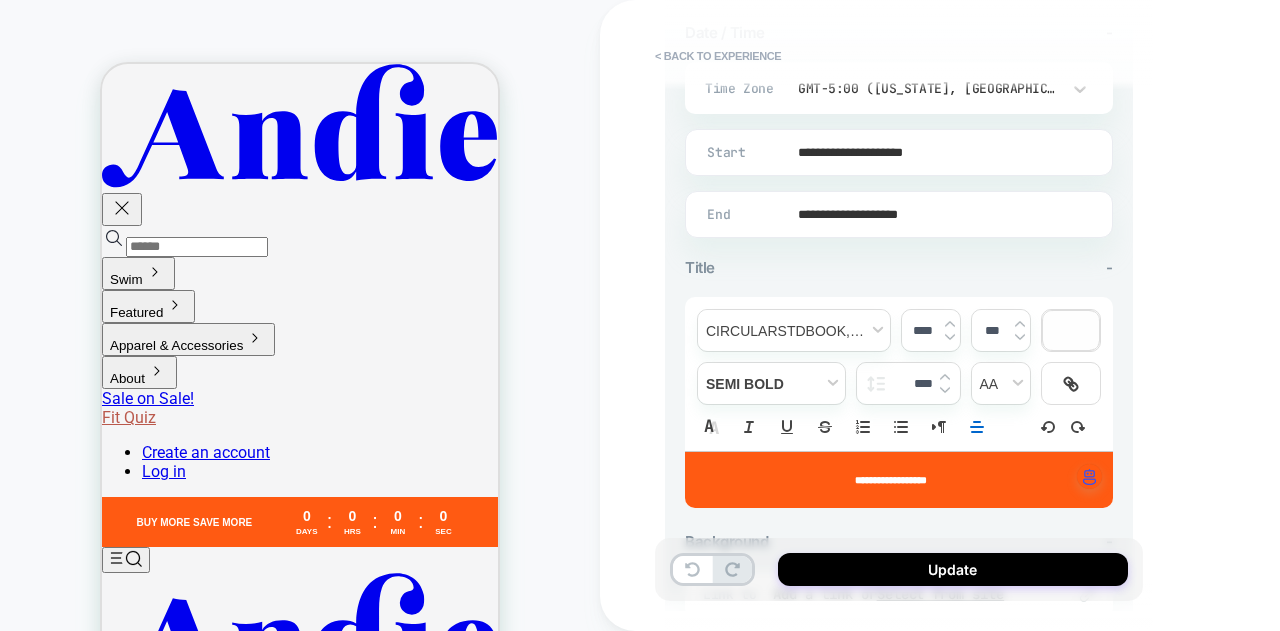 drag, startPoint x: 1219, startPoint y: 175, endPoint x: 1186, endPoint y: 231, distance: 65 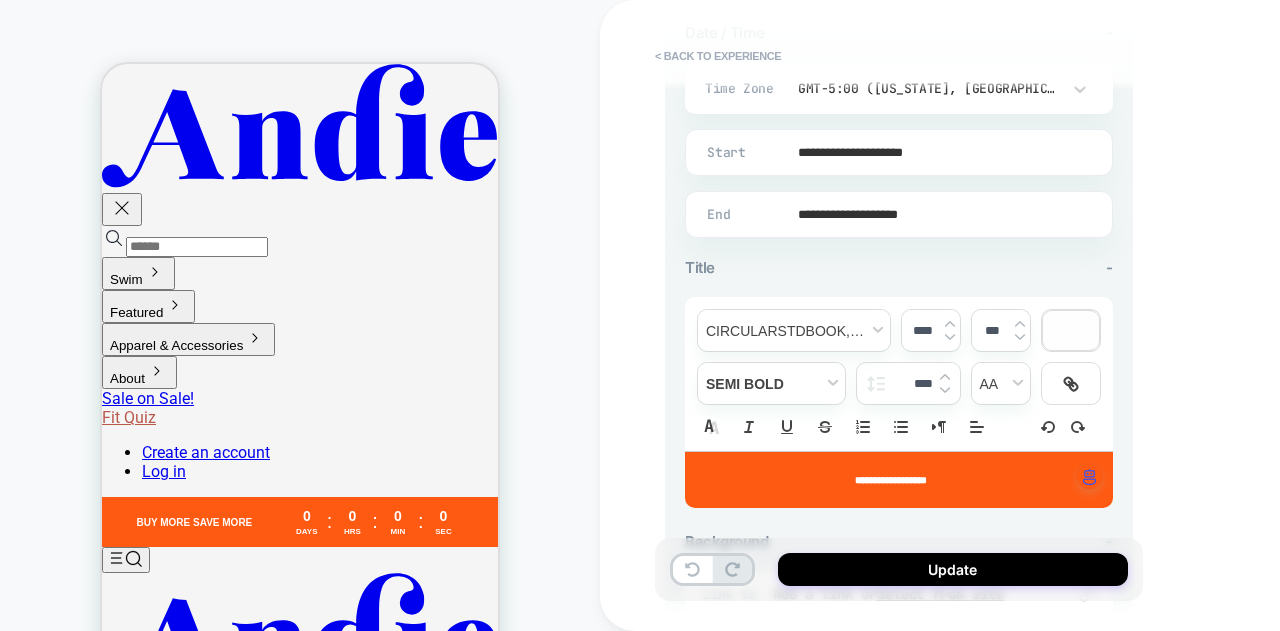 click on "**********" at bounding box center (899, 480) 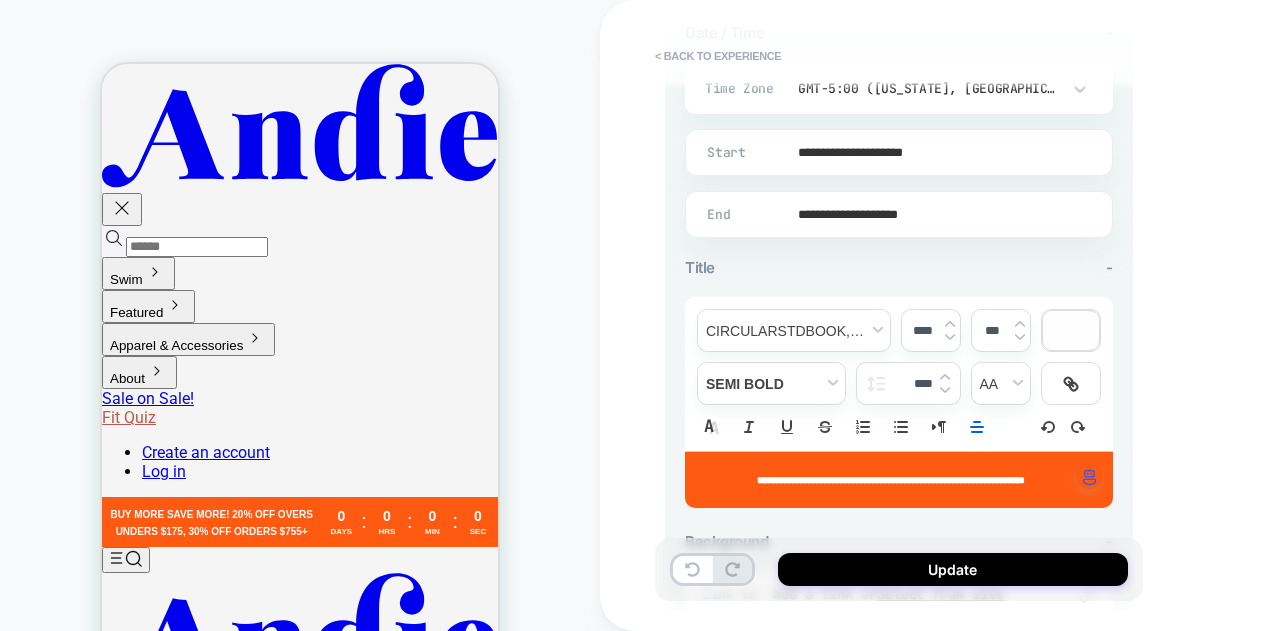 click on "**********" at bounding box center [891, 480] 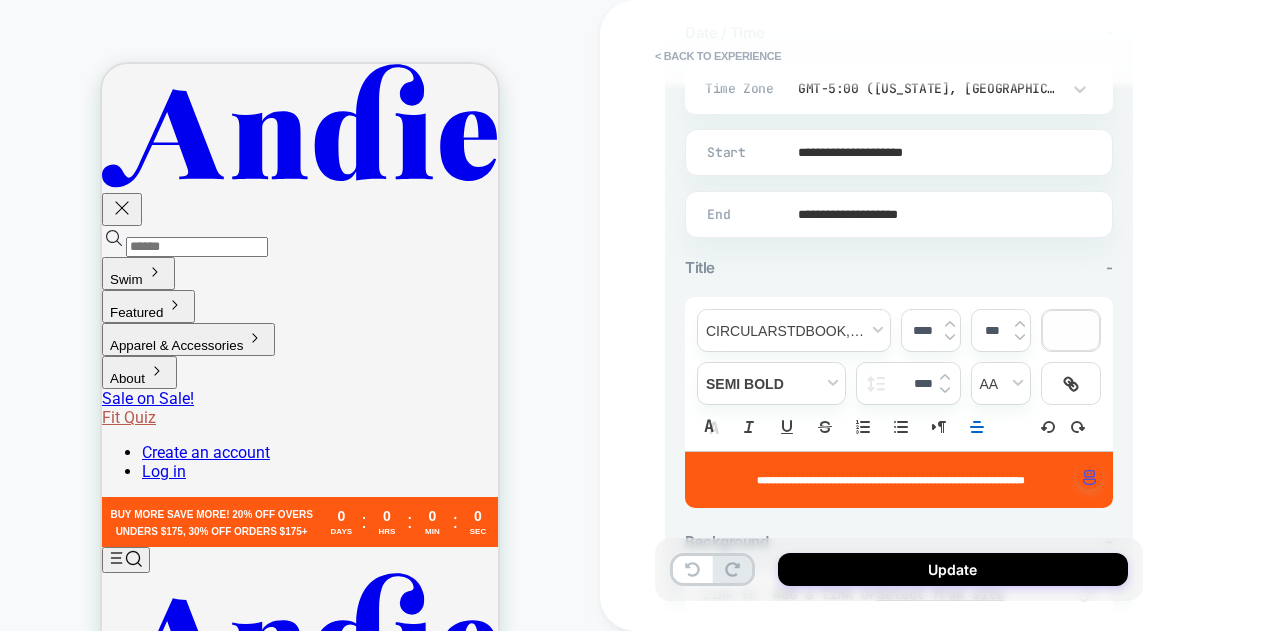 click on "**********" at bounding box center [891, 480] 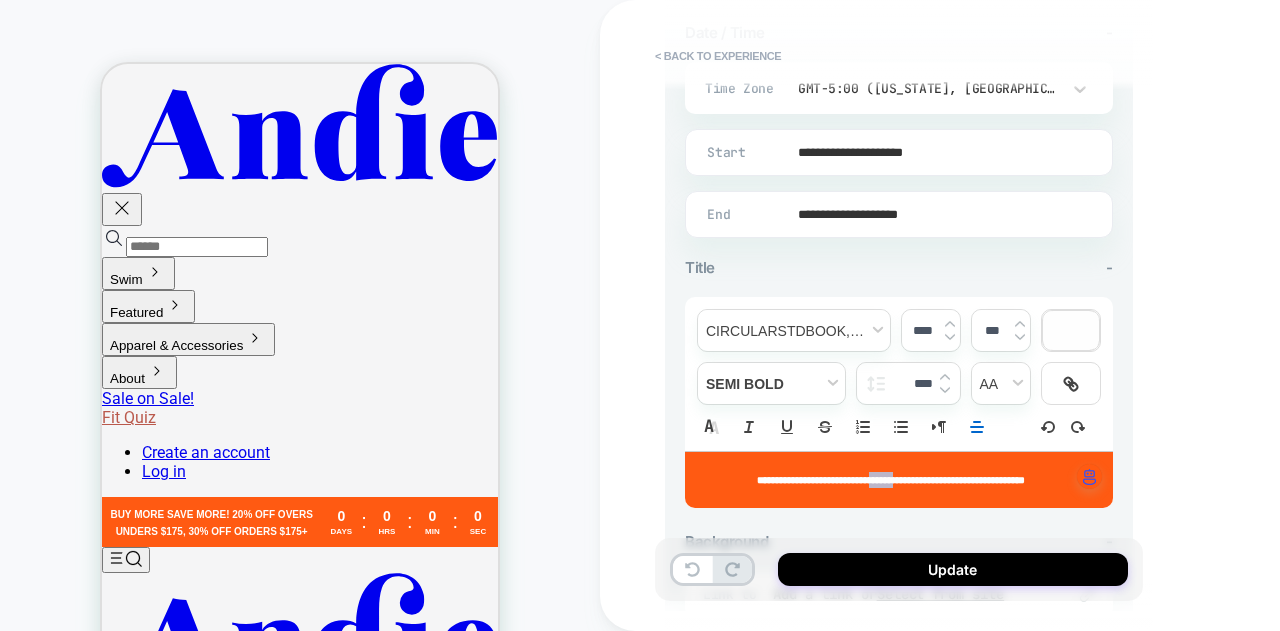 click on "**********" at bounding box center (891, 480) 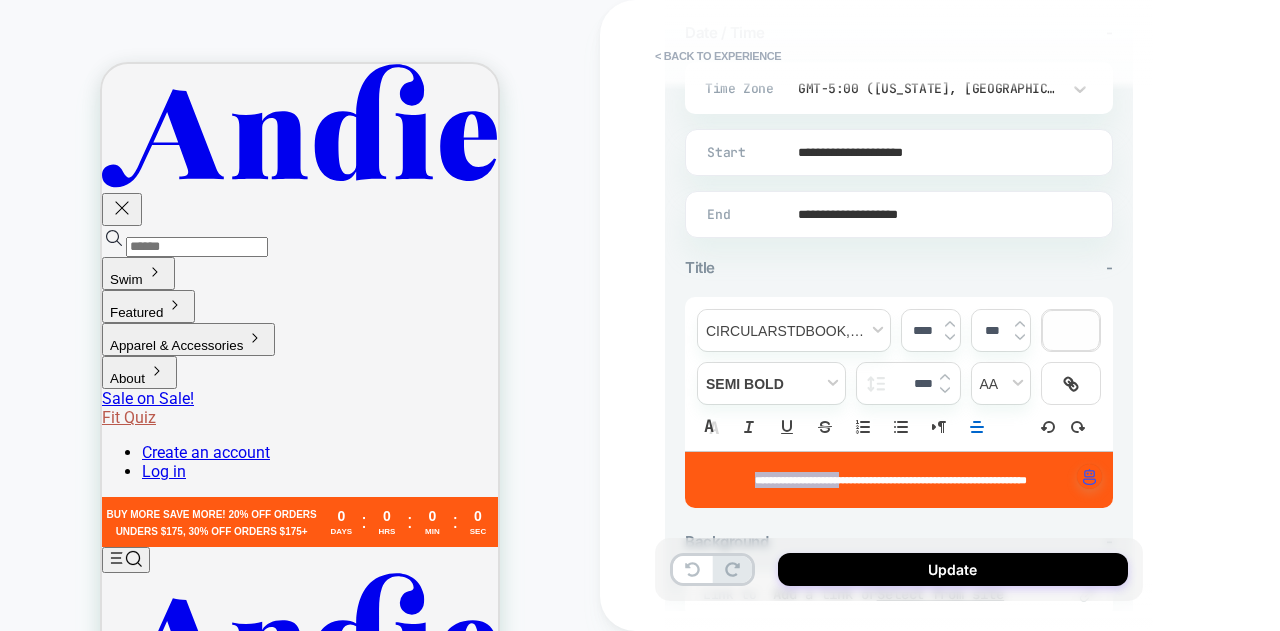 drag, startPoint x: 853, startPoint y: 475, endPoint x: 714, endPoint y: 473, distance: 139.01439 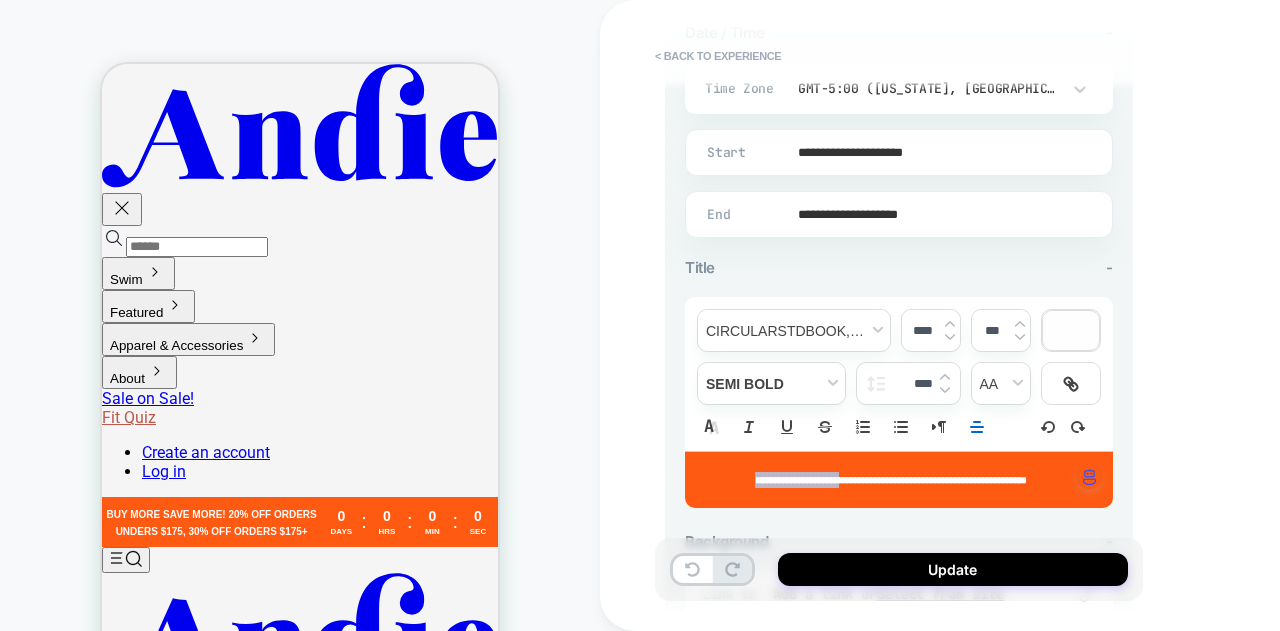 click on "**********" at bounding box center (891, 480) 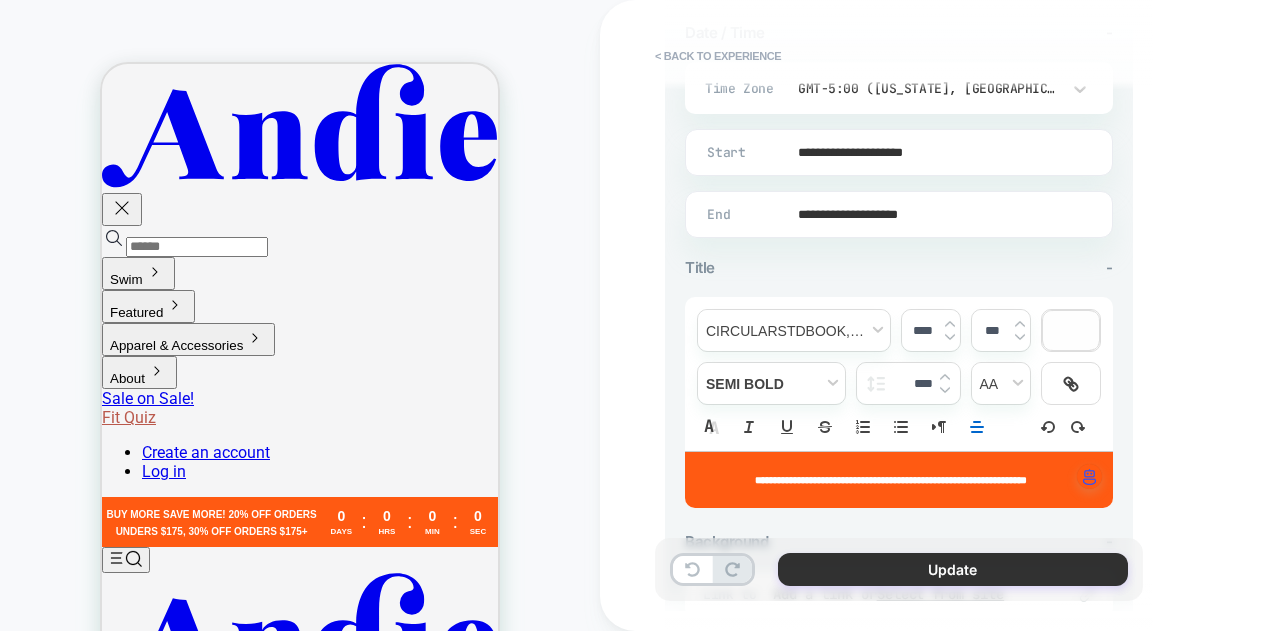 click on "Update" at bounding box center [953, 569] 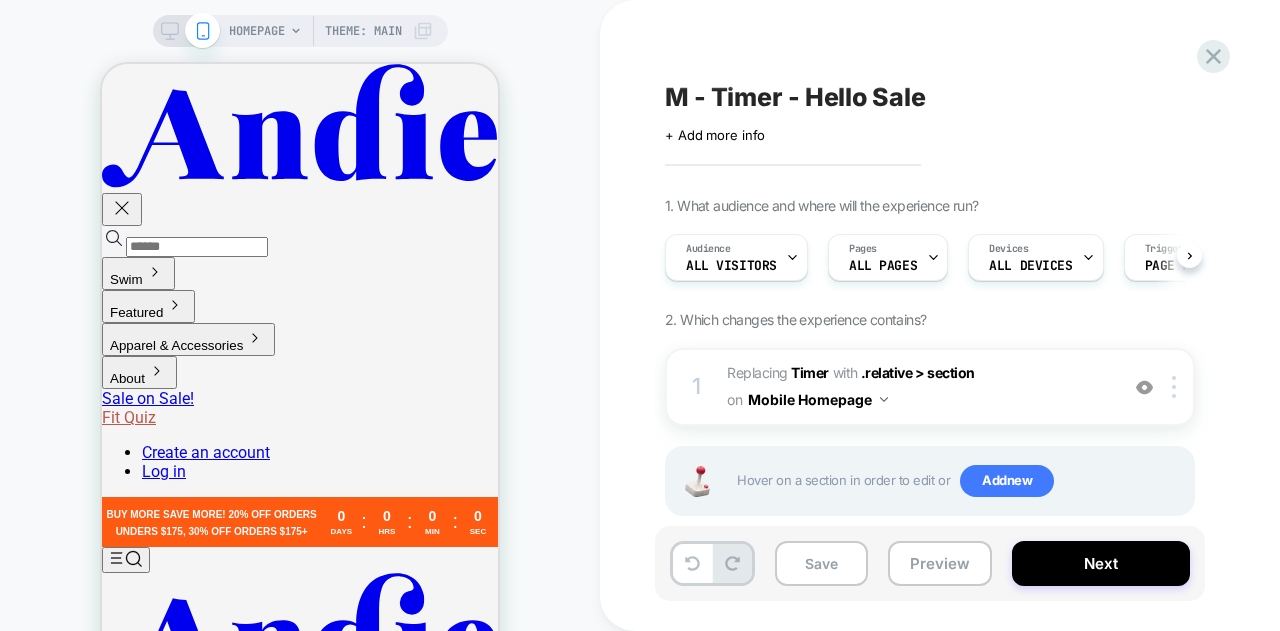scroll, scrollTop: 0, scrollLeft: 1, axis: horizontal 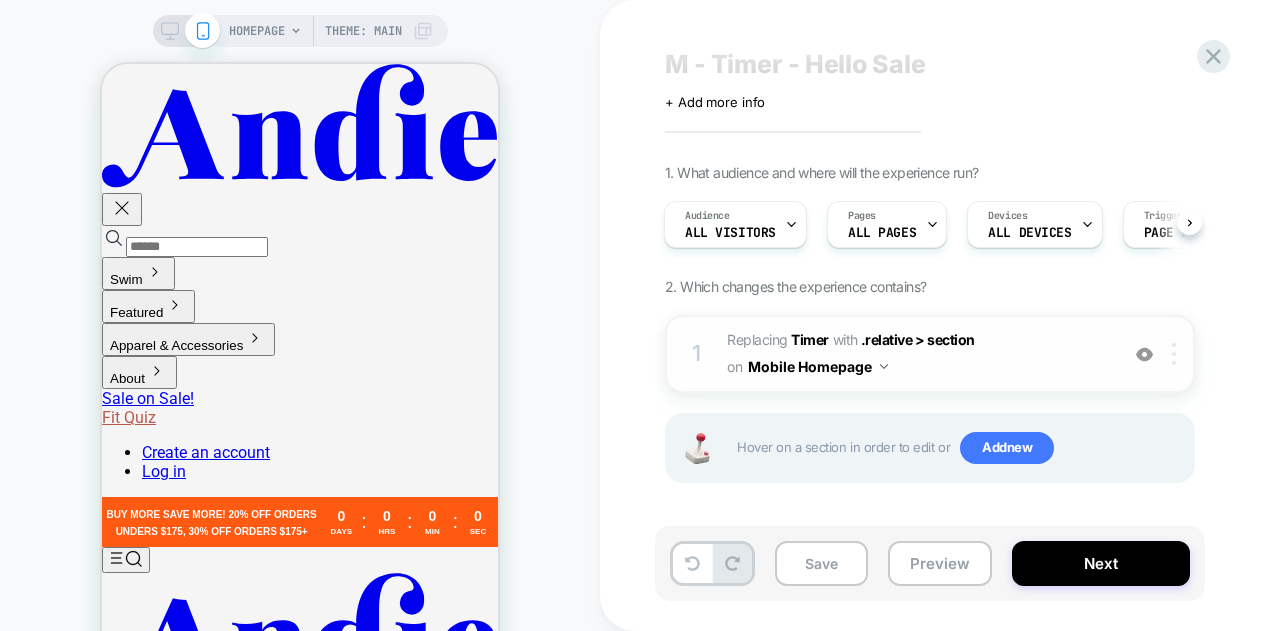 click at bounding box center [1177, 354] 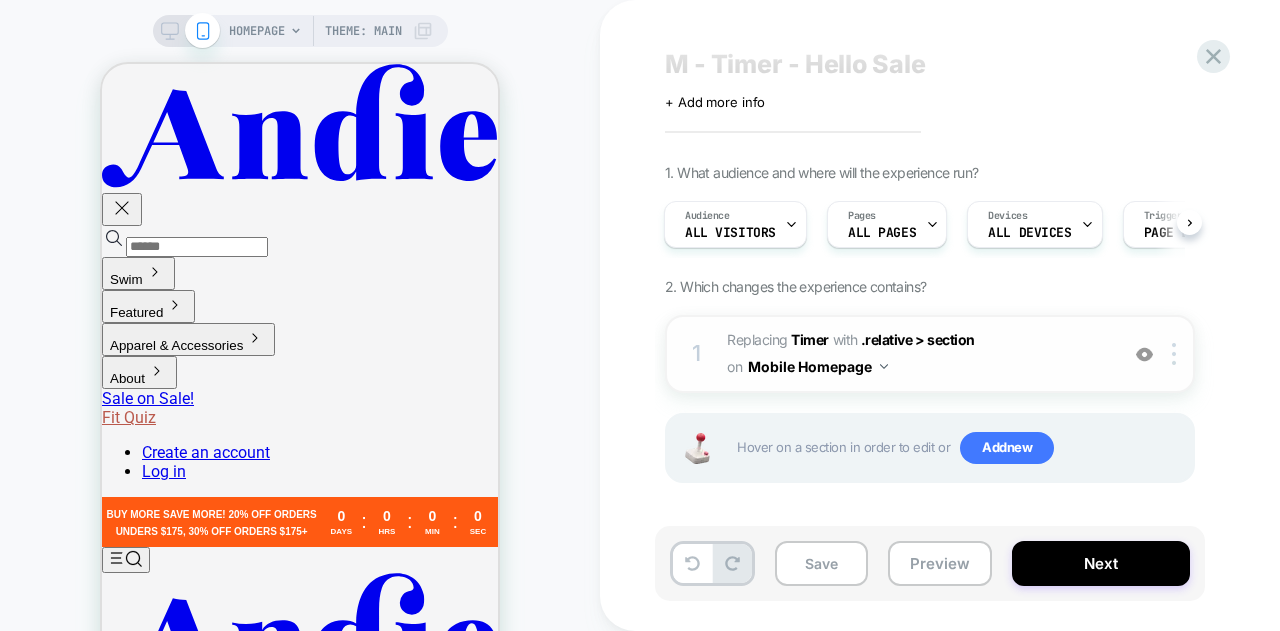 click on "1 #_loomi_addon_1747834002756_dup1753709443_dup1753709518 Replacing   Timer   WITH .relative > section .relative > section   on Mobile Homepage Add Before Add After Duplicate Replace Position Copy CSS Selector Copy Widget Id Rename Copy to   Desktop Target   All Devices Delete" at bounding box center (930, 354) 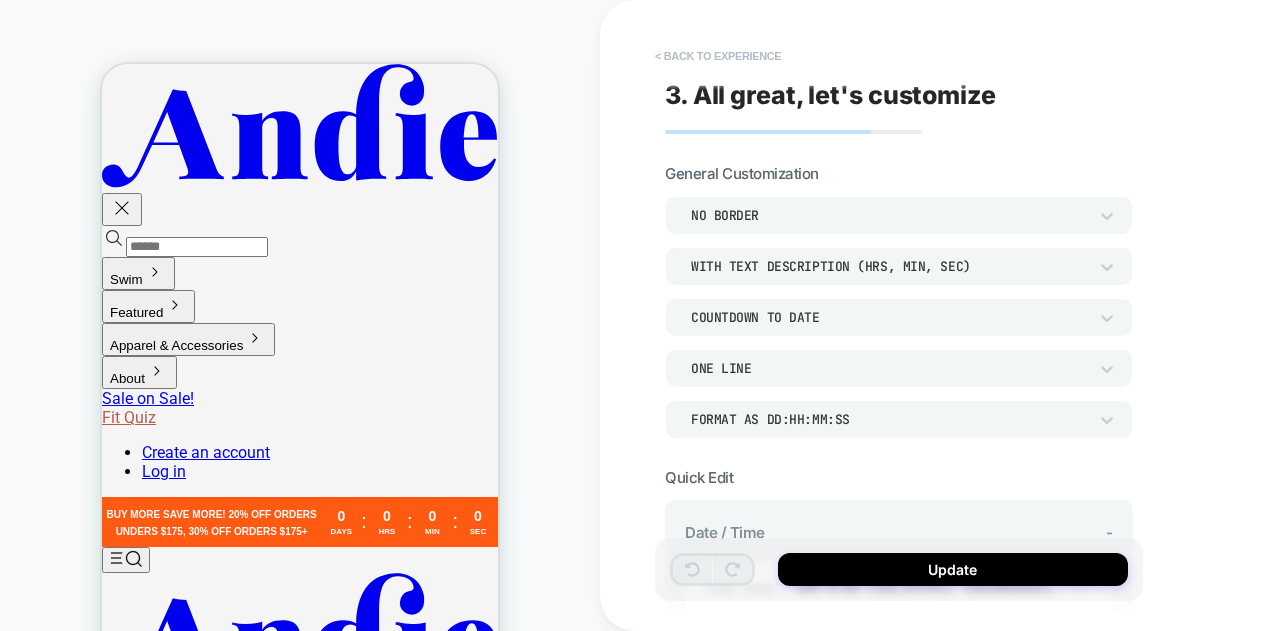 click on "< Back to experience" at bounding box center (718, 56) 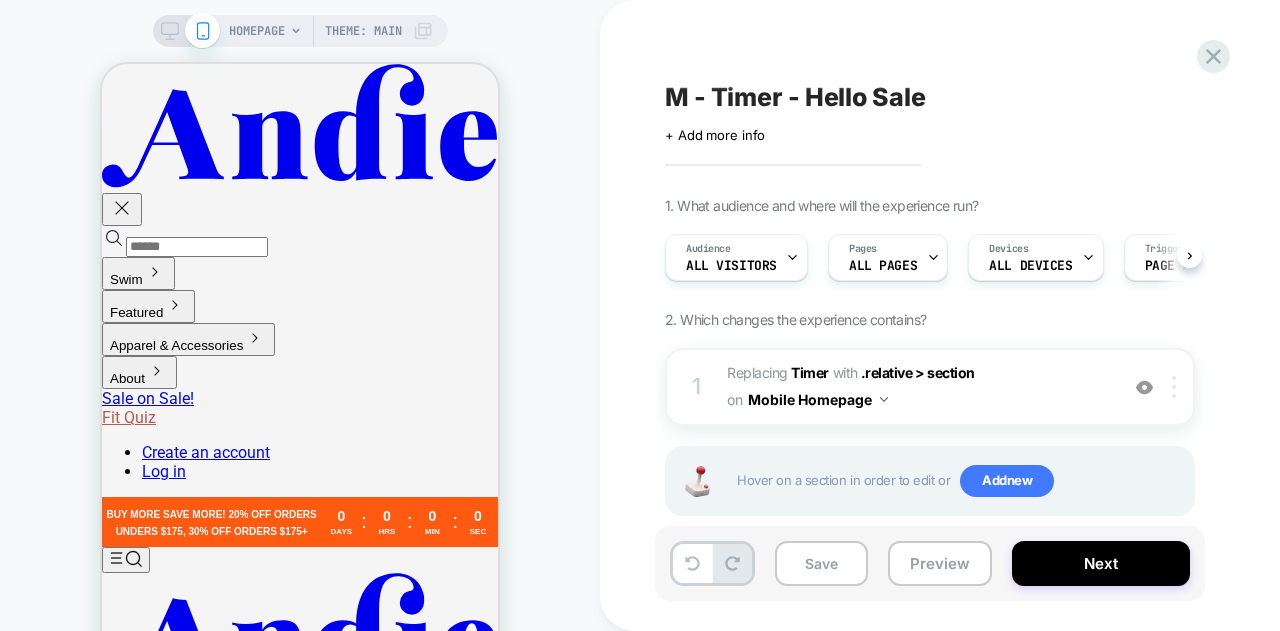 scroll, scrollTop: 0, scrollLeft: 1, axis: horizontal 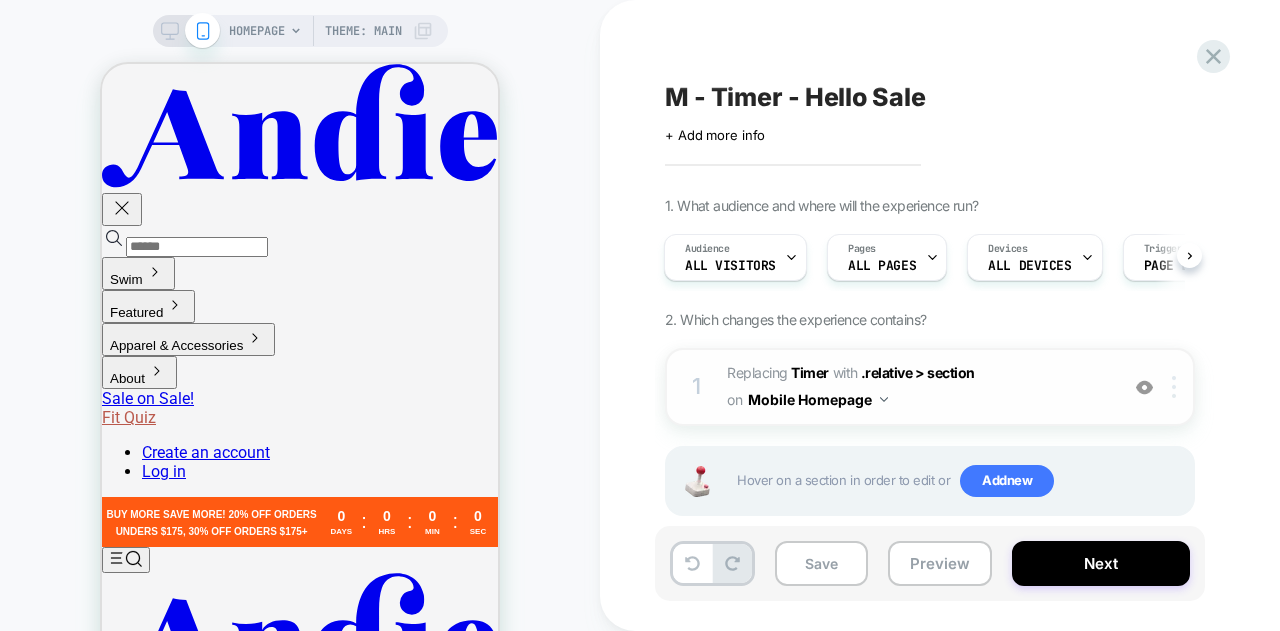 click at bounding box center (1174, 387) 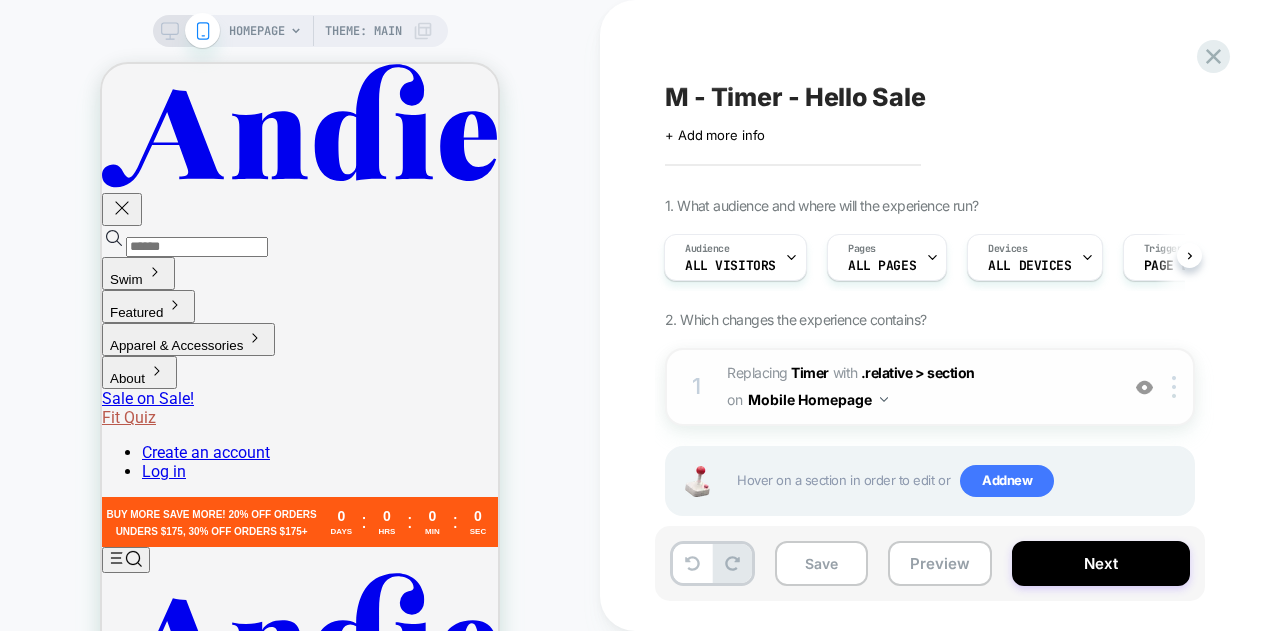 click on "#_loomi_addon_1747834002756_dup1753709443_dup1753709518 Replacing   Timer   WITH .relative > section .relative > section   on Mobile Homepage" at bounding box center [917, 387] 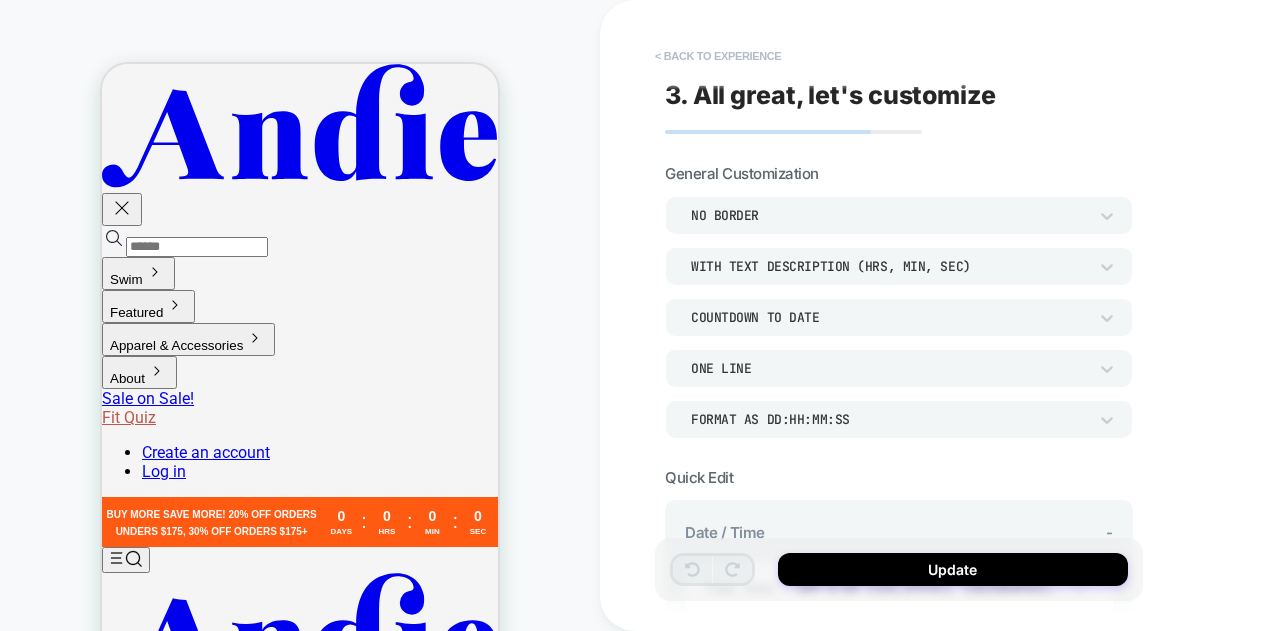 click on "< Back to experience" at bounding box center (718, 56) 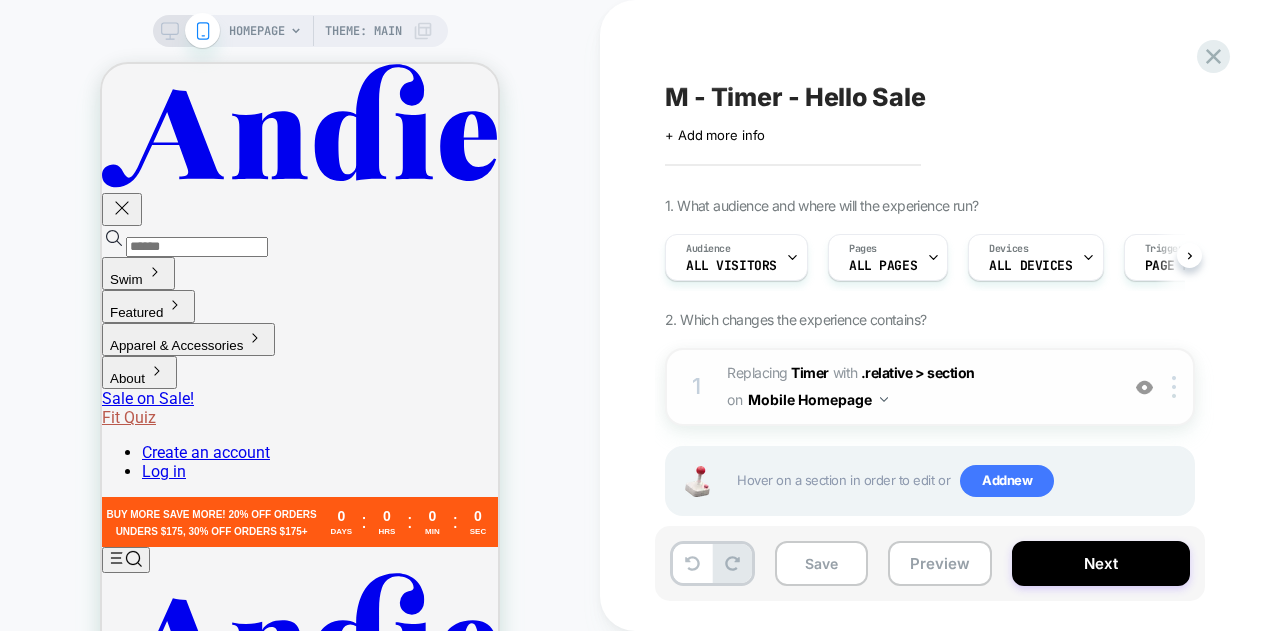 scroll, scrollTop: 0, scrollLeft: 1, axis: horizontal 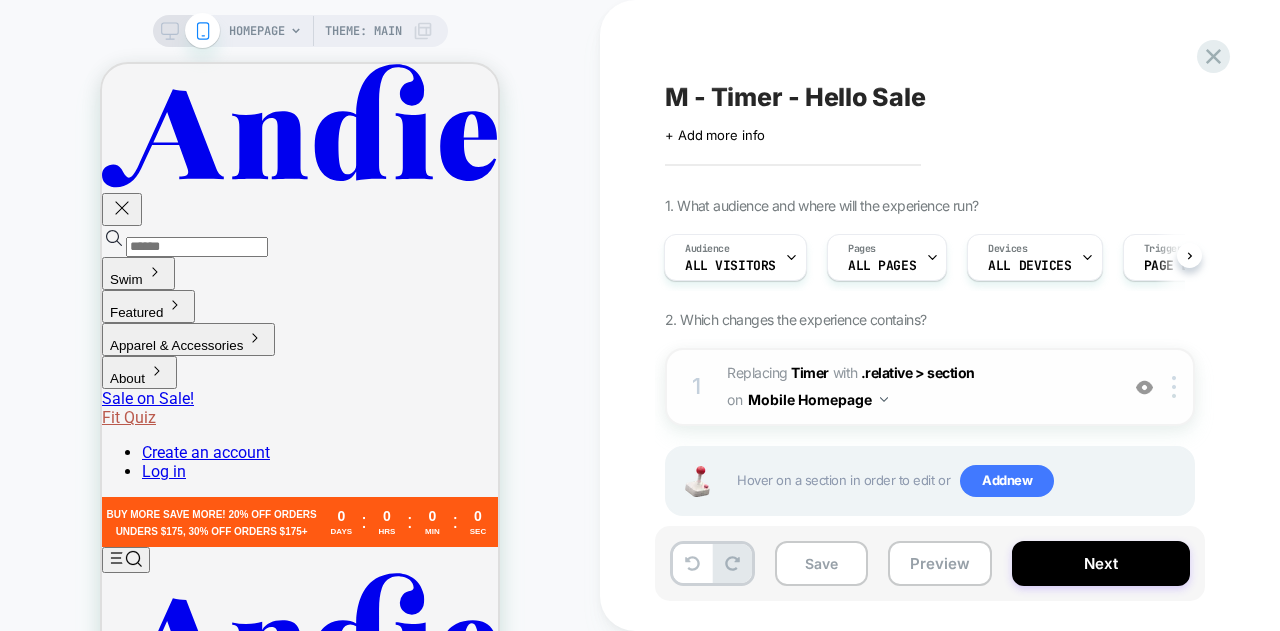 click at bounding box center [1144, 387] 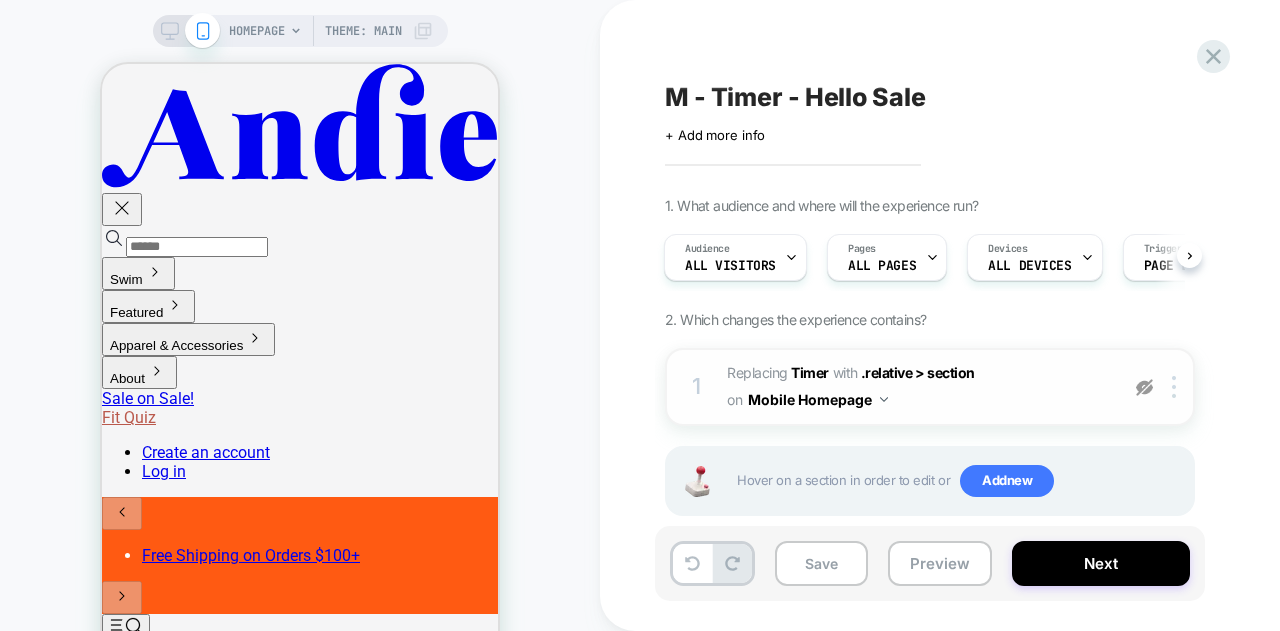 click at bounding box center [1144, 387] 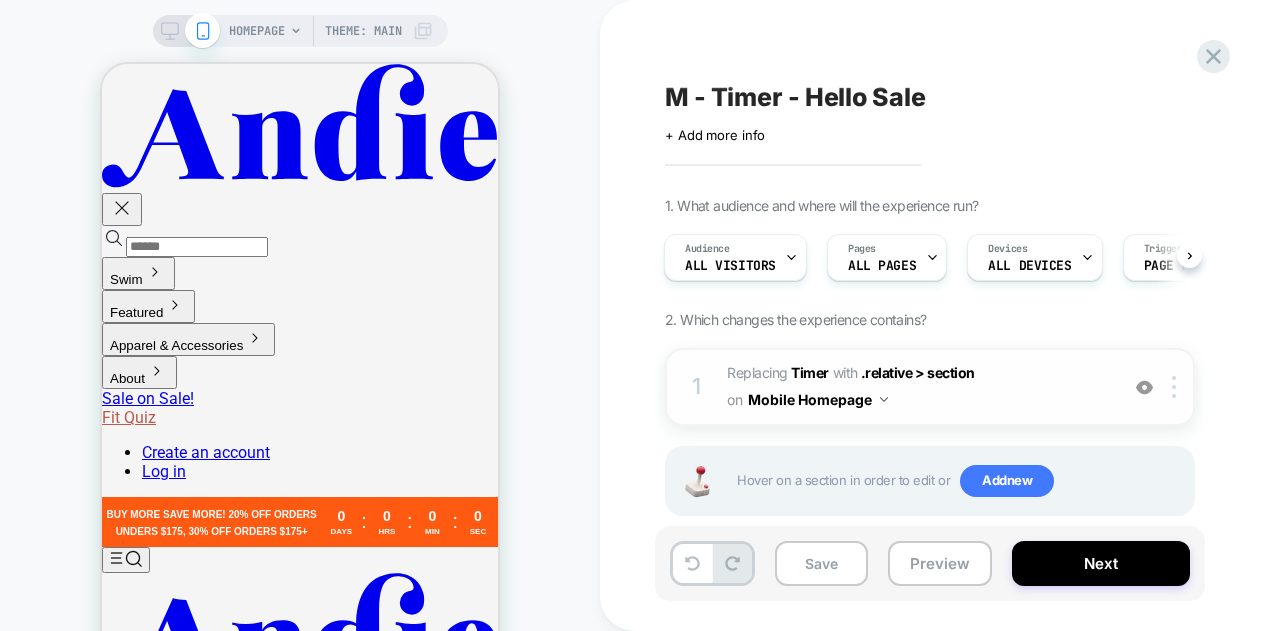 click on "1 #_loomi_addon_1747834002756_dup1753709443_dup1753709518 Replacing   Timer   WITH .relative > section .relative > section   on Mobile Homepage Add Before Add After Duplicate Replace Position Copy CSS Selector Copy Widget Id Rename Copy to   Desktop Target   All Devices Delete" at bounding box center (930, 387) 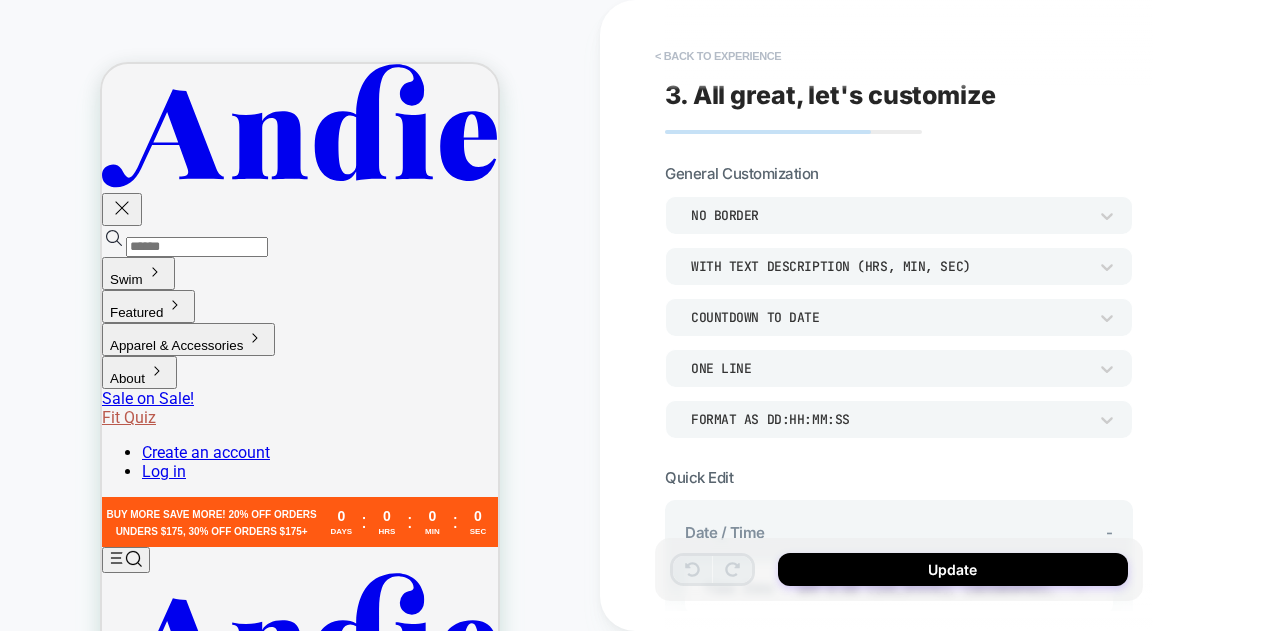 click on "< Back to experience" at bounding box center (718, 56) 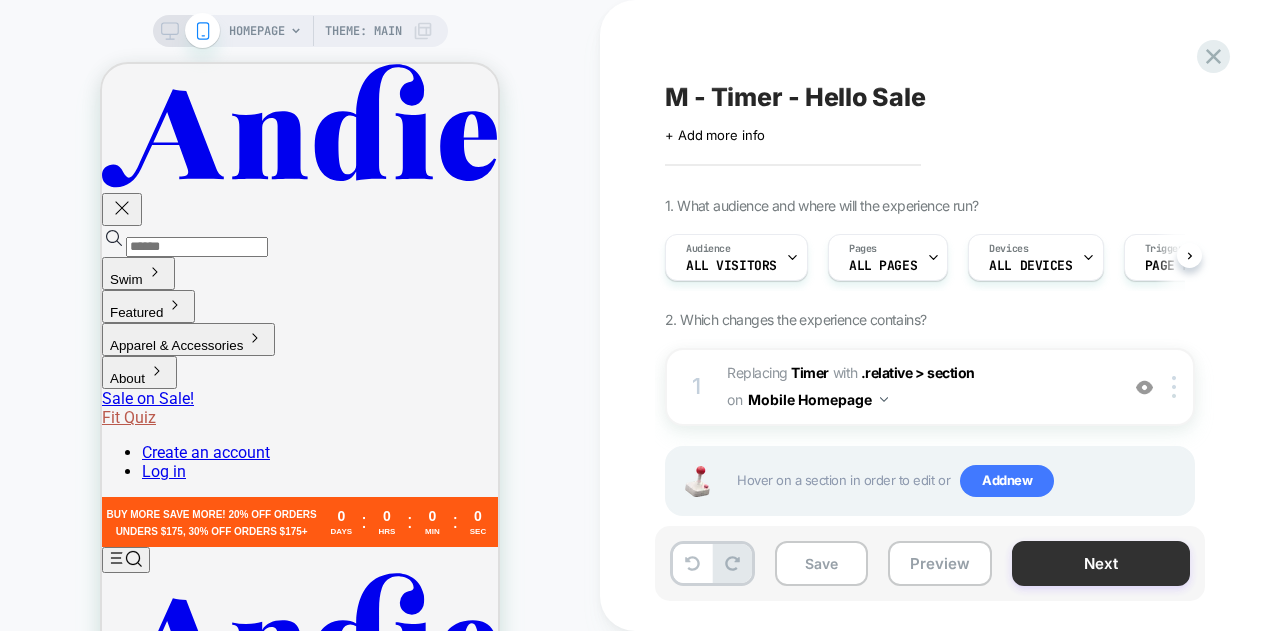 scroll, scrollTop: 0, scrollLeft: 1, axis: horizontal 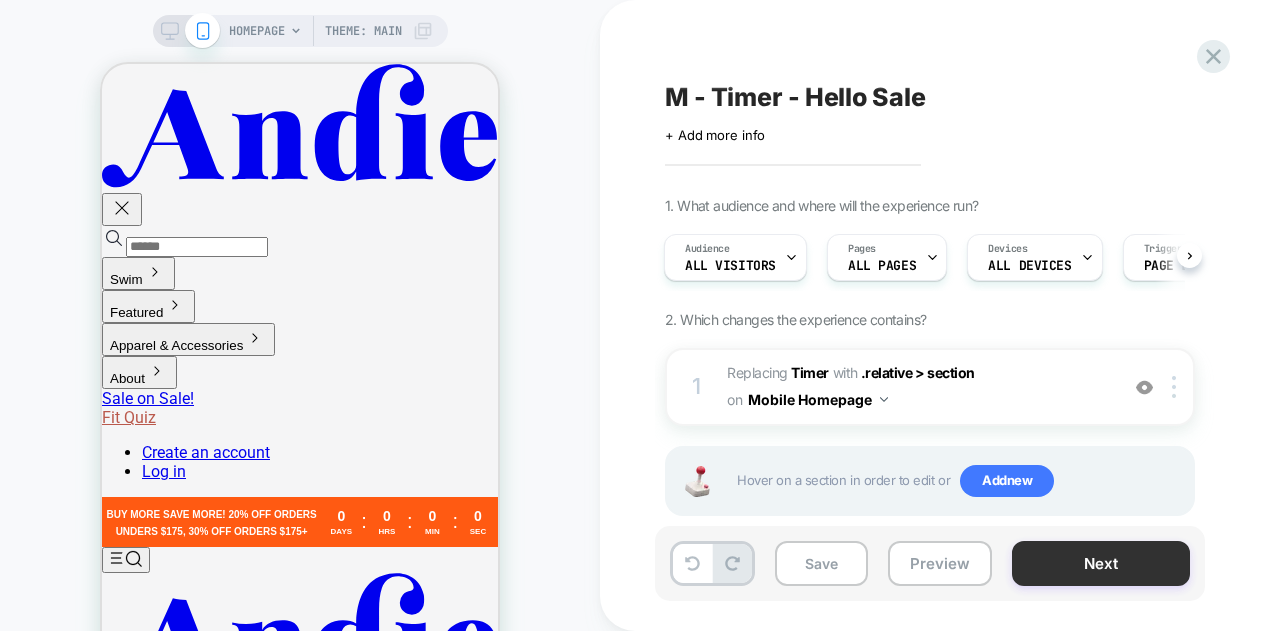 click on "Next" at bounding box center [1101, 563] 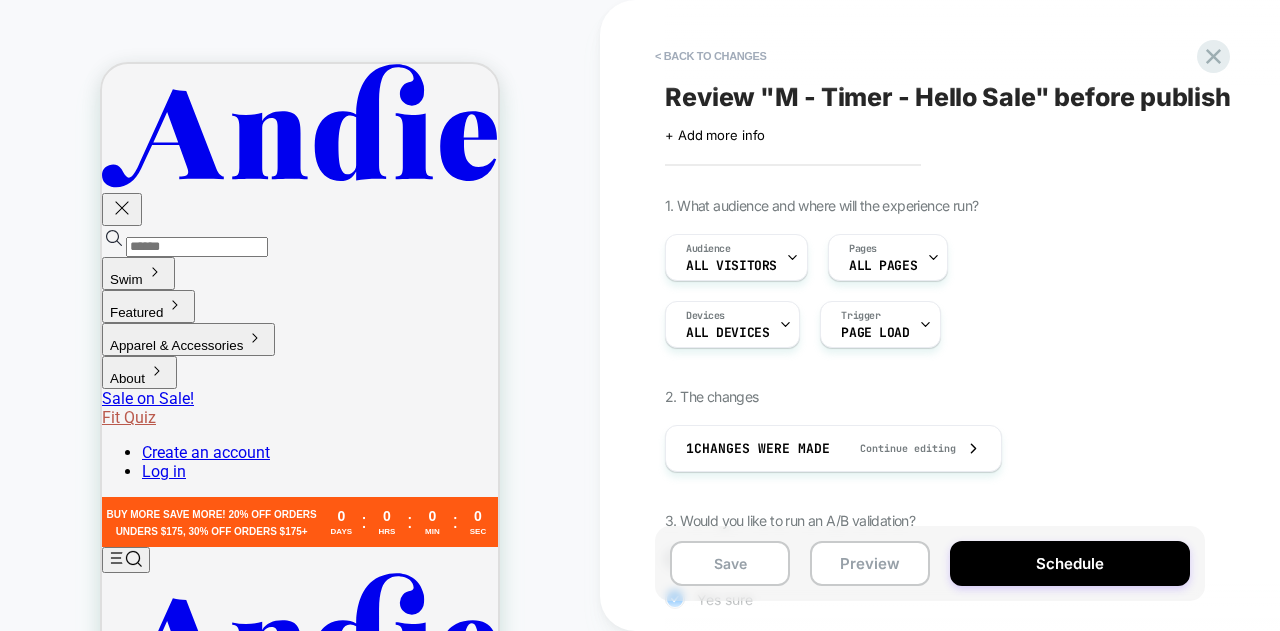scroll, scrollTop: 0, scrollLeft: 2, axis: horizontal 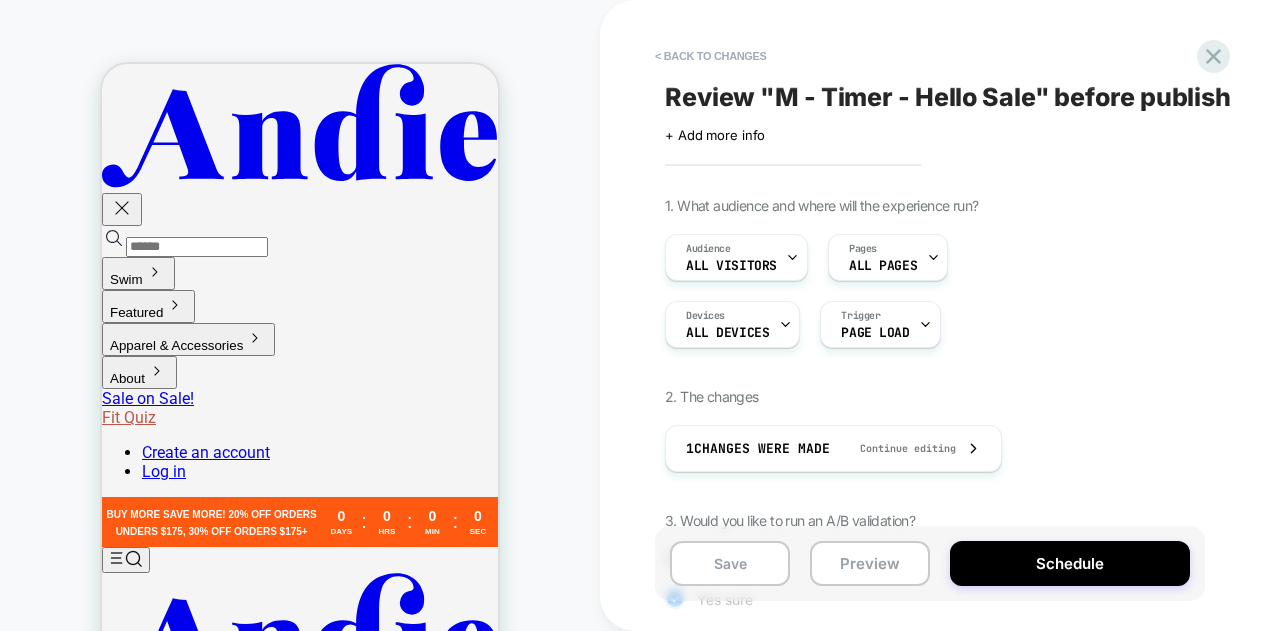 drag, startPoint x: 865, startPoint y: 563, endPoint x: 1111, endPoint y: 408, distance: 290.75934 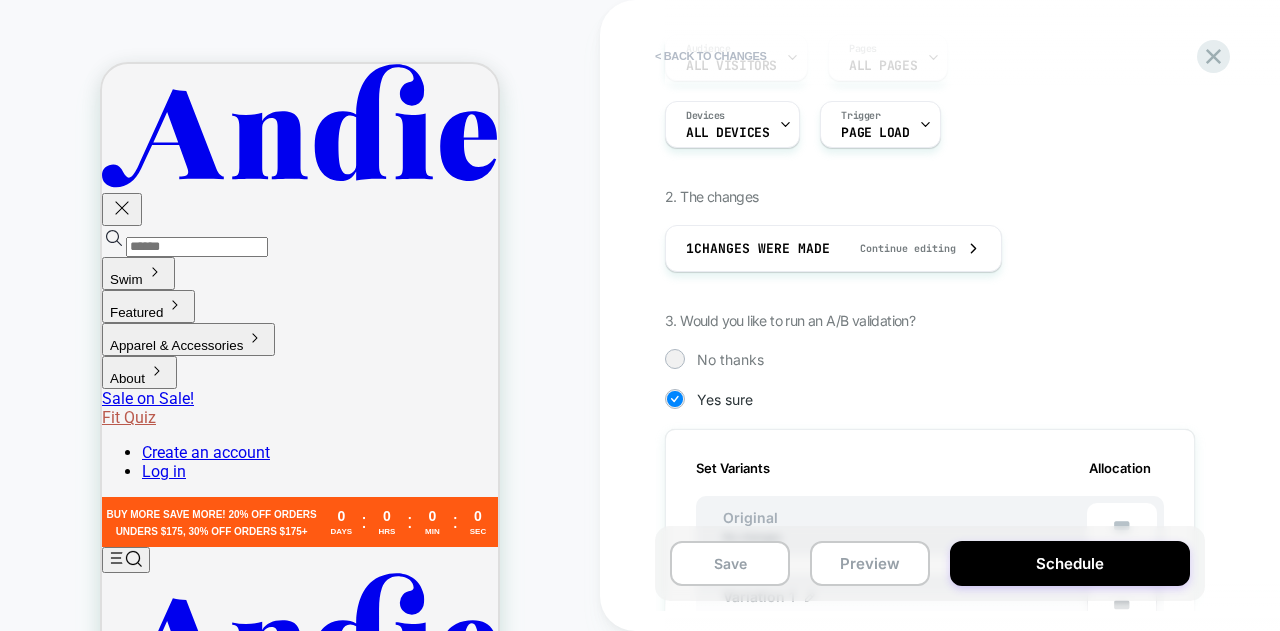 click on "< Back to changes" at bounding box center [711, 56] 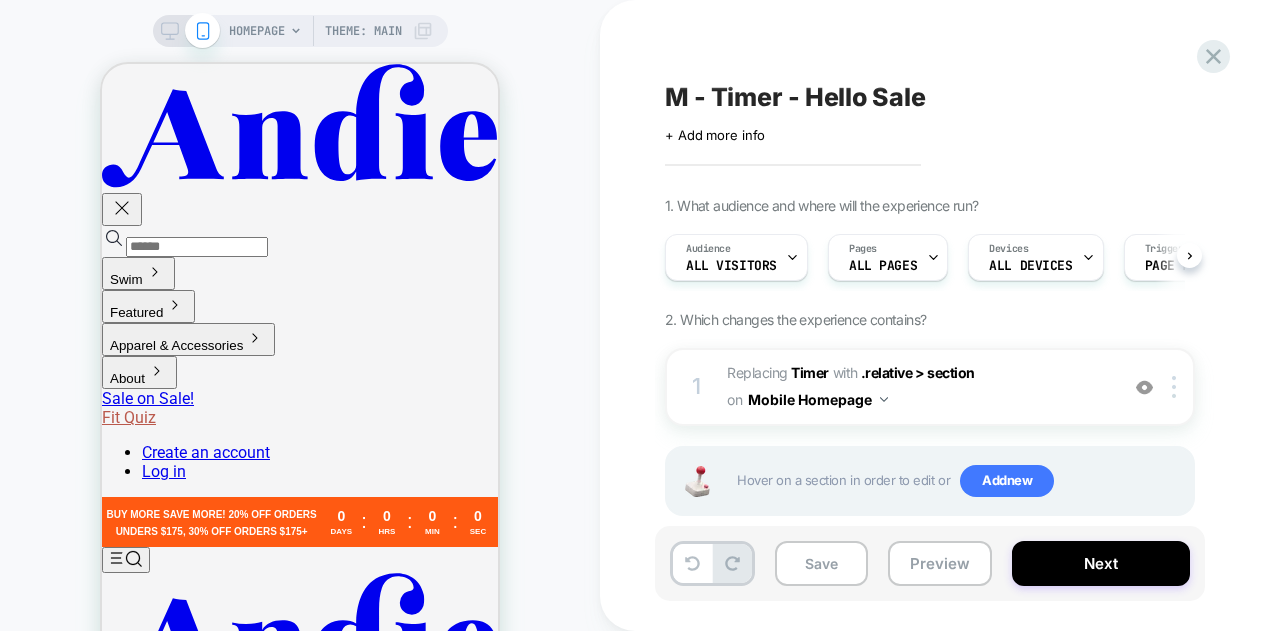 scroll, scrollTop: 0, scrollLeft: 1, axis: horizontal 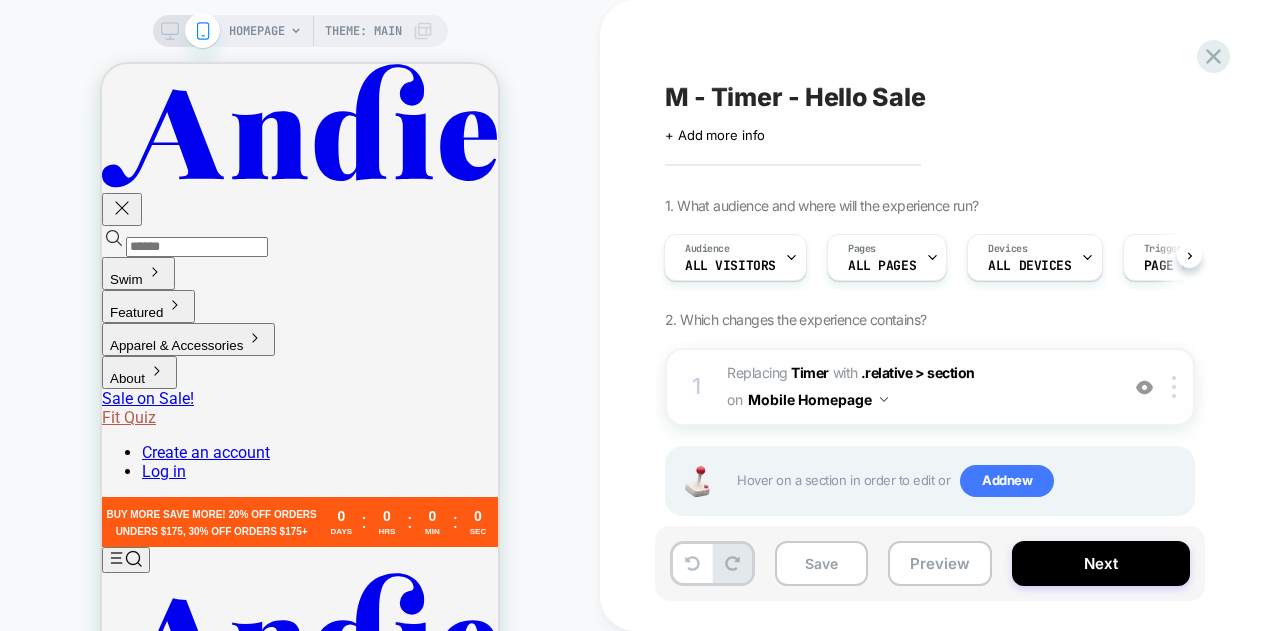 click on "1 #_loomi_addon_1747834002756_dup1753709443_dup1753709518 Replacing   Timer   WITH .relative > section .relative > section   on Mobile Homepage Add Before Add After Duplicate Replace Position Copy CSS Selector Copy Widget Id Rename Copy to   Desktop Target   All Devices Delete" at bounding box center (930, 387) 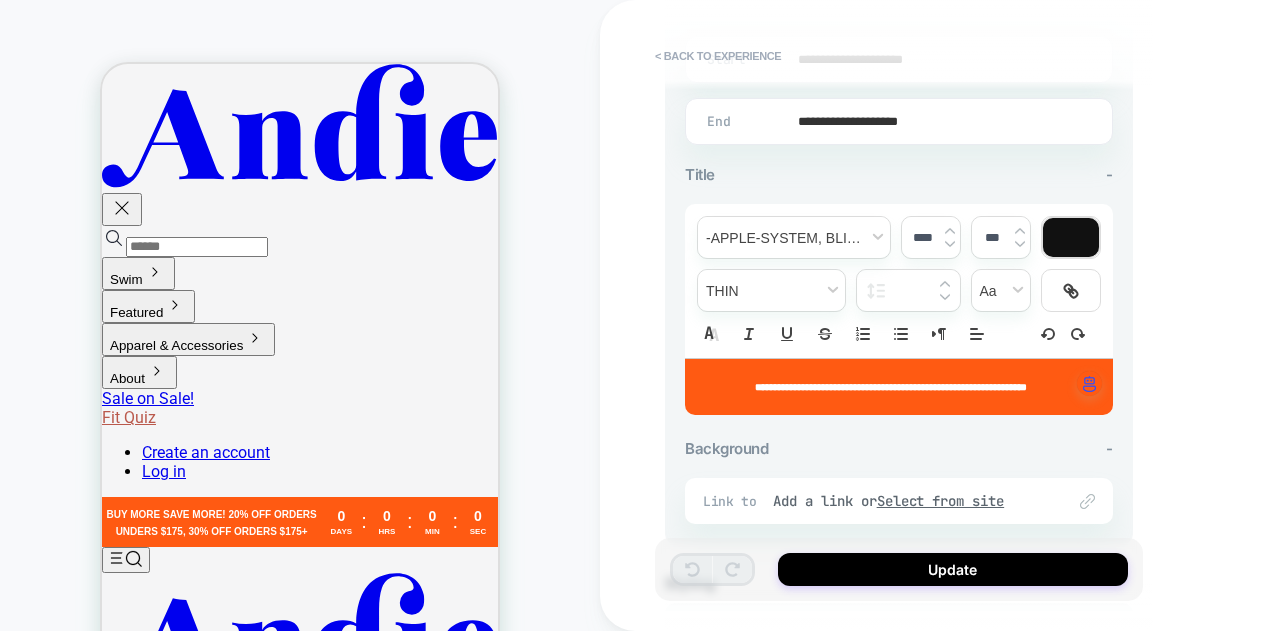 scroll, scrollTop: 784, scrollLeft: 0, axis: vertical 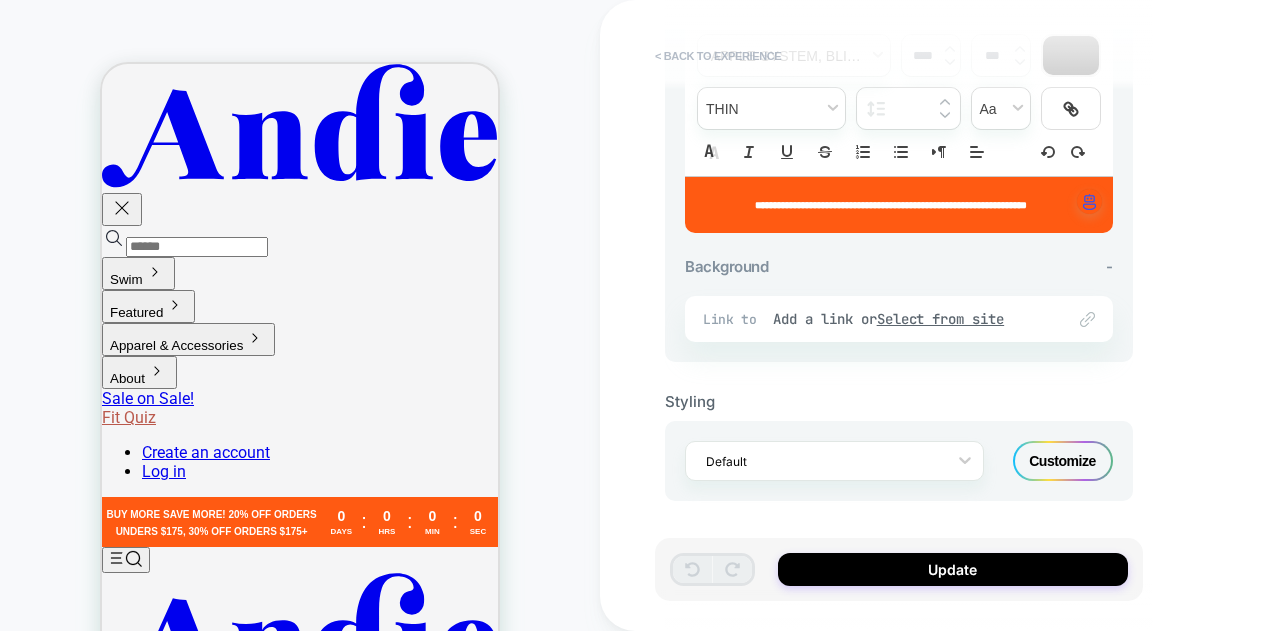 click on "< Back to experience" at bounding box center [718, 56] 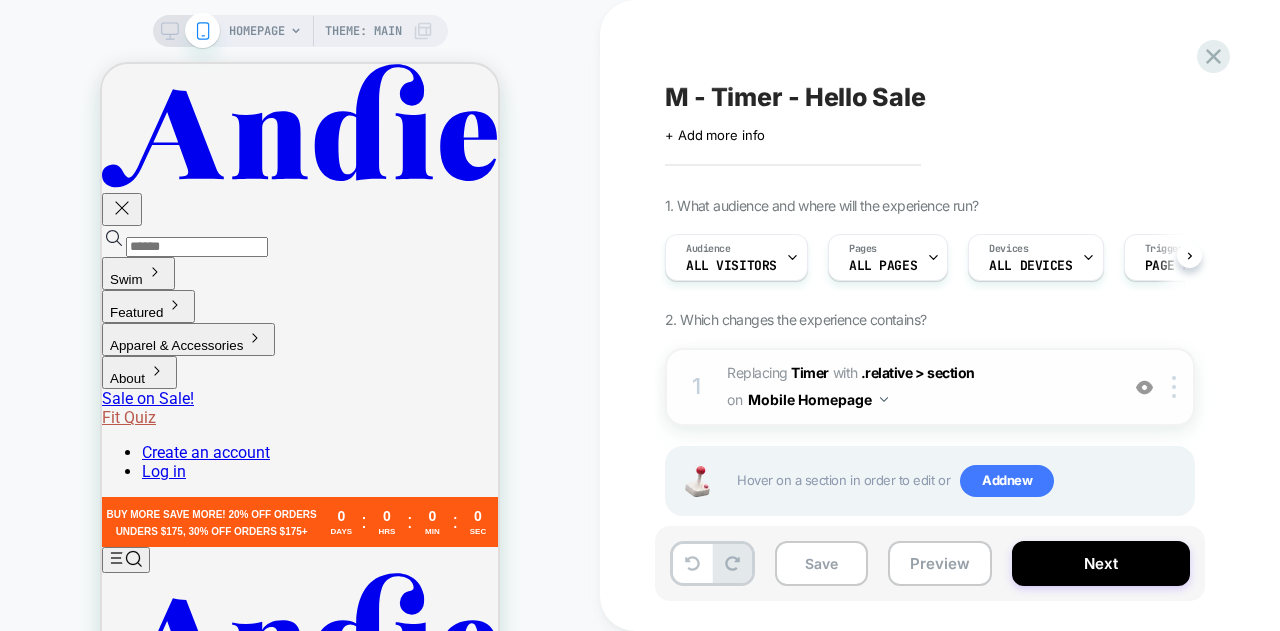 scroll, scrollTop: 0, scrollLeft: 1, axis: horizontal 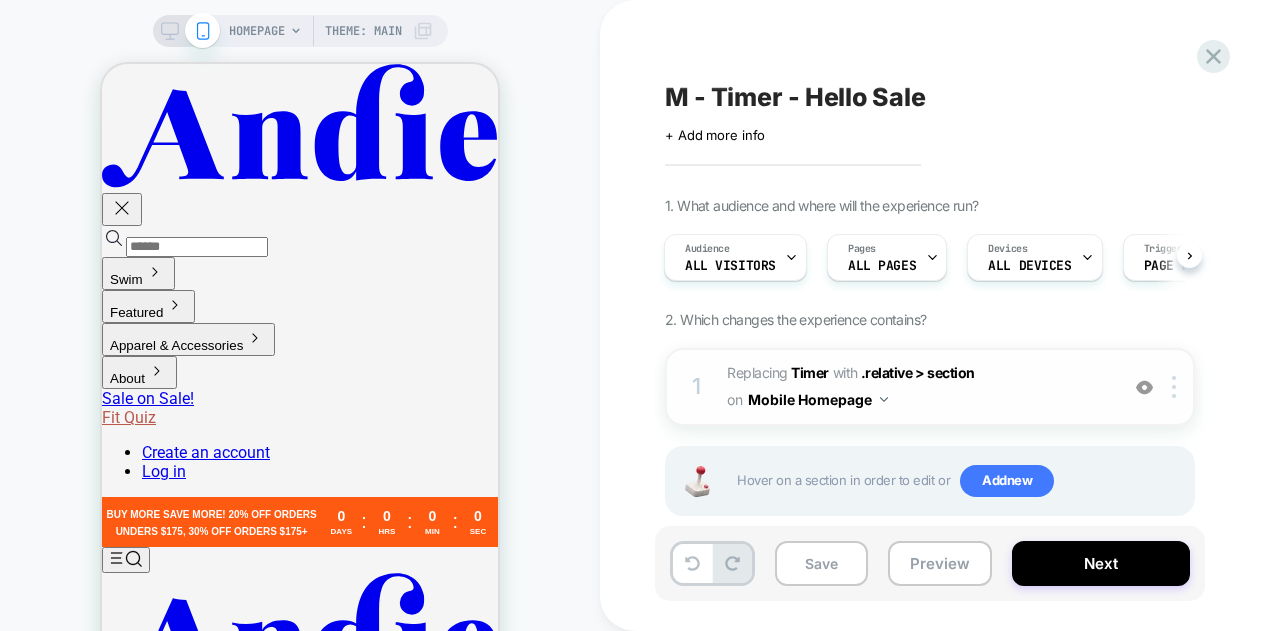 click on "Mobile Homepage" at bounding box center [818, 399] 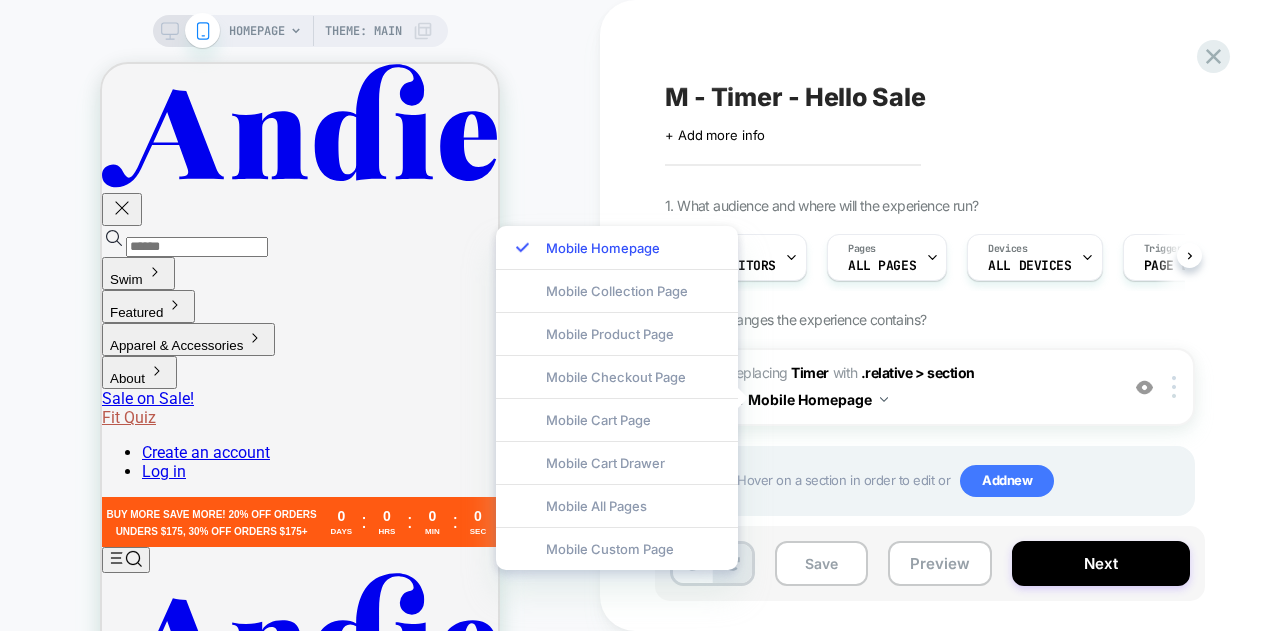 click on "1 #_loomi_addon_1747834002756_dup1753709443_dup1753709518 Replacing   Timer   WITH .relative > section .relative > section   on Mobile Homepage Add Before Add After Duplicate Replace Position Copy CSS Selector Copy Widget Id Rename Copy to   Desktop Target   All Devices Delete Hover on a section in order to edit or  Add  new" at bounding box center [930, 457] 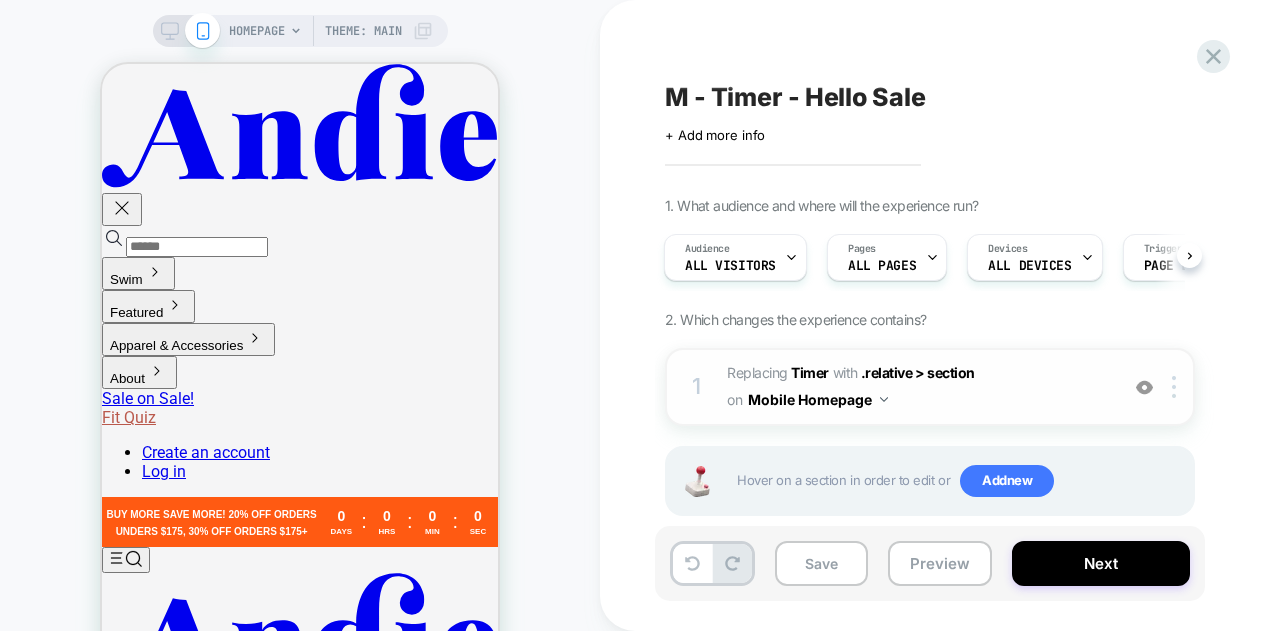 click on "1" at bounding box center [697, 387] 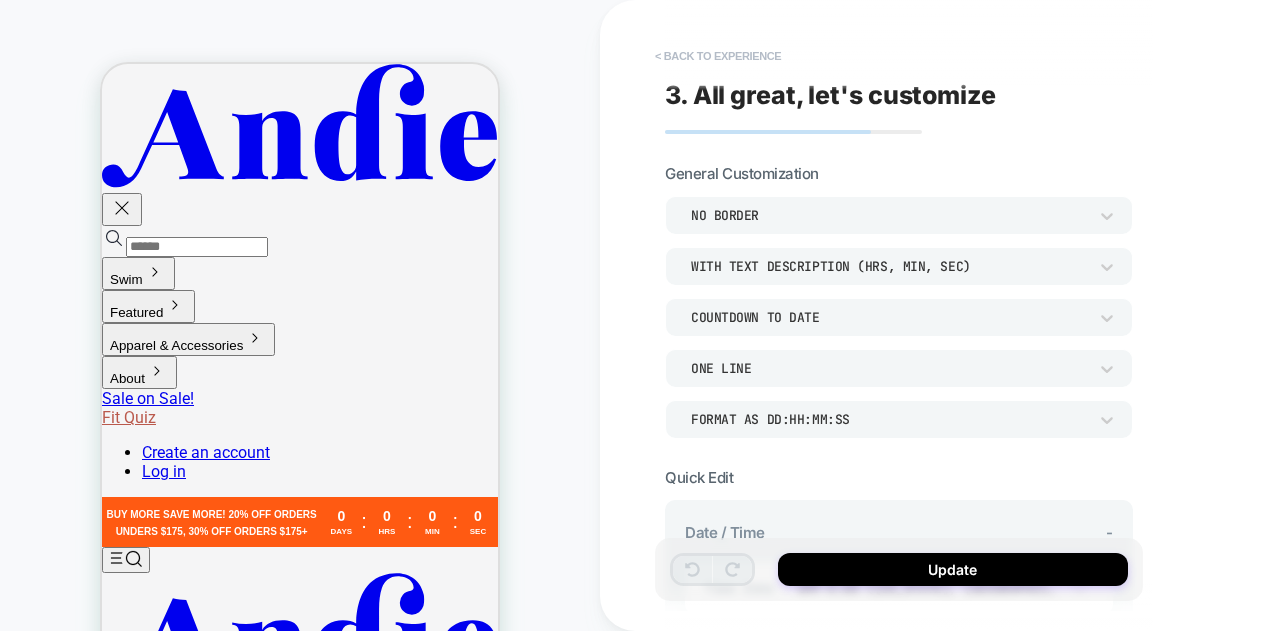 click on "< Back to experience" at bounding box center (718, 56) 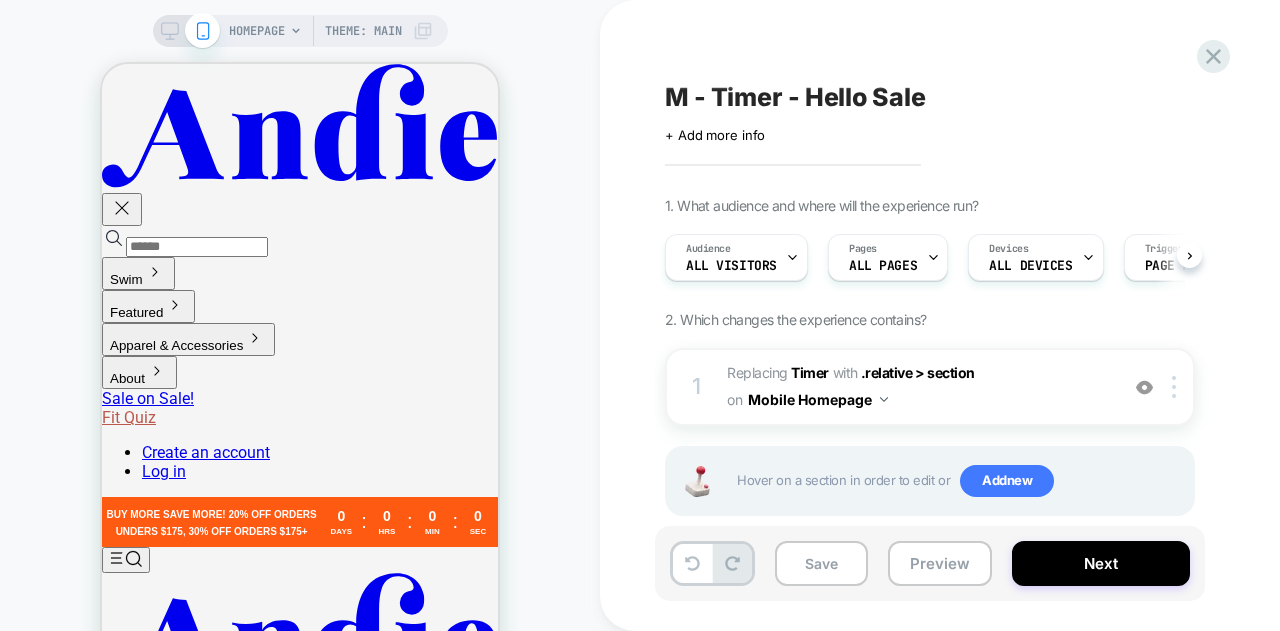 scroll, scrollTop: 0, scrollLeft: 1, axis: horizontal 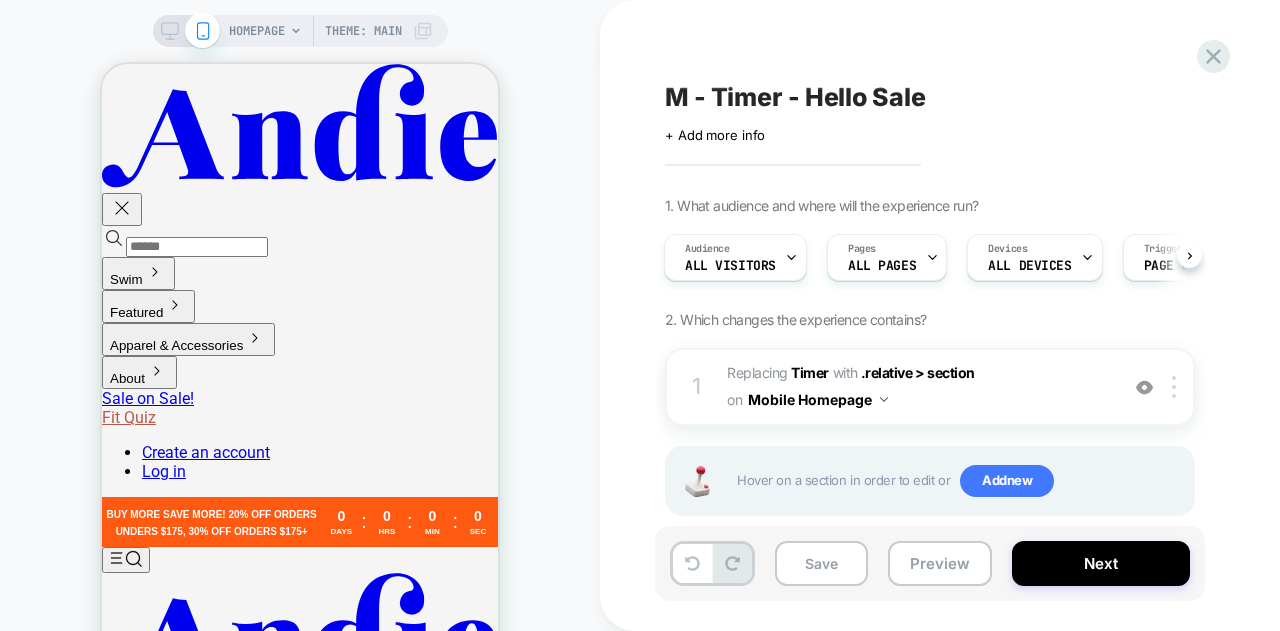 click 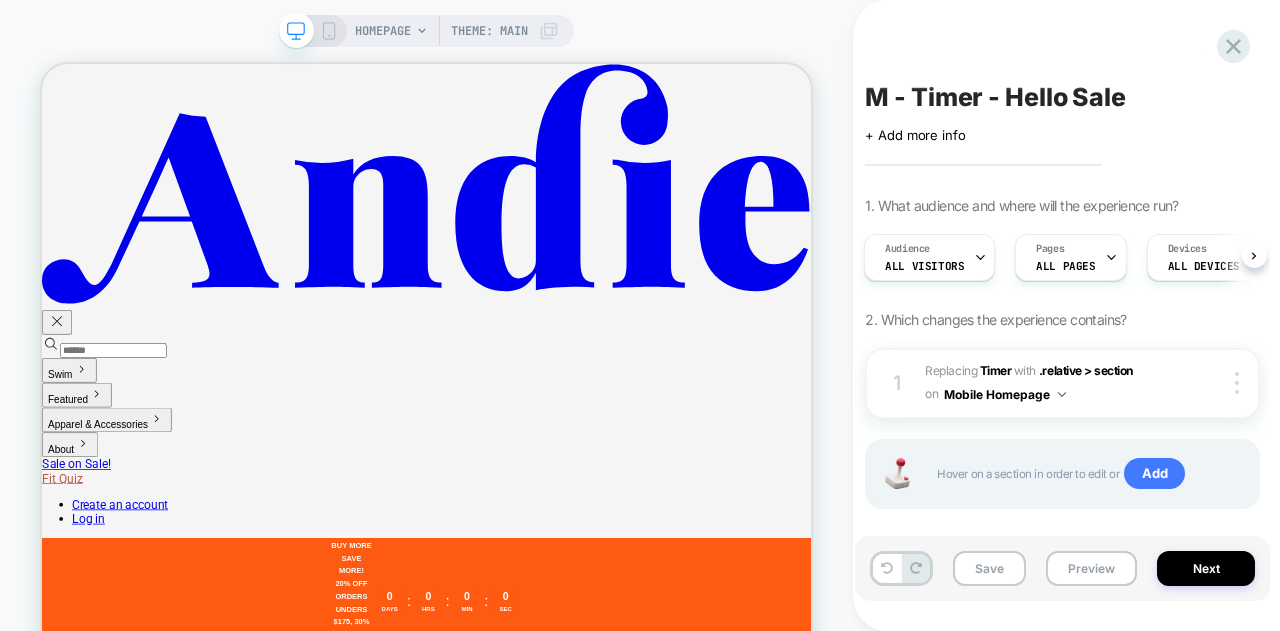 scroll, scrollTop: 0, scrollLeft: 0, axis: both 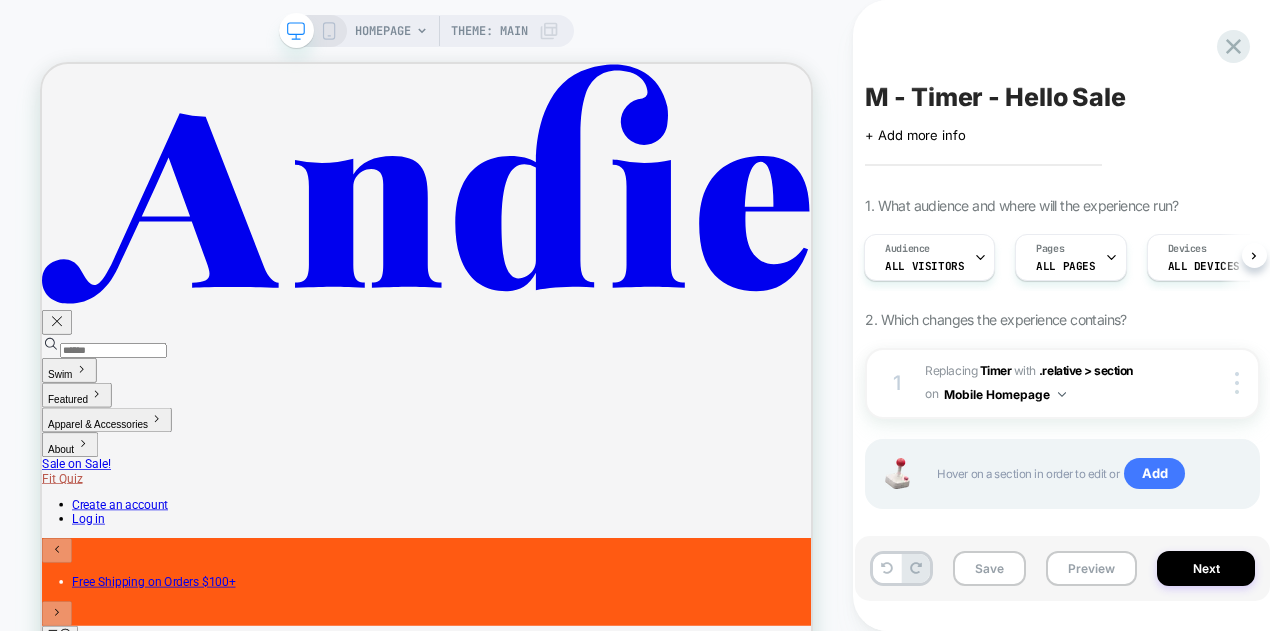 click on "M - Timer - Hello Sale" at bounding box center (1062, 97) 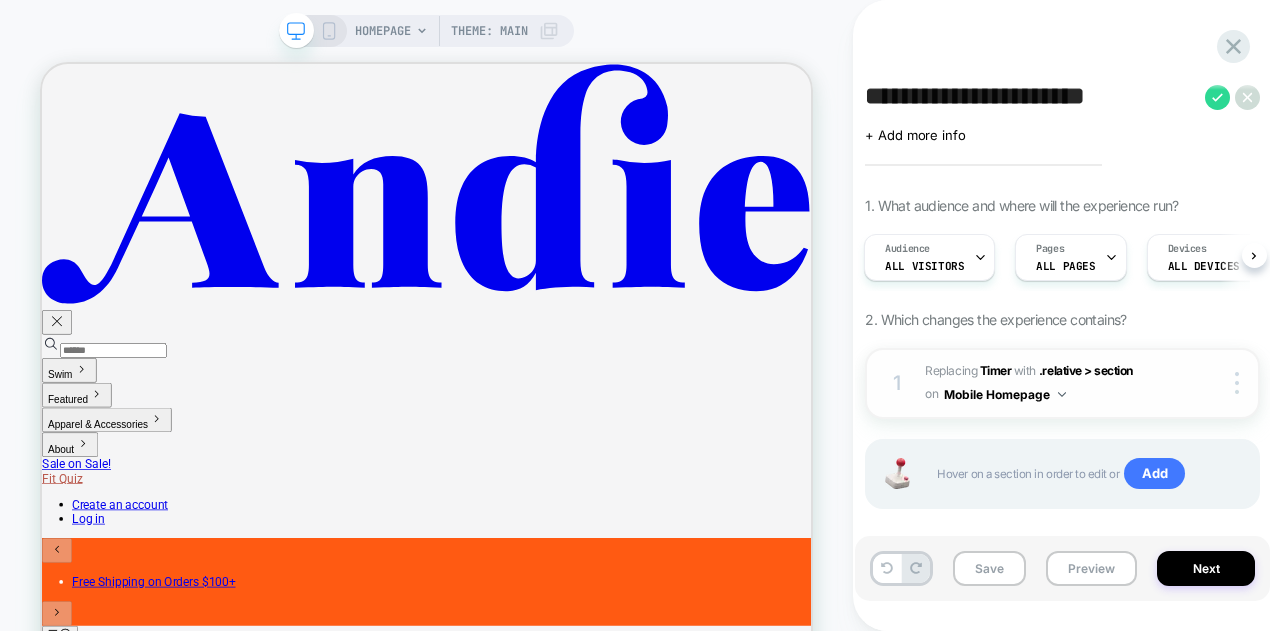 click at bounding box center [1062, 394] 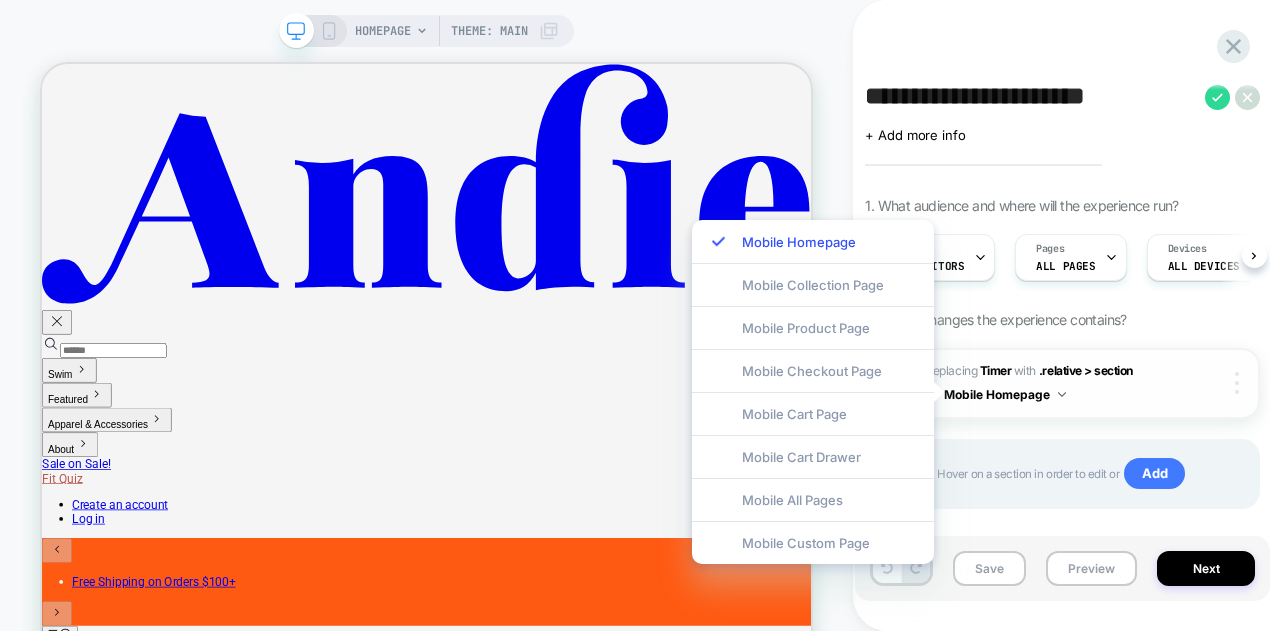 click at bounding box center (1237, 383) 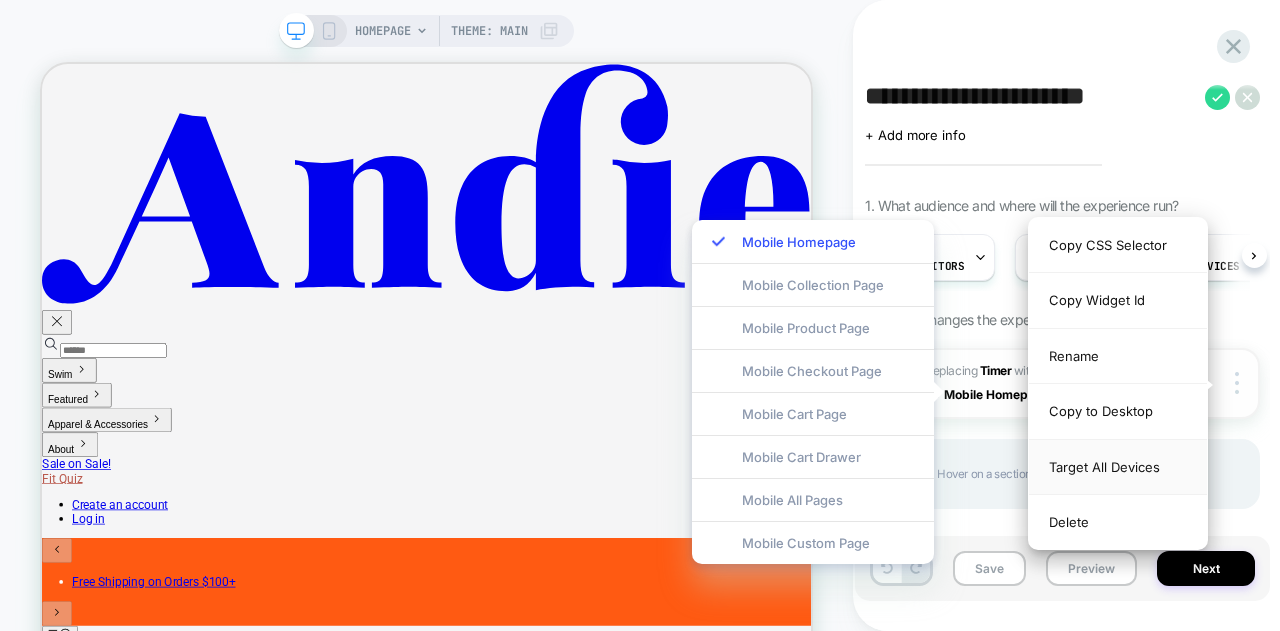 click on "Target   All Devices" at bounding box center [1118, 467] 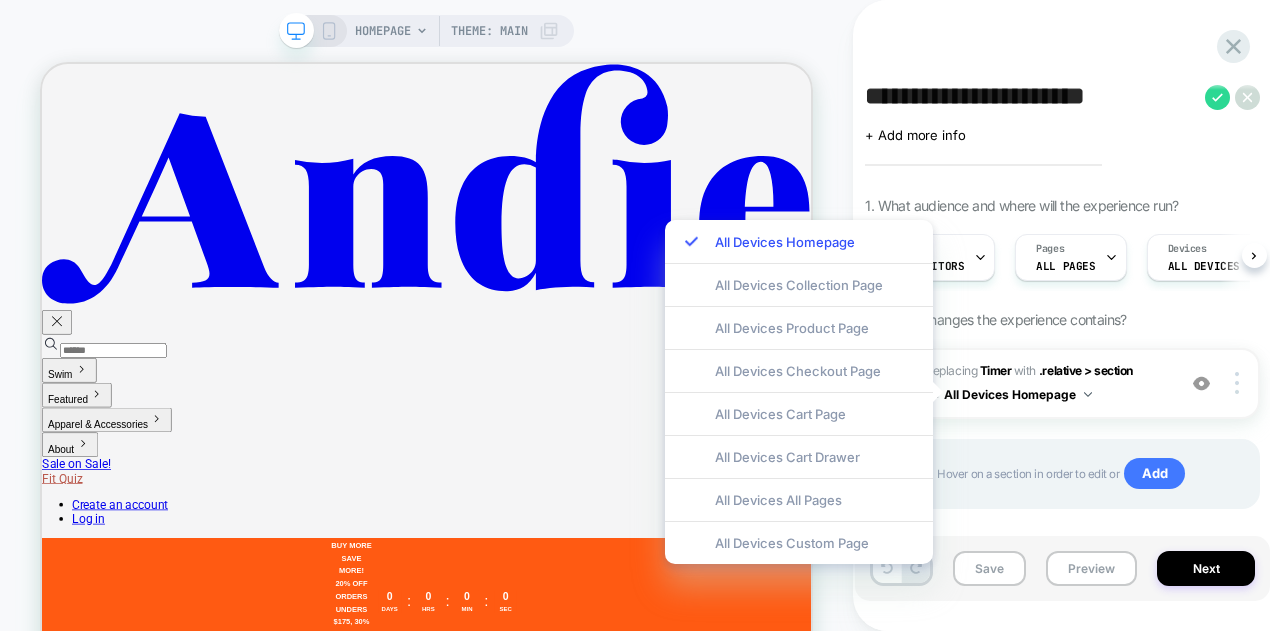 click on "**********" at bounding box center (1062, 315) 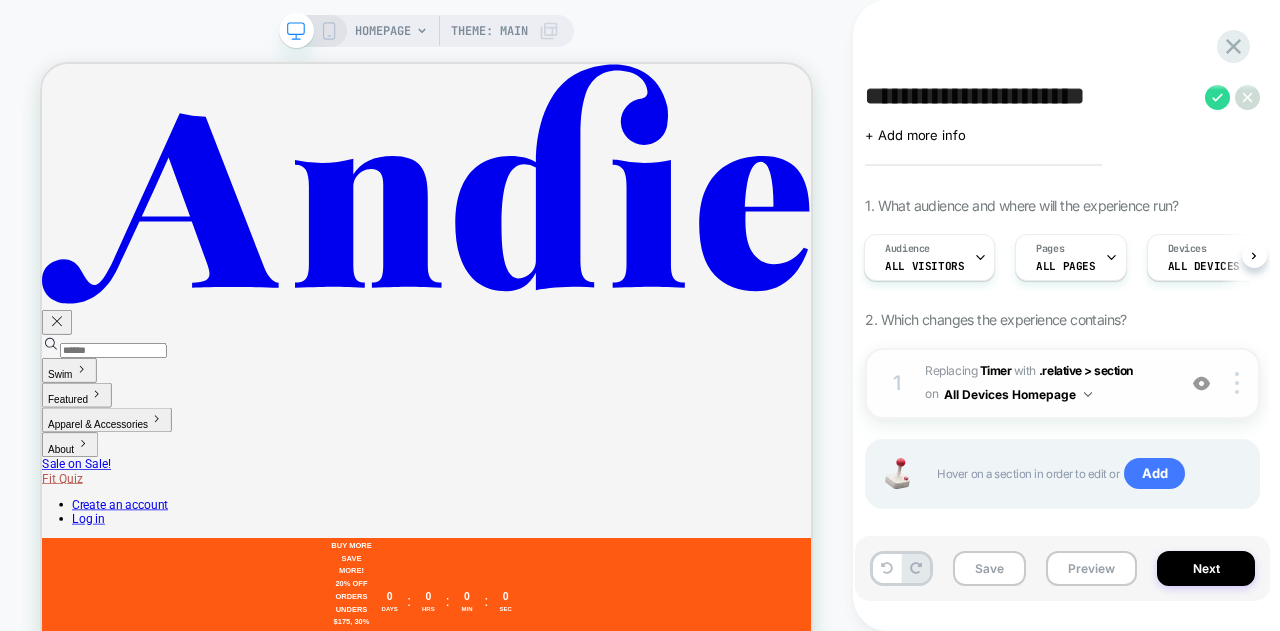 click on "#_loomi_addon_1747834002756_dup1753709443_dup1753709518 Replacing   Timer   WITH .relative > section .relative > section   on All Devices Homepage" at bounding box center (1045, 383) 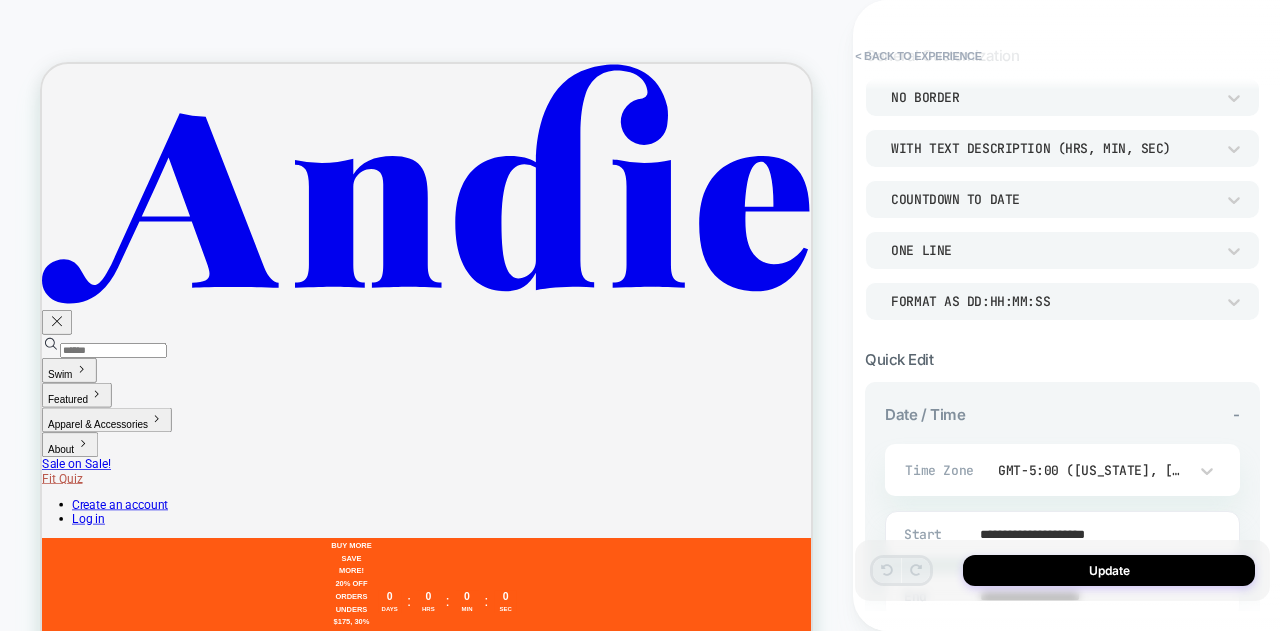 scroll, scrollTop: 0, scrollLeft: 0, axis: both 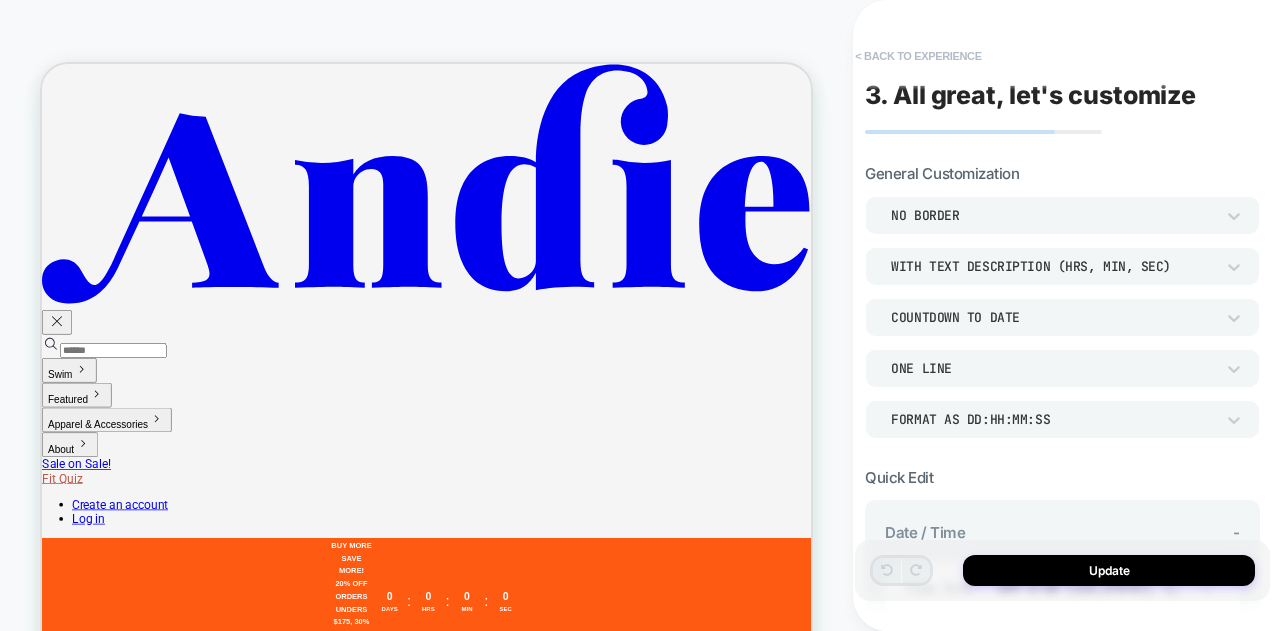click on "< Back to experience" at bounding box center [918, 56] 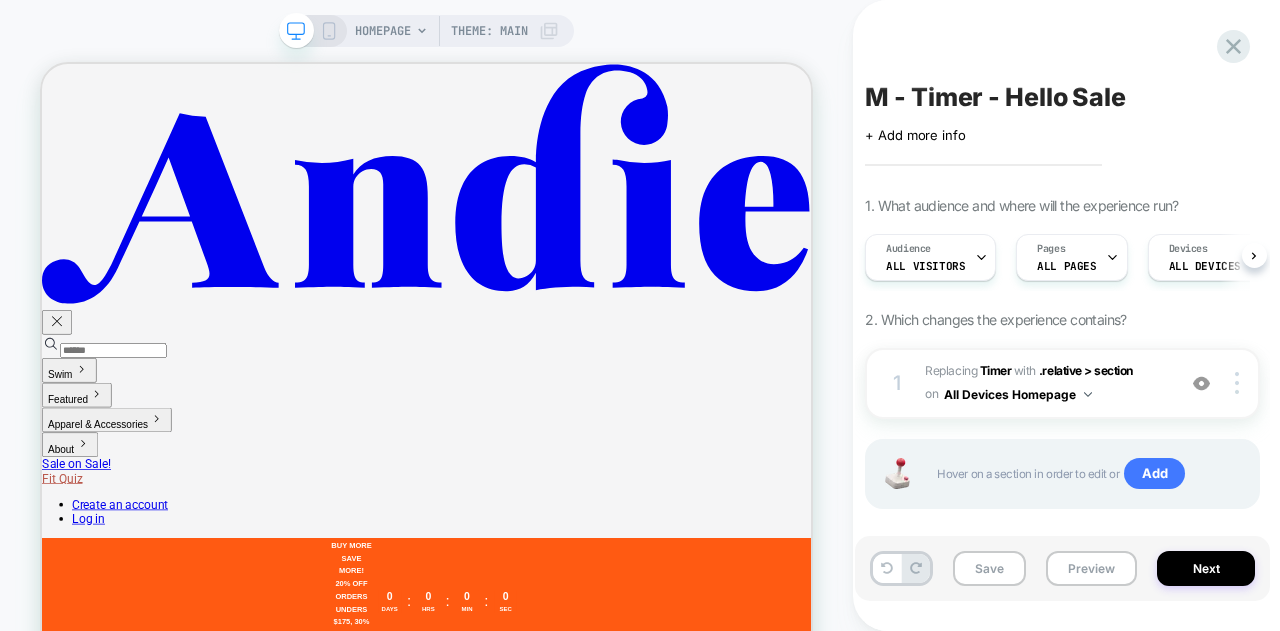 scroll, scrollTop: 0, scrollLeft: 1, axis: horizontal 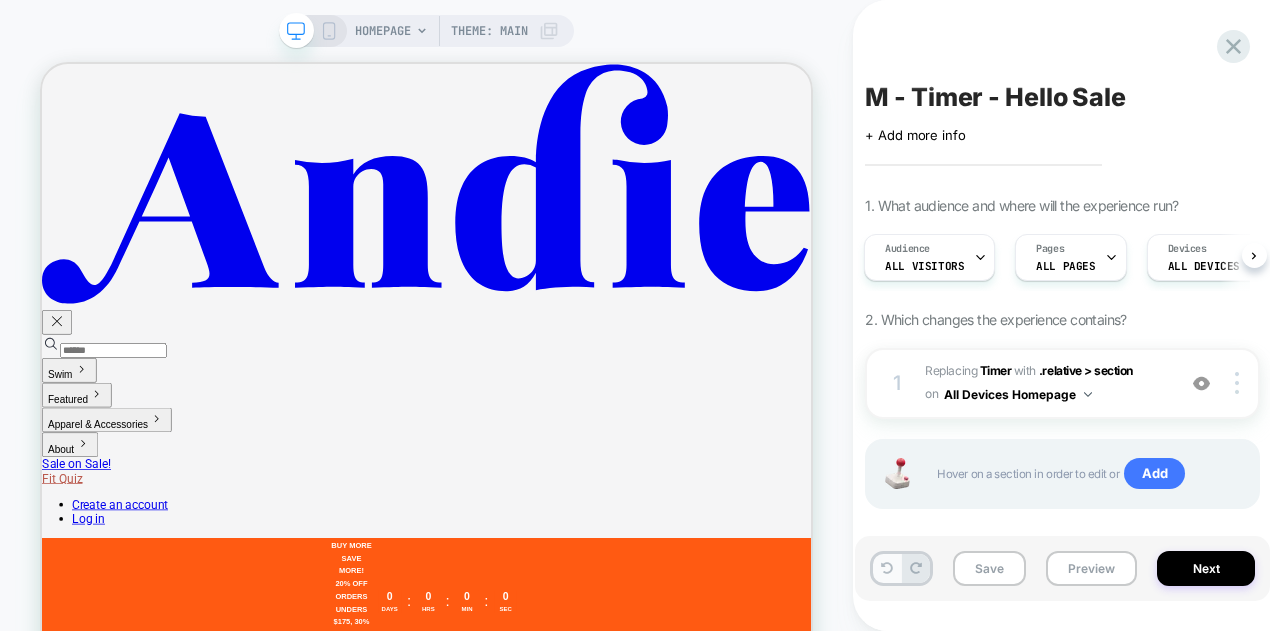 click at bounding box center [887, 568] 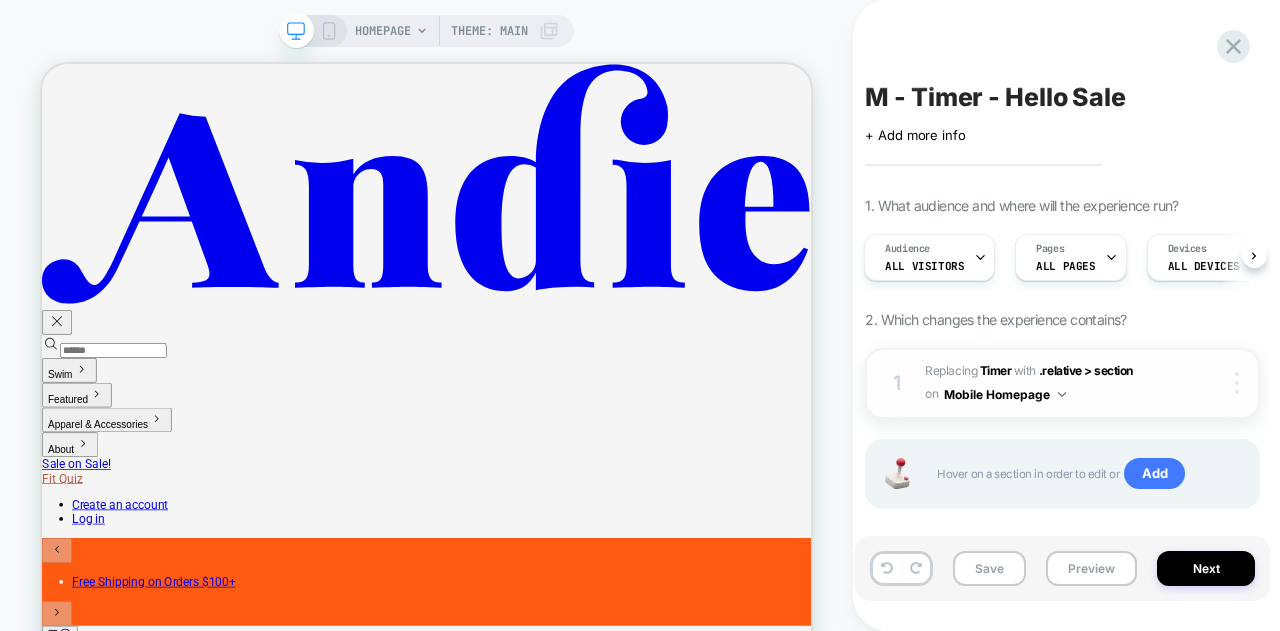 click at bounding box center (1239, 383) 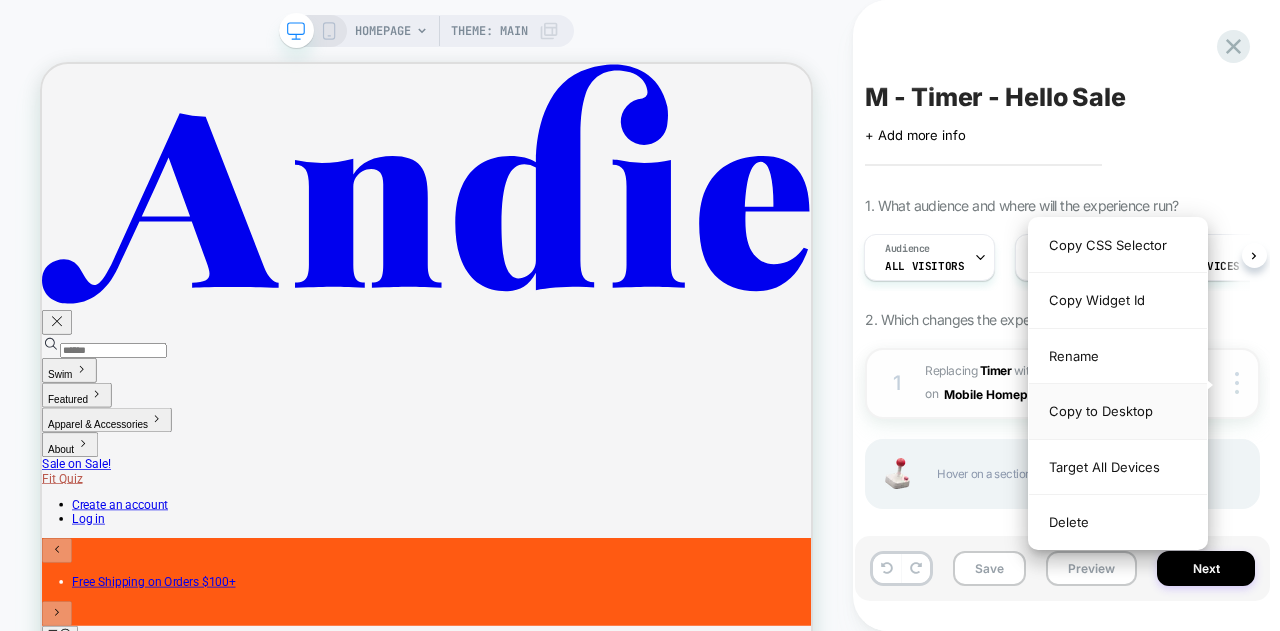 click on "Copy to   Desktop" at bounding box center (1118, 411) 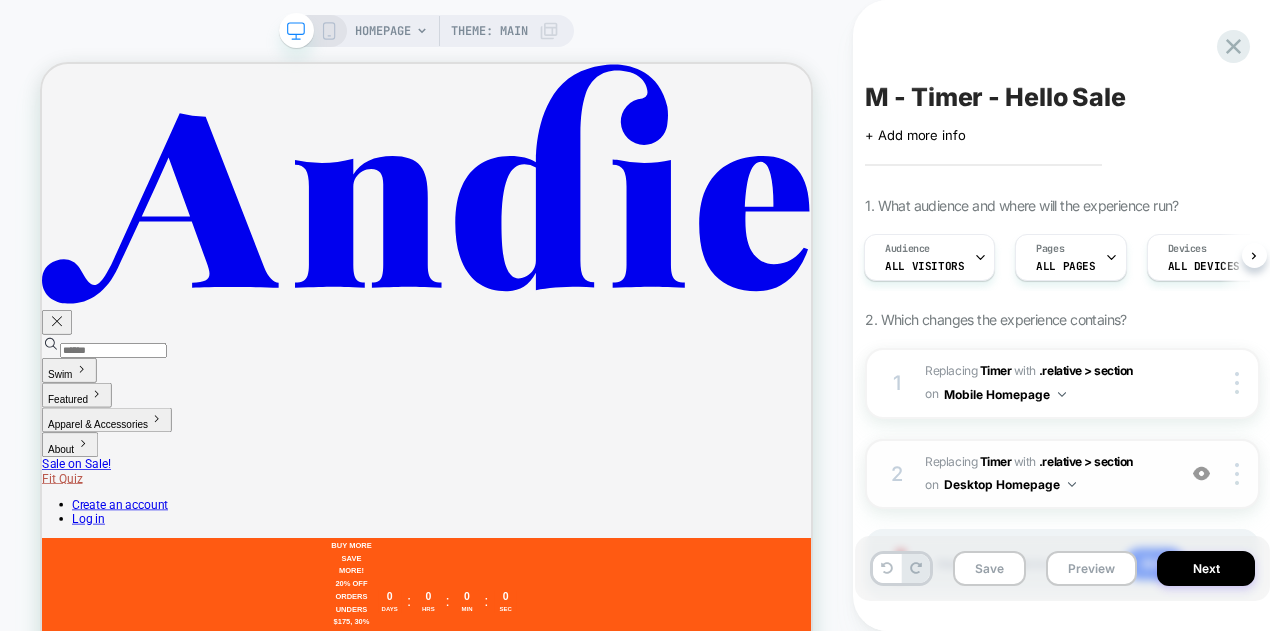 click on "#_loomi_addon_1753709872892 Replacing   Timer   WITH .relative > section .relative > section   on Desktop Homepage" at bounding box center (1045, 474) 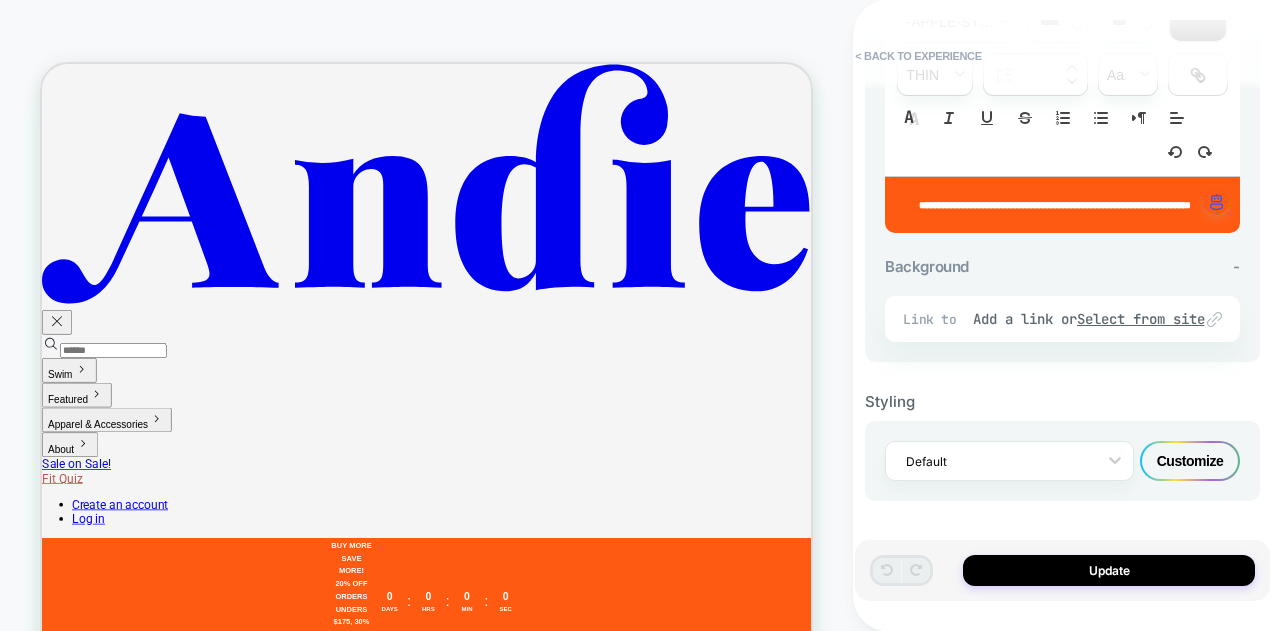 scroll, scrollTop: 818, scrollLeft: 0, axis: vertical 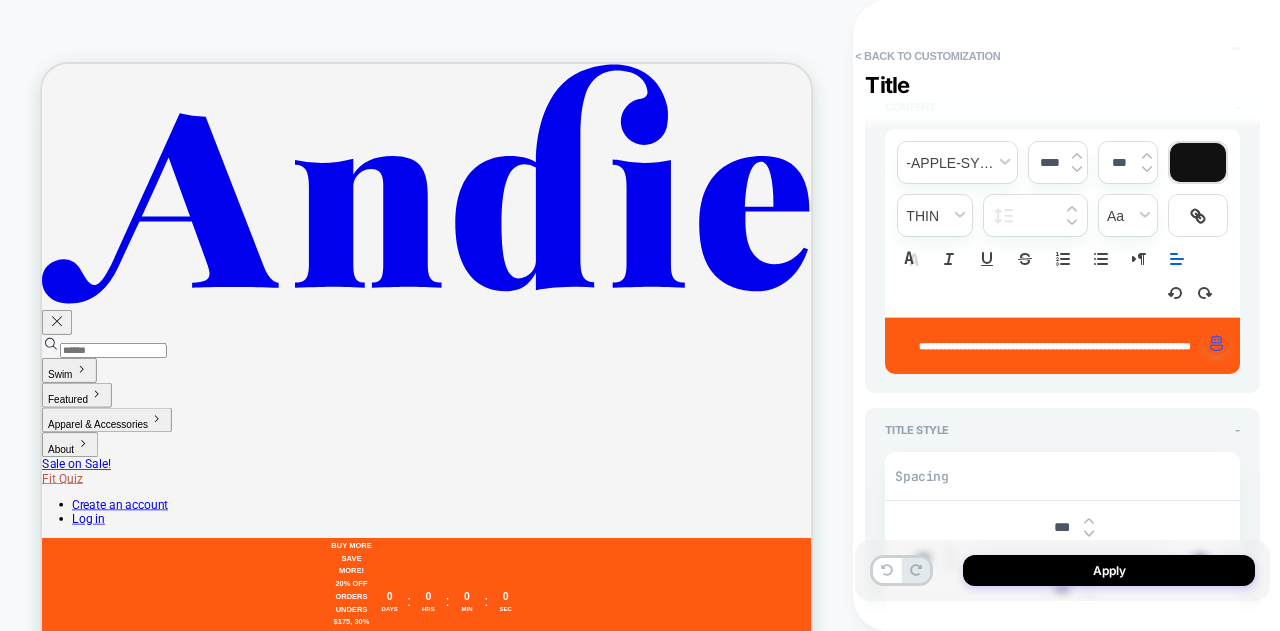 click 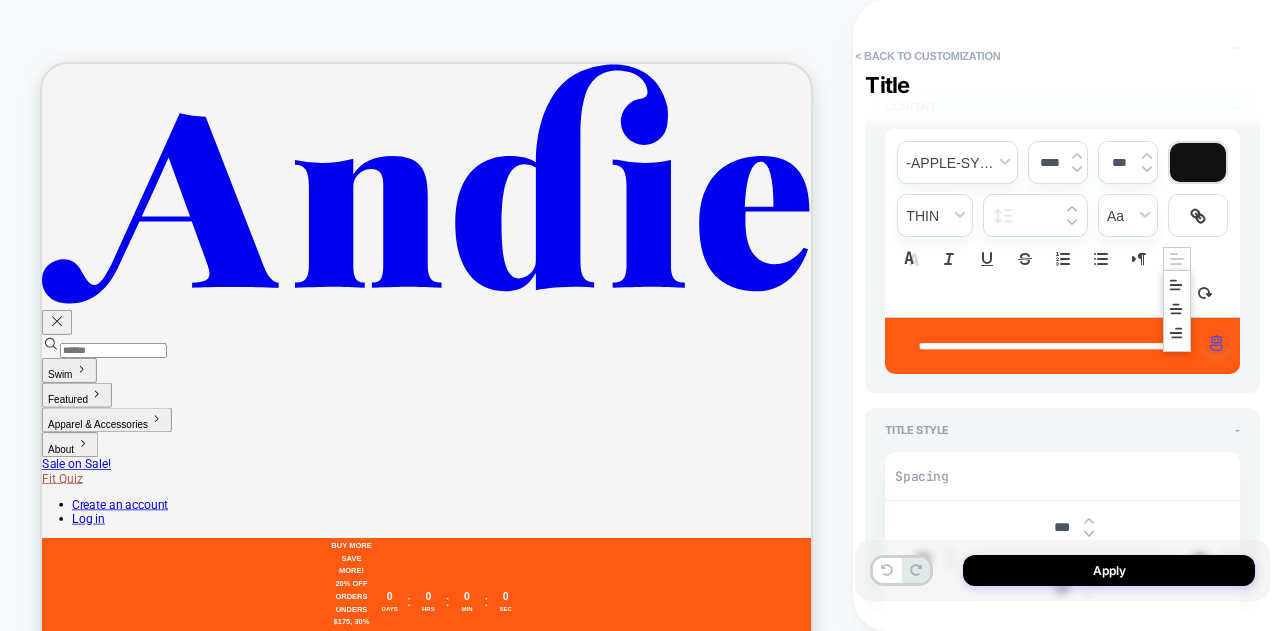 click on "**********" at bounding box center [1062, 315] 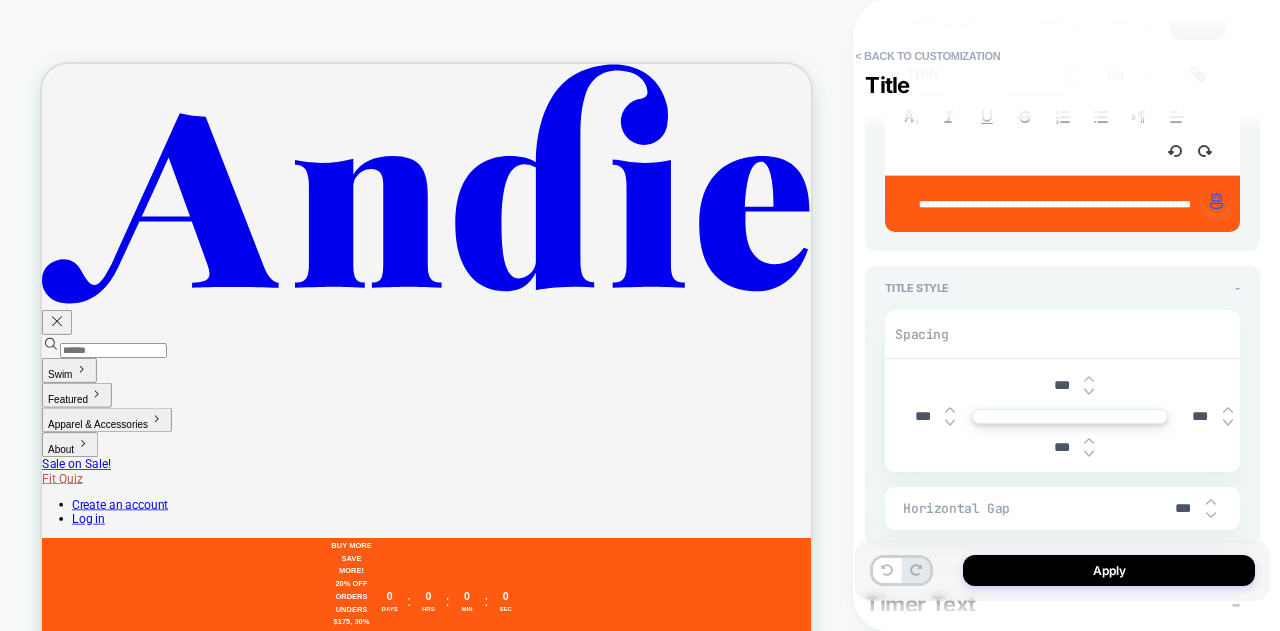 type on "*" 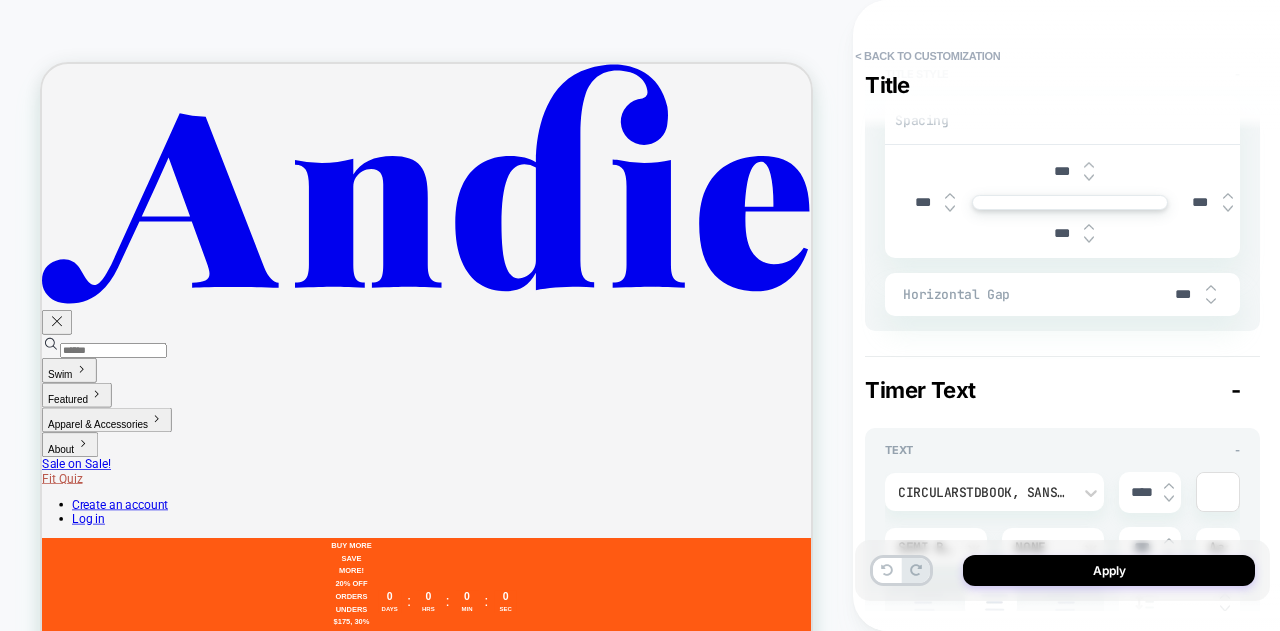 scroll, scrollTop: 600, scrollLeft: 0, axis: vertical 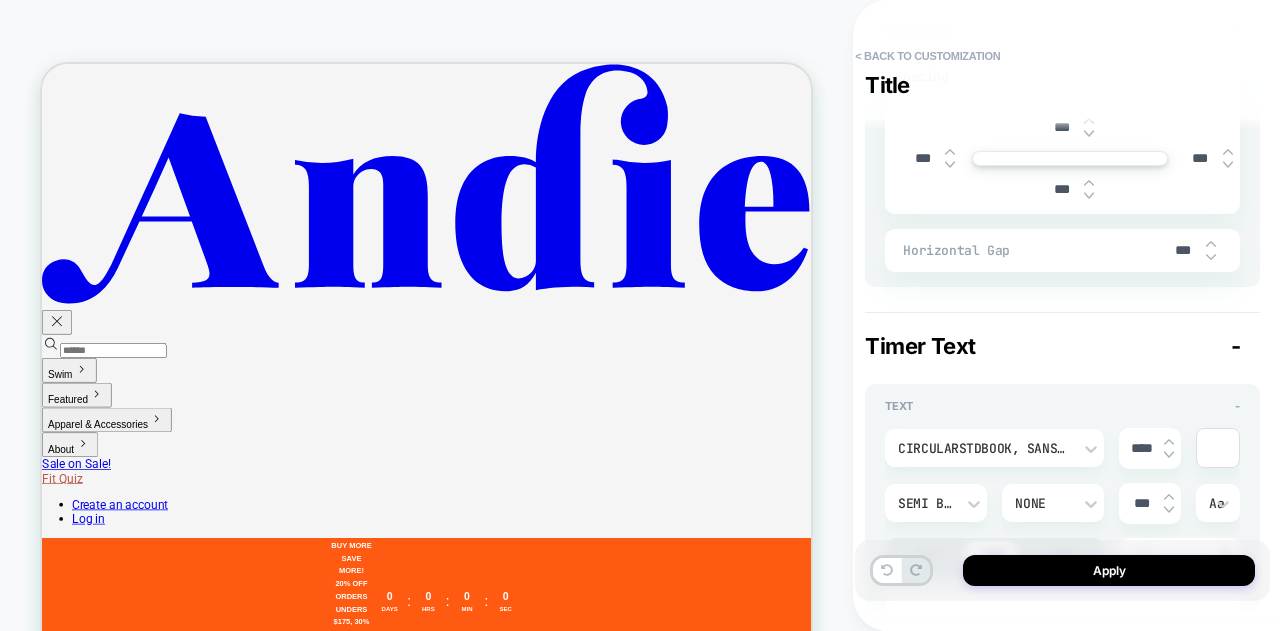 drag, startPoint x: 1174, startPoint y: 260, endPoint x: 1189, endPoint y: 261, distance: 15.033297 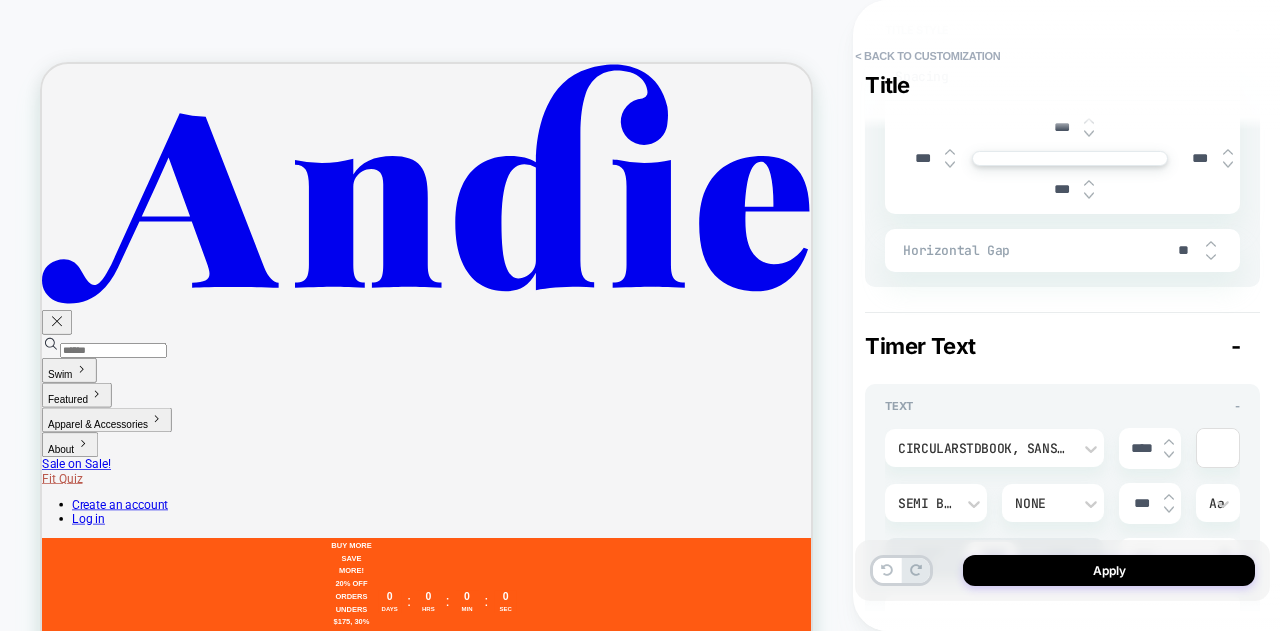 type on "*" 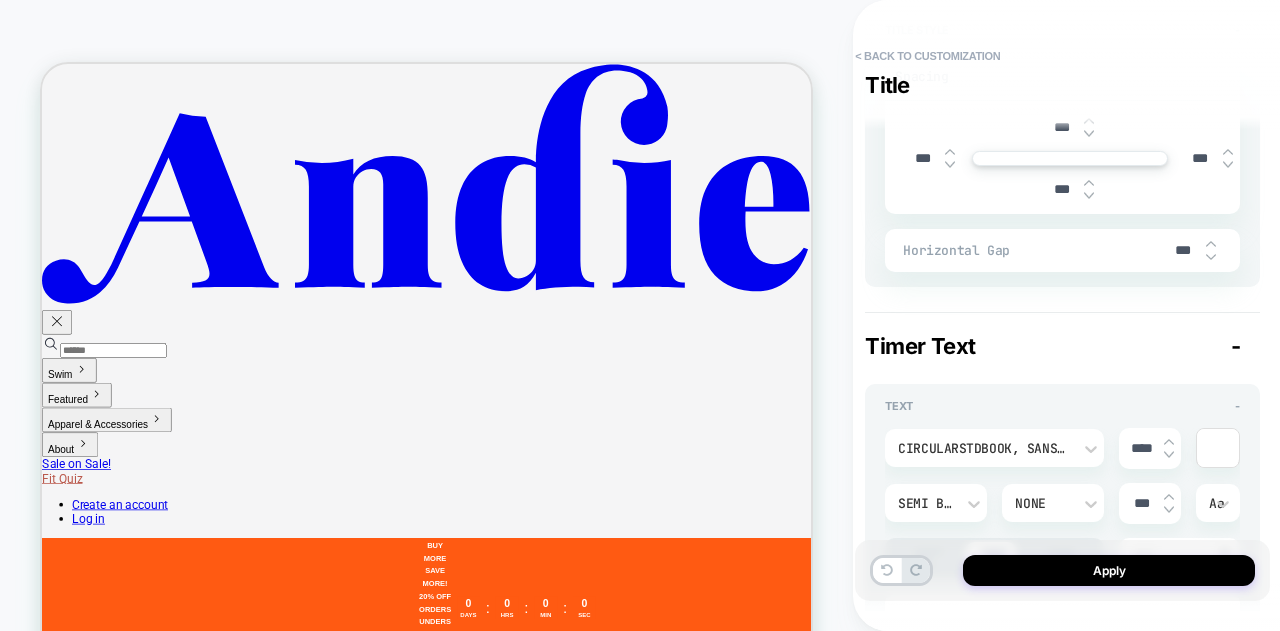 type on "*" 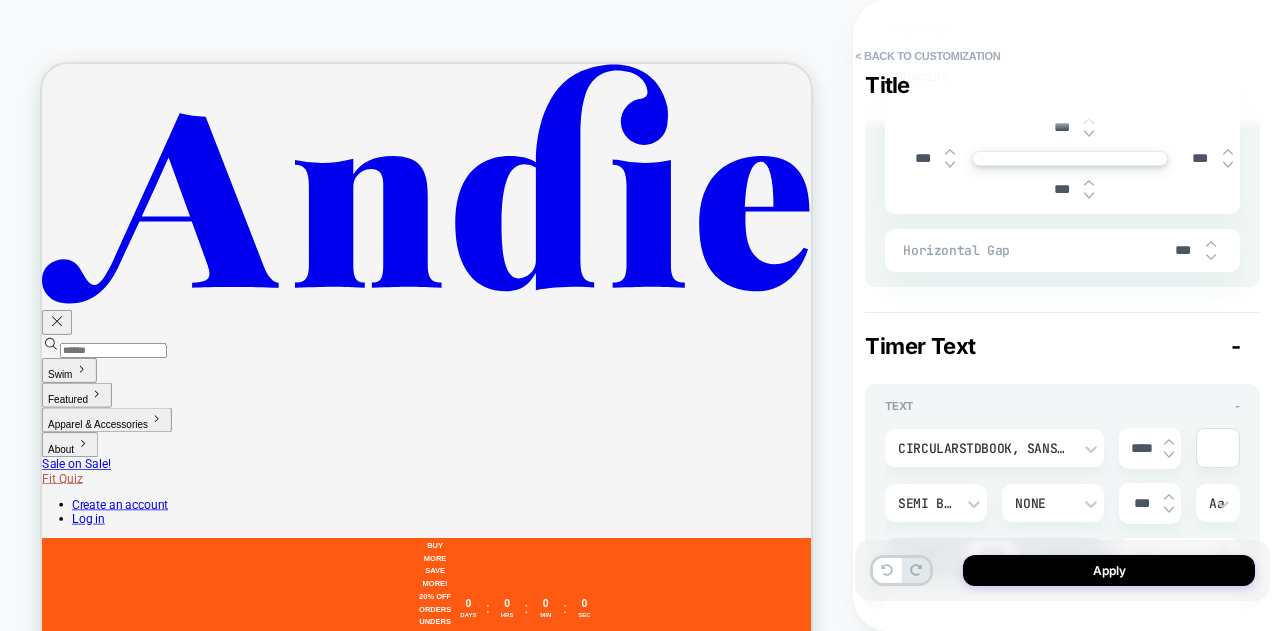type on "****" 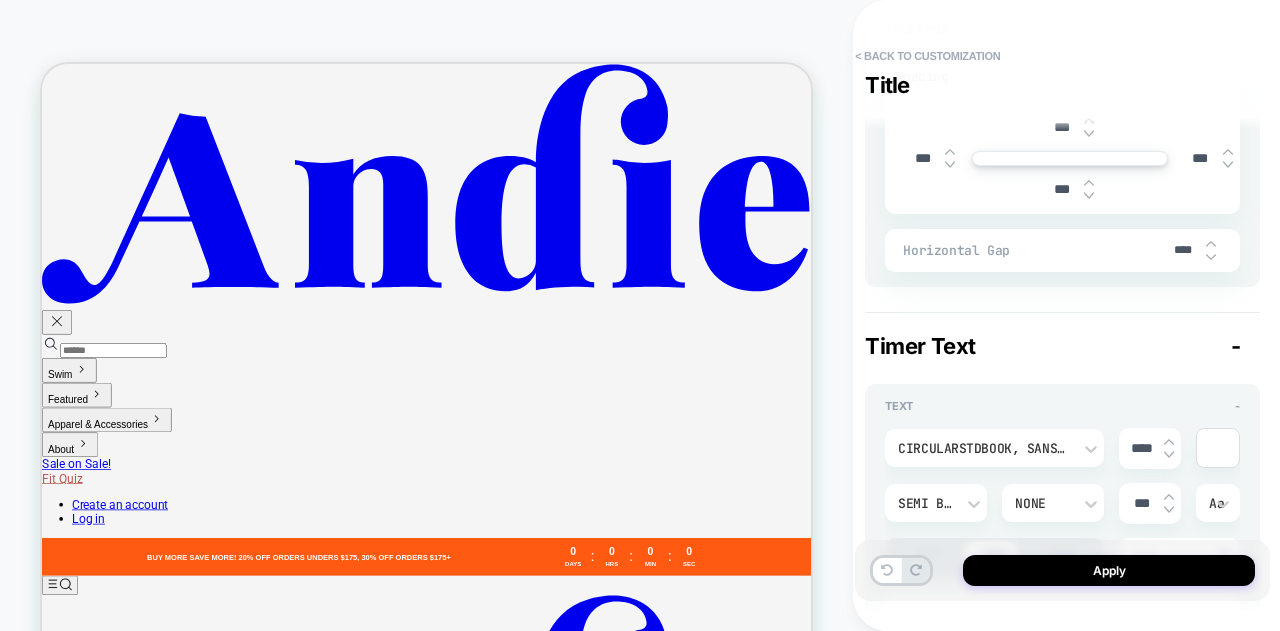 type on "*" 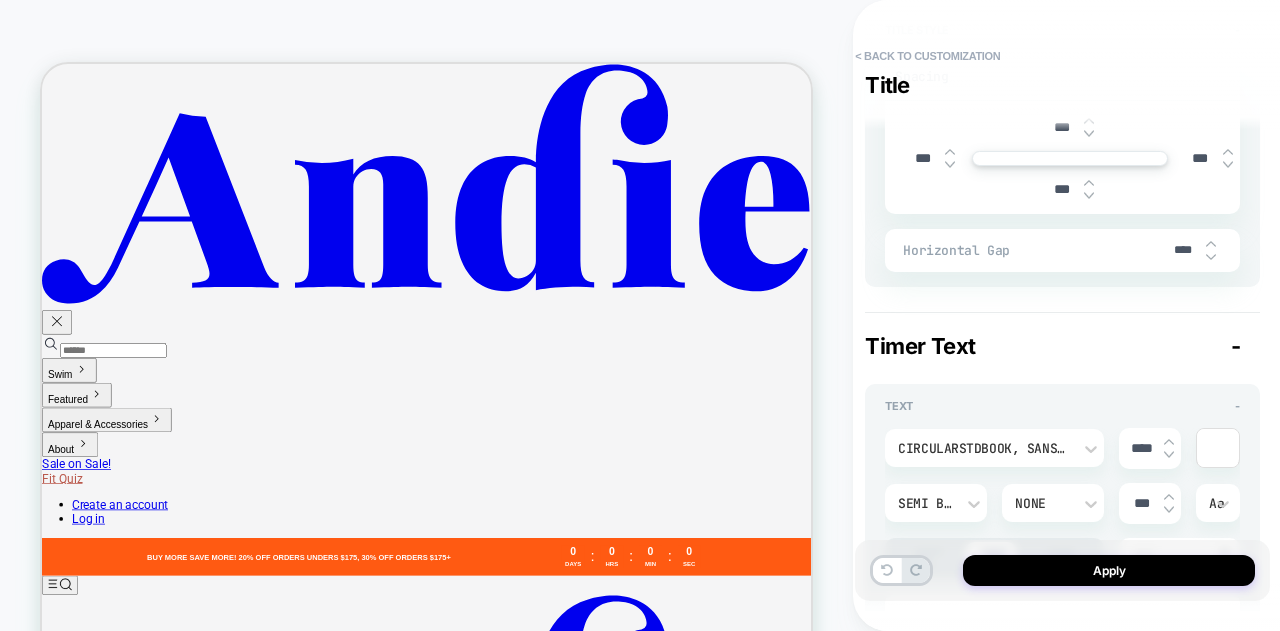 type on "***" 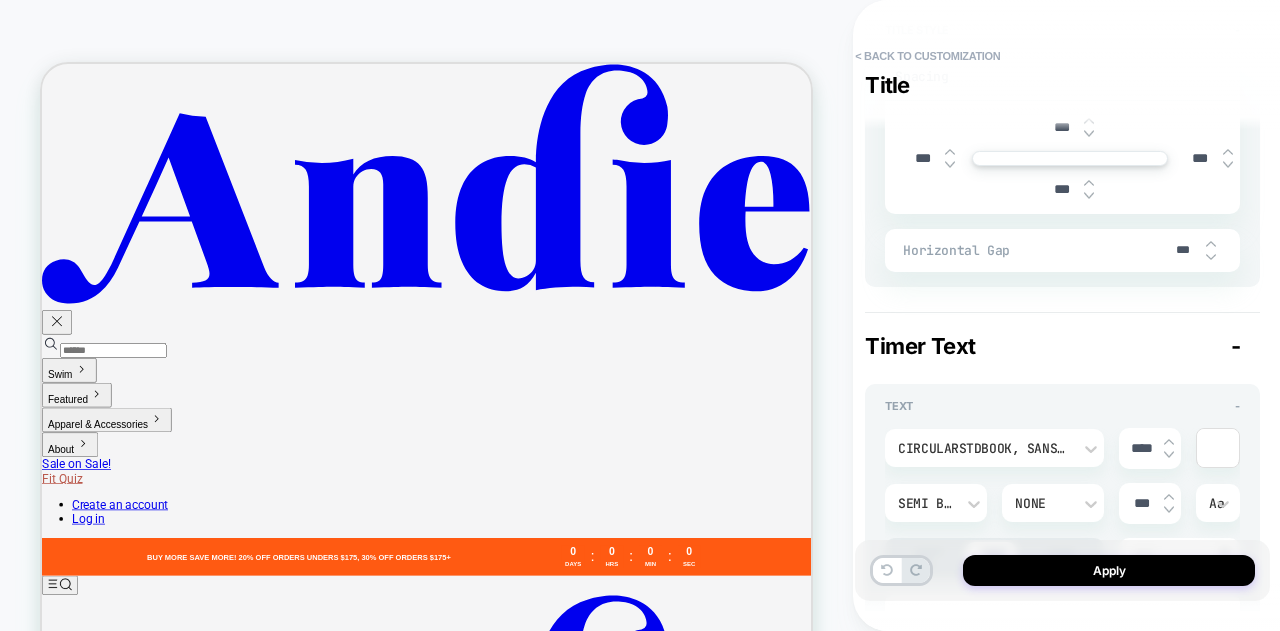 type on "*" 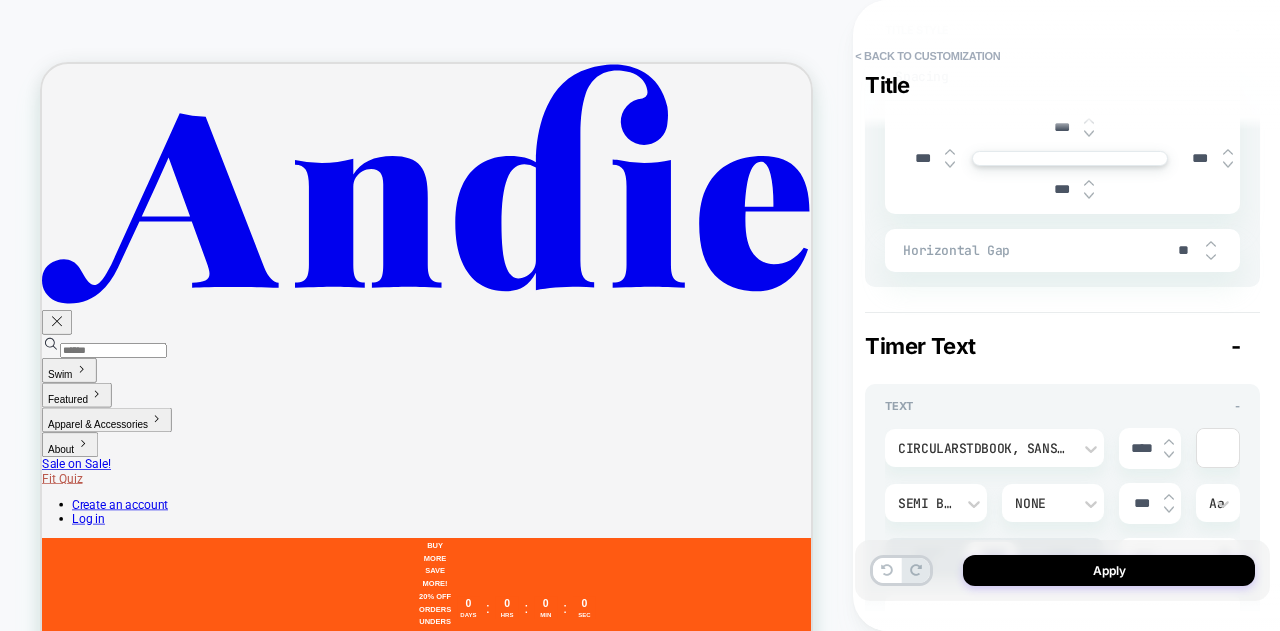 type on "*" 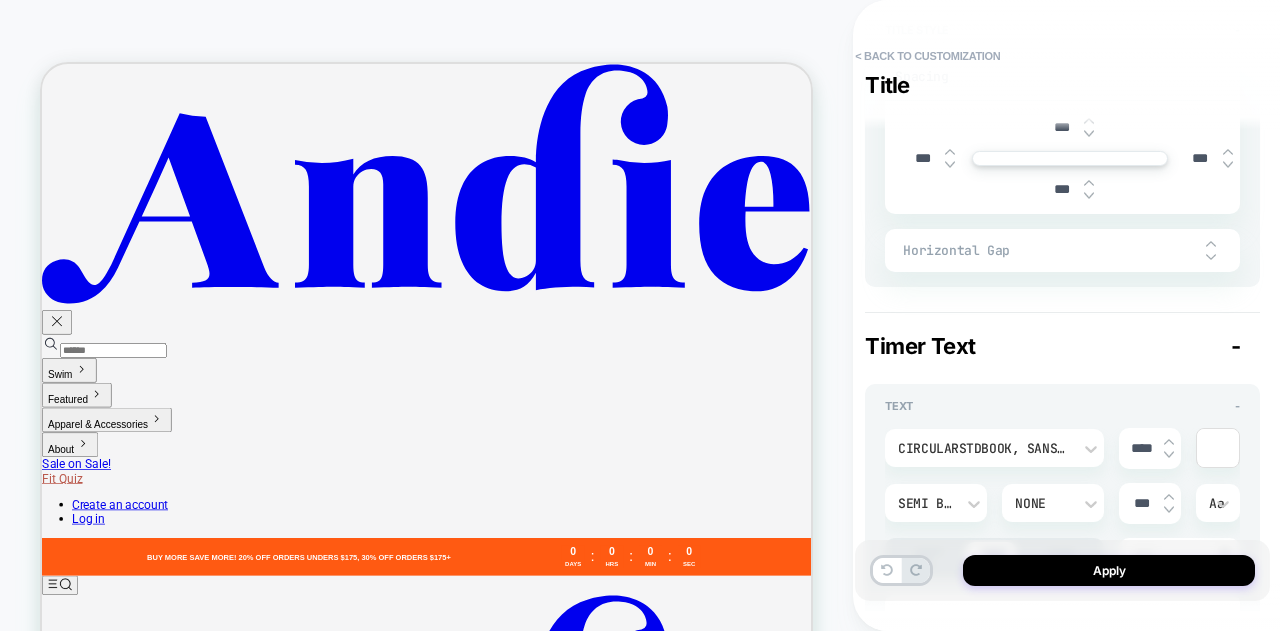 type on "*" 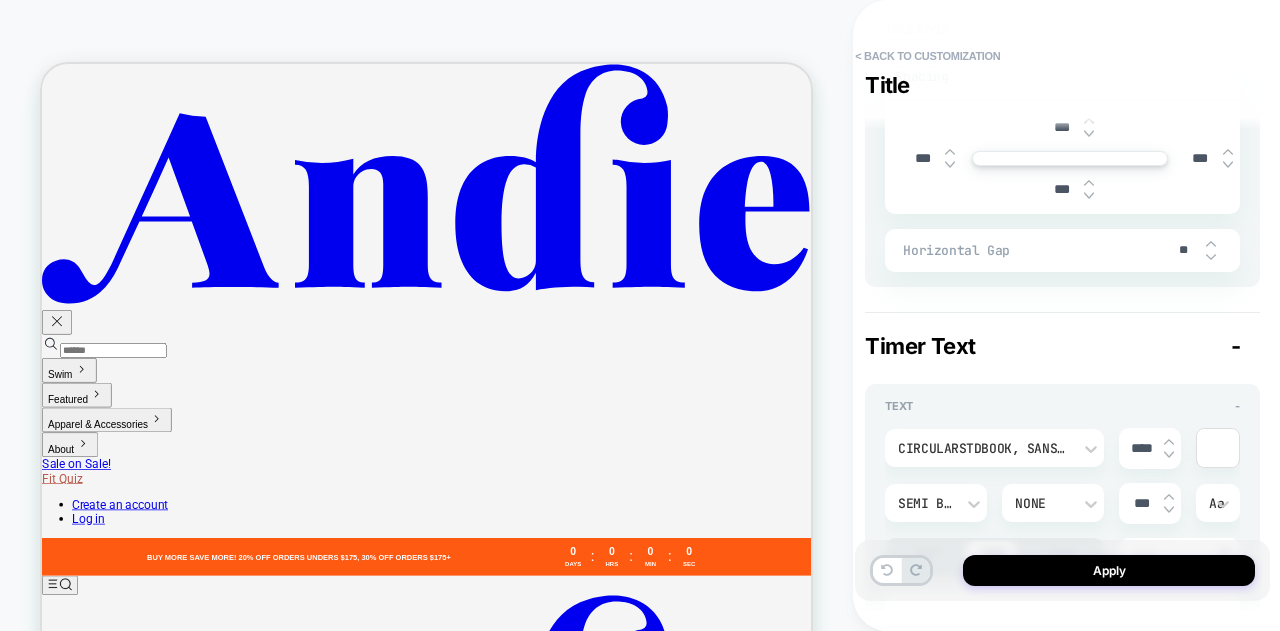type on "*" 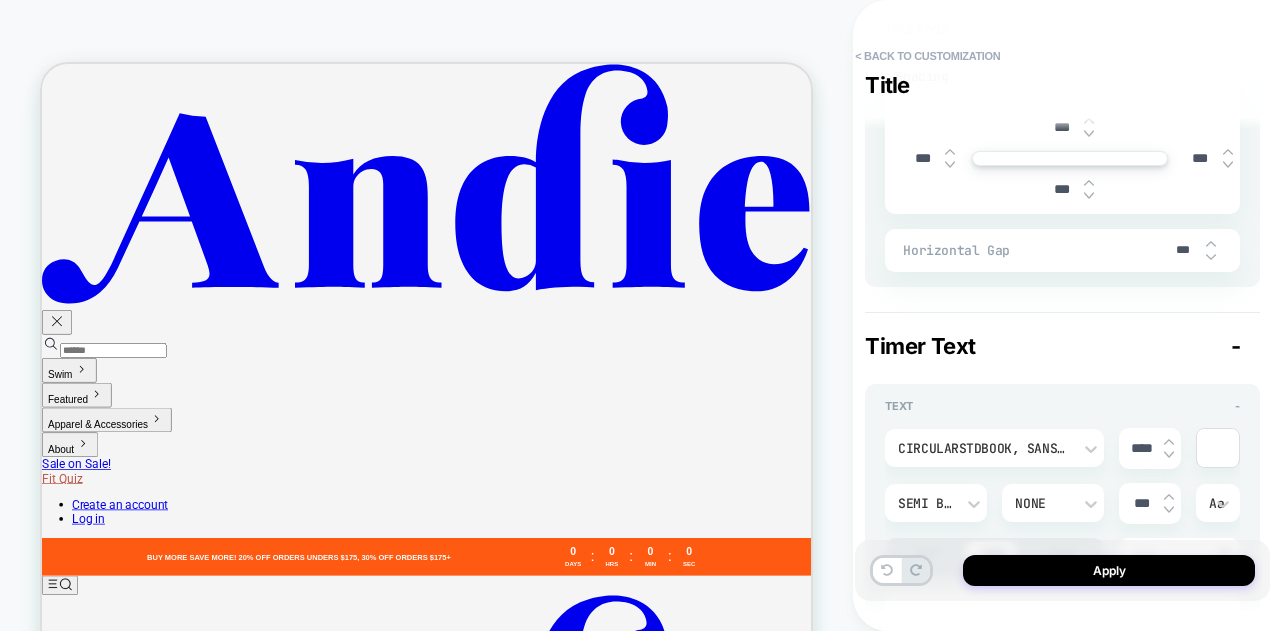 type on "*" 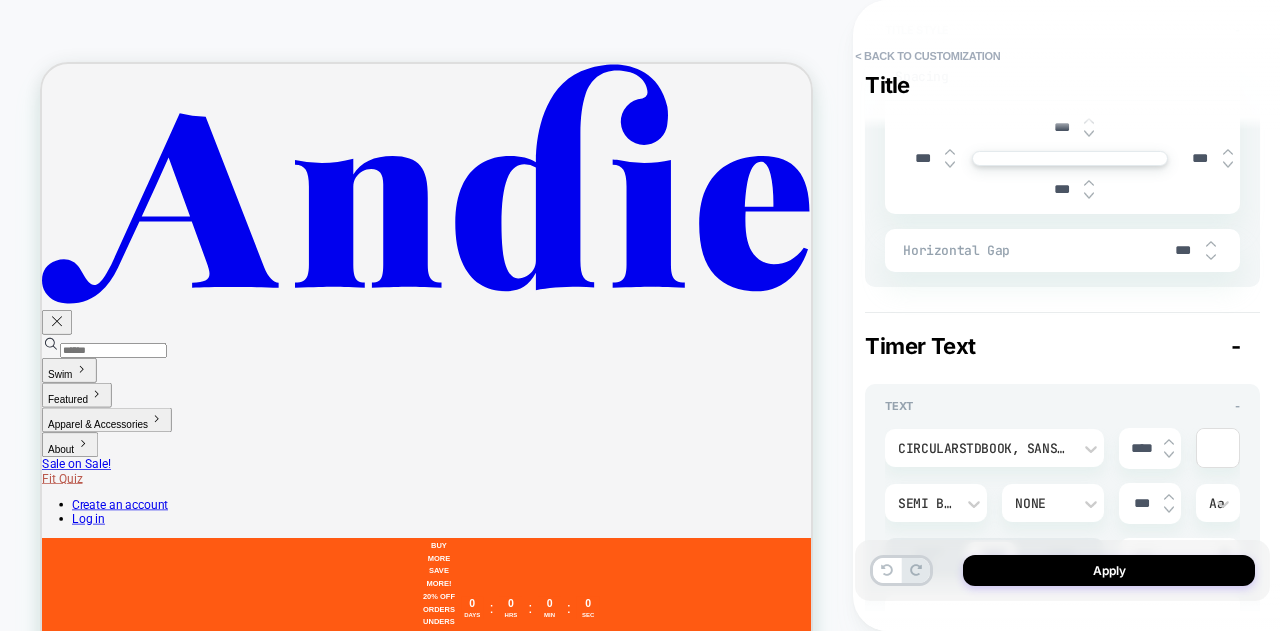 type on "****" 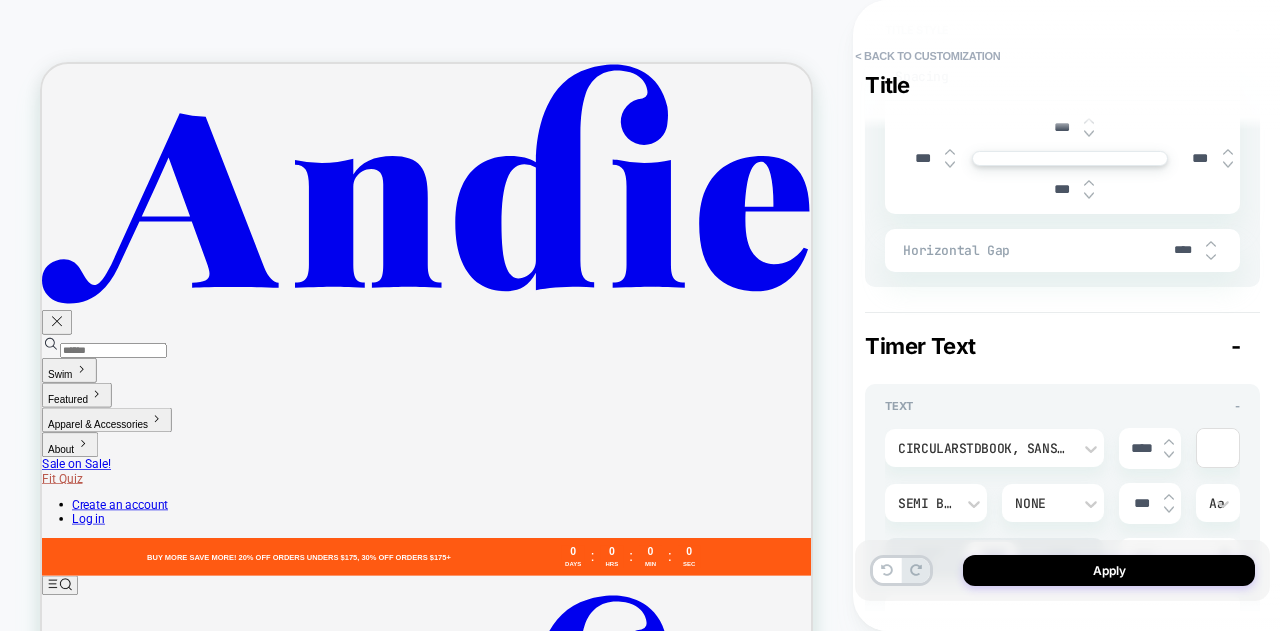 type on "*" 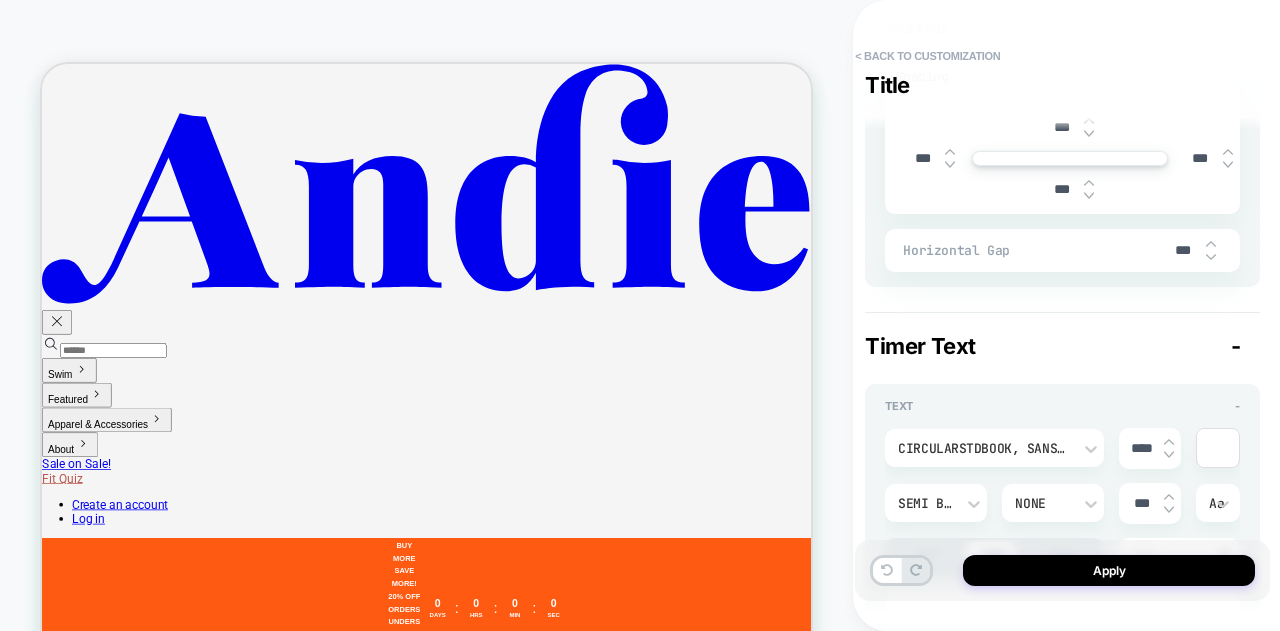 type on "*" 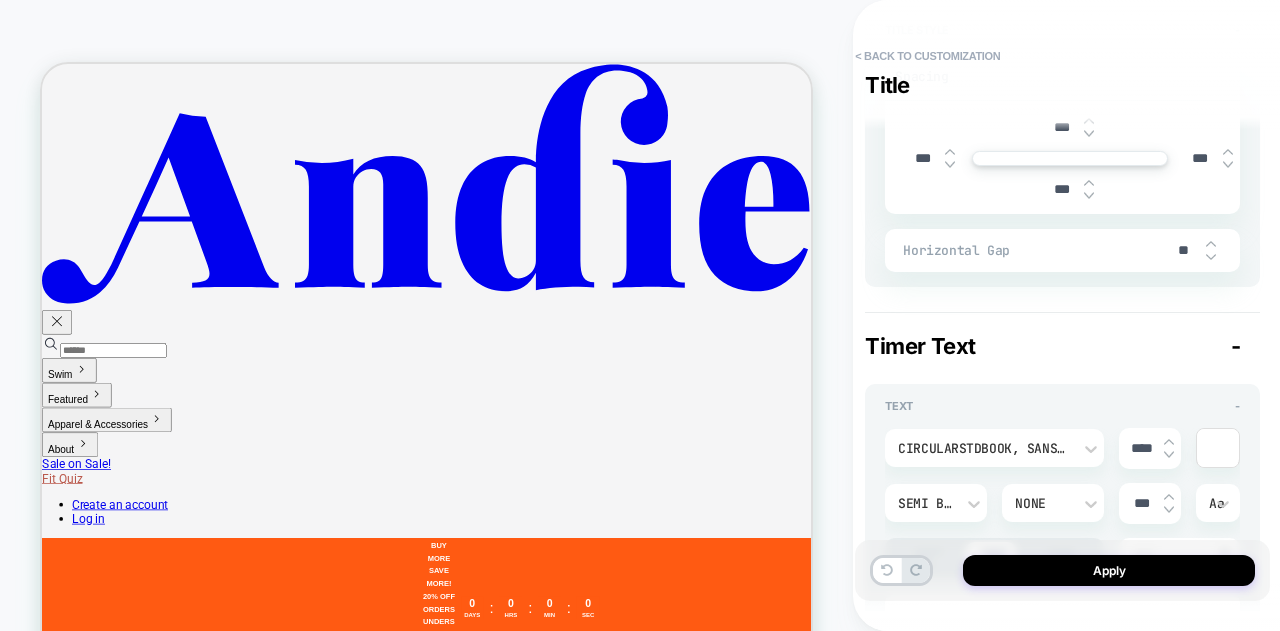 type on "*" 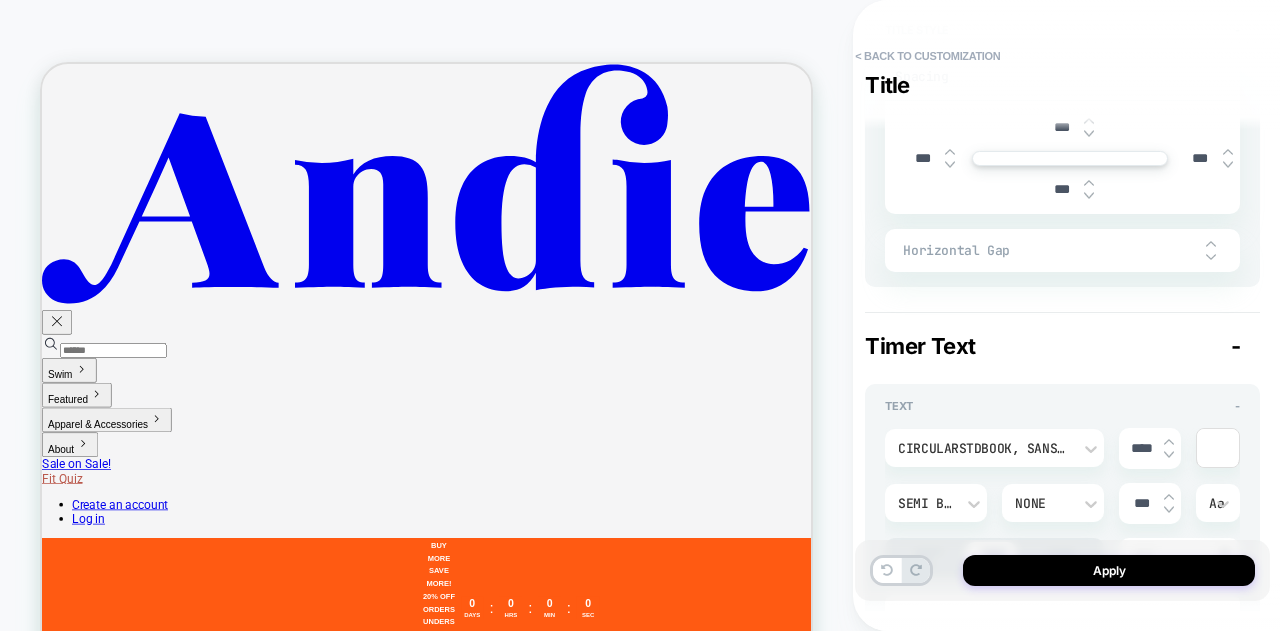 type on "*" 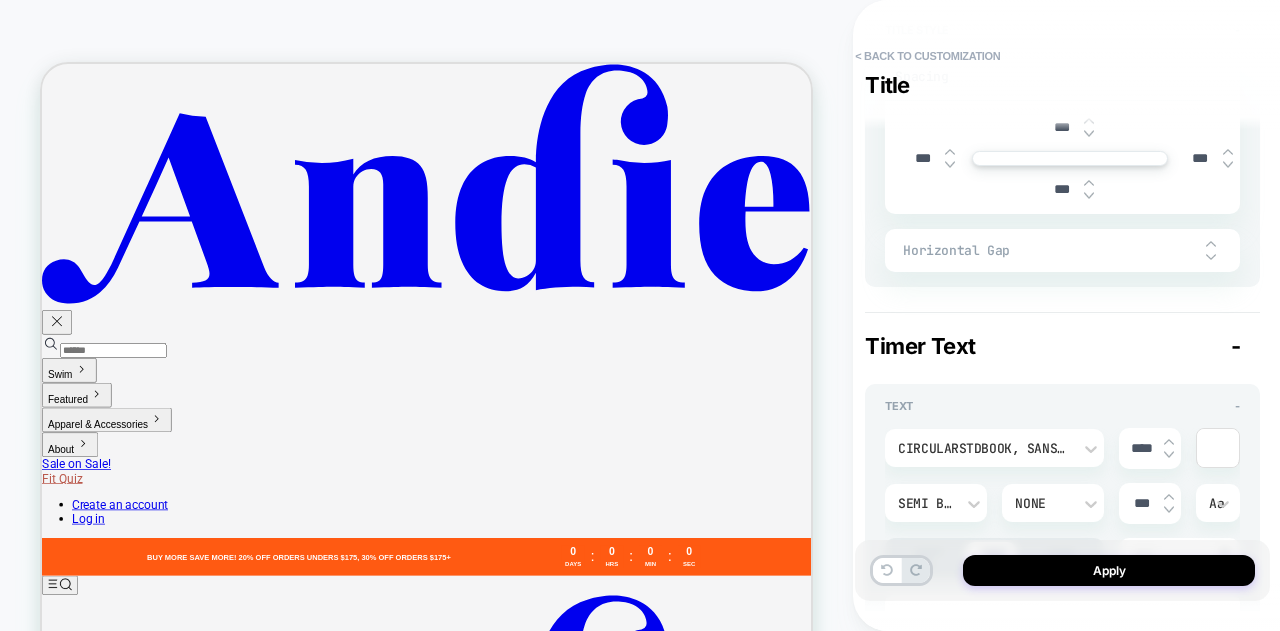 type on "**" 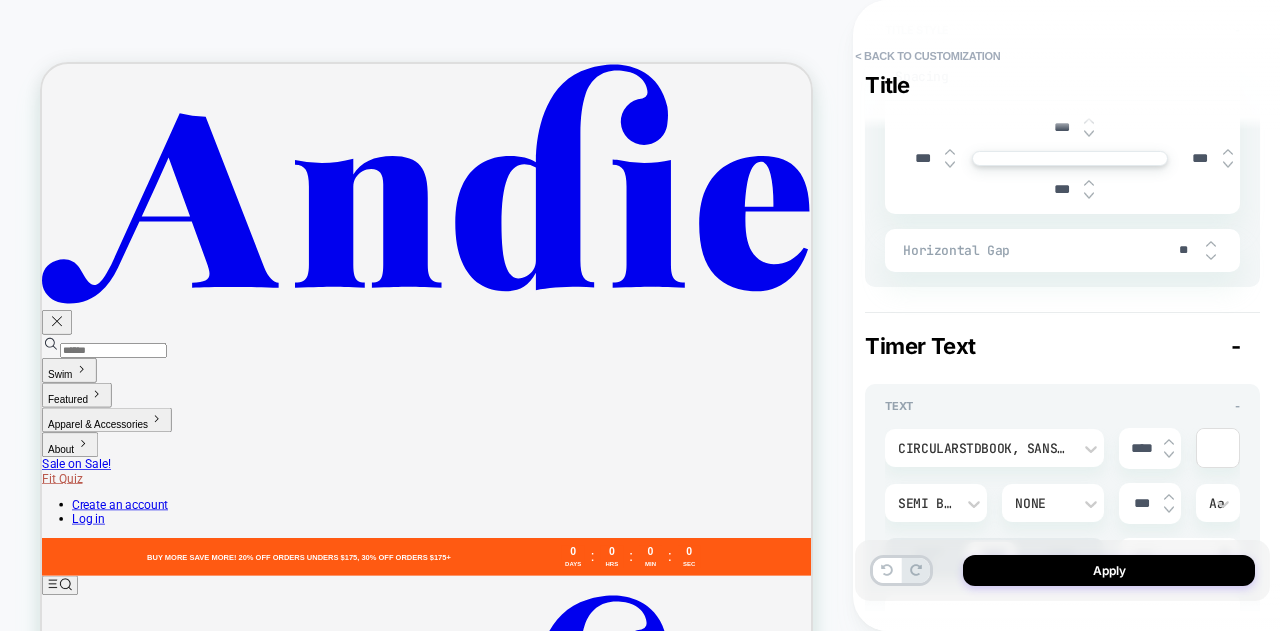 type on "*" 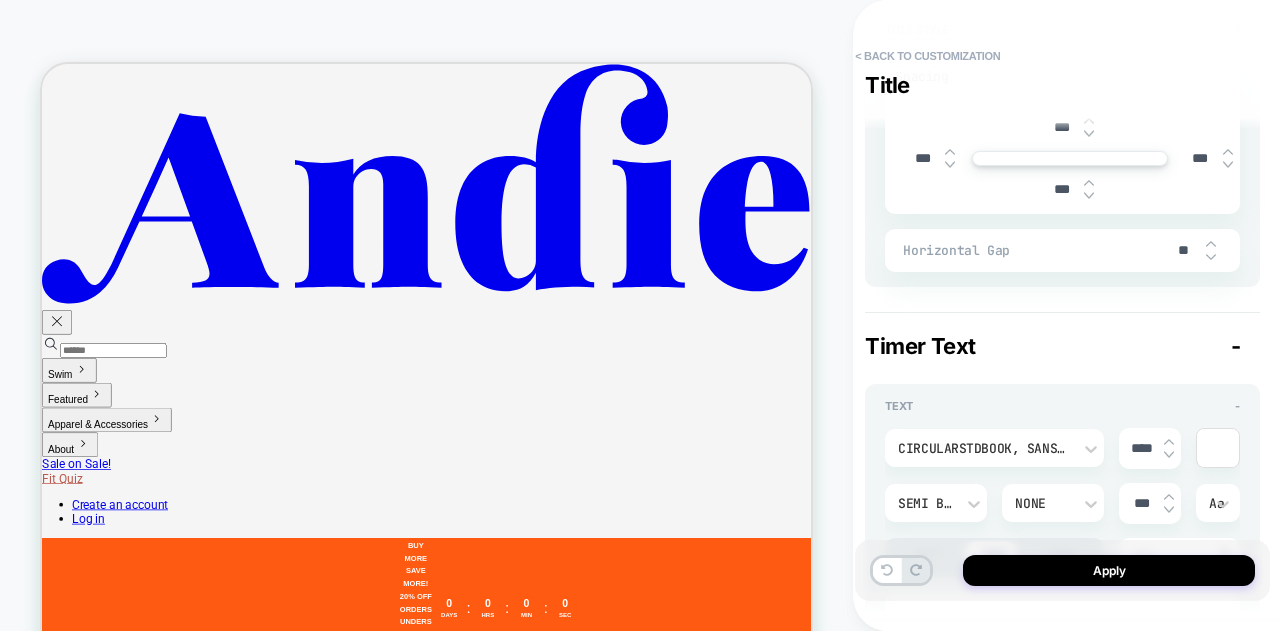 type on "***" 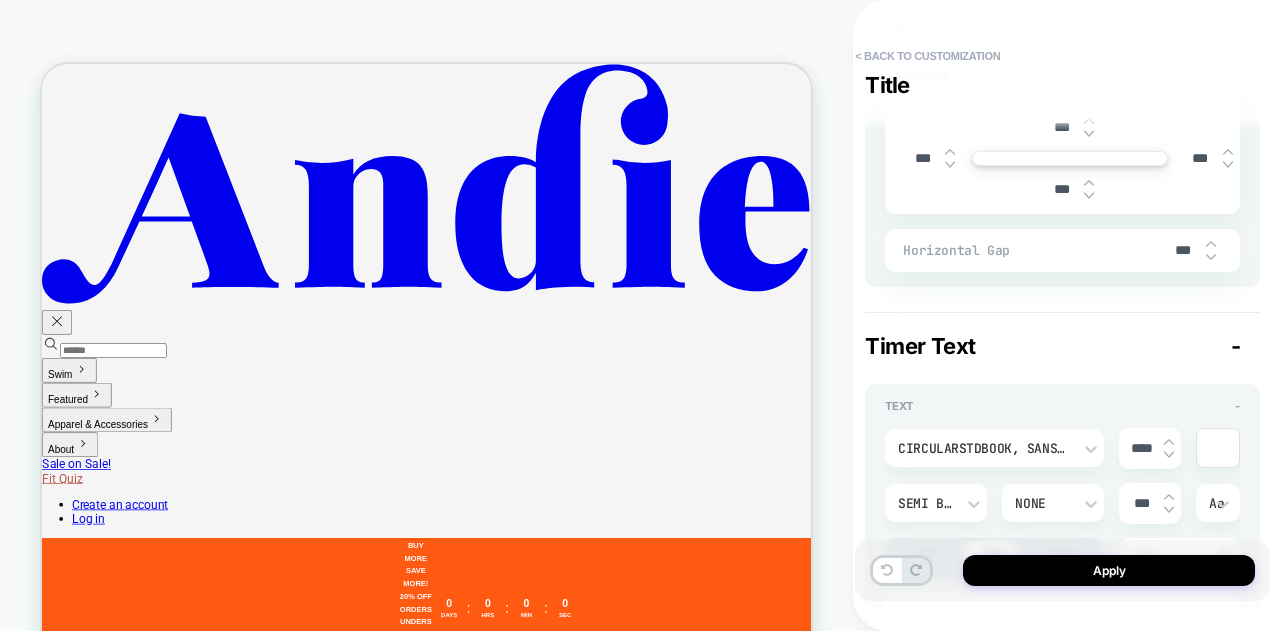 type on "*" 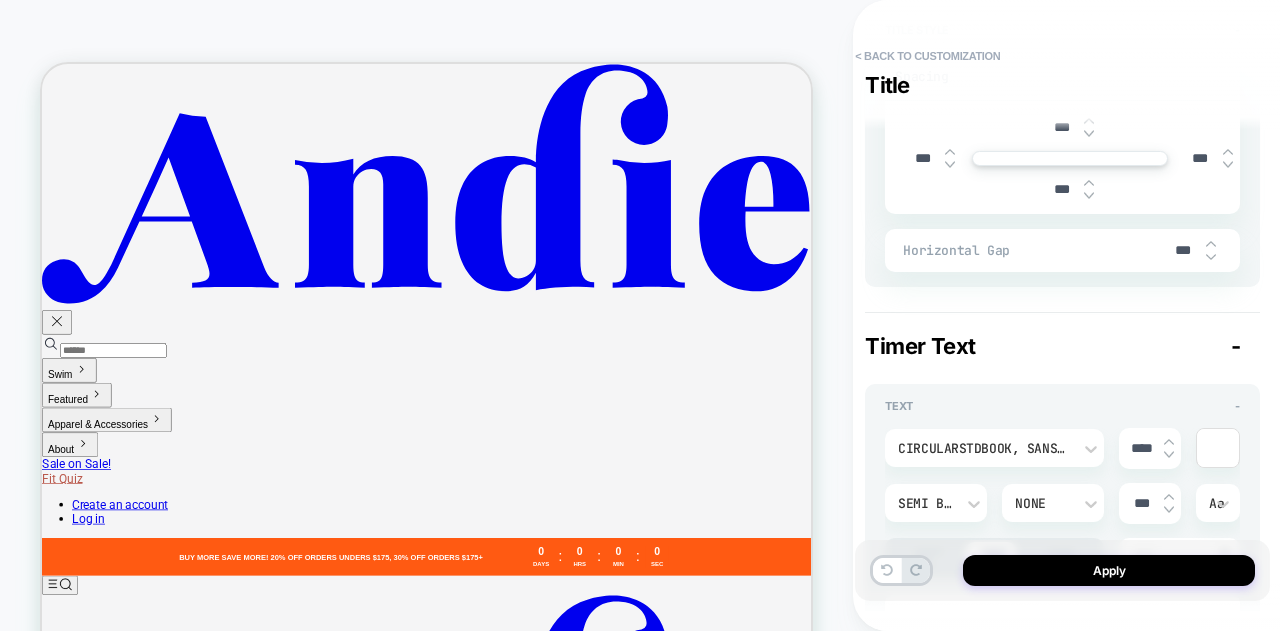 type on "**" 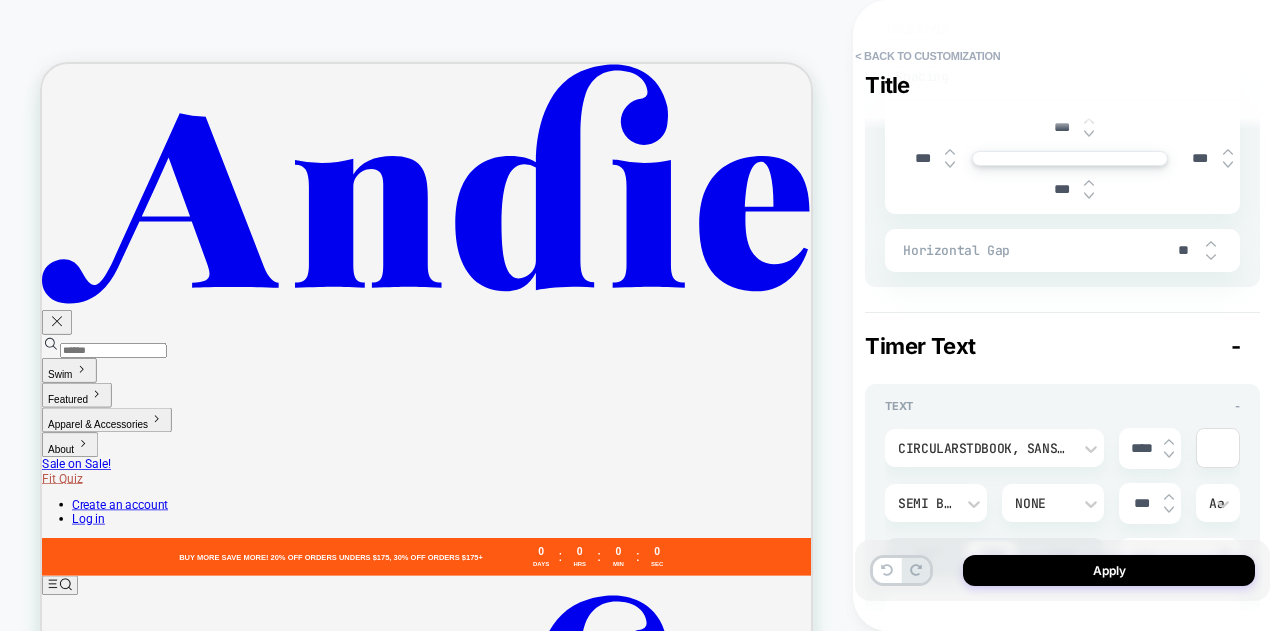 type on "*" 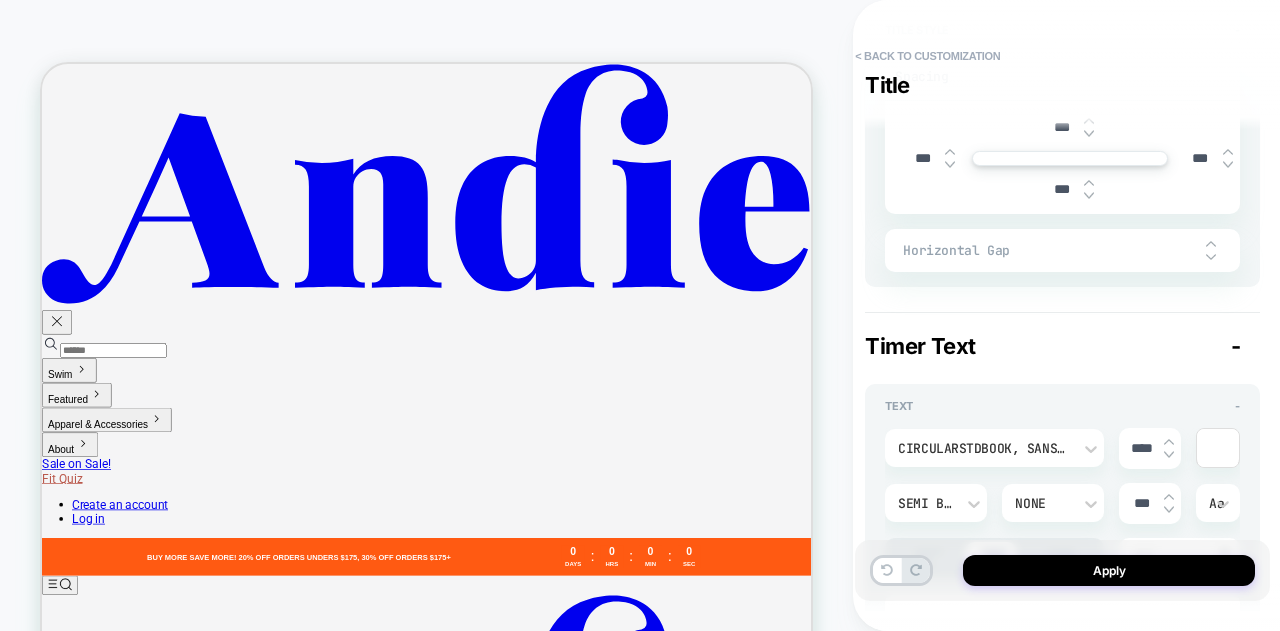 type on "*" 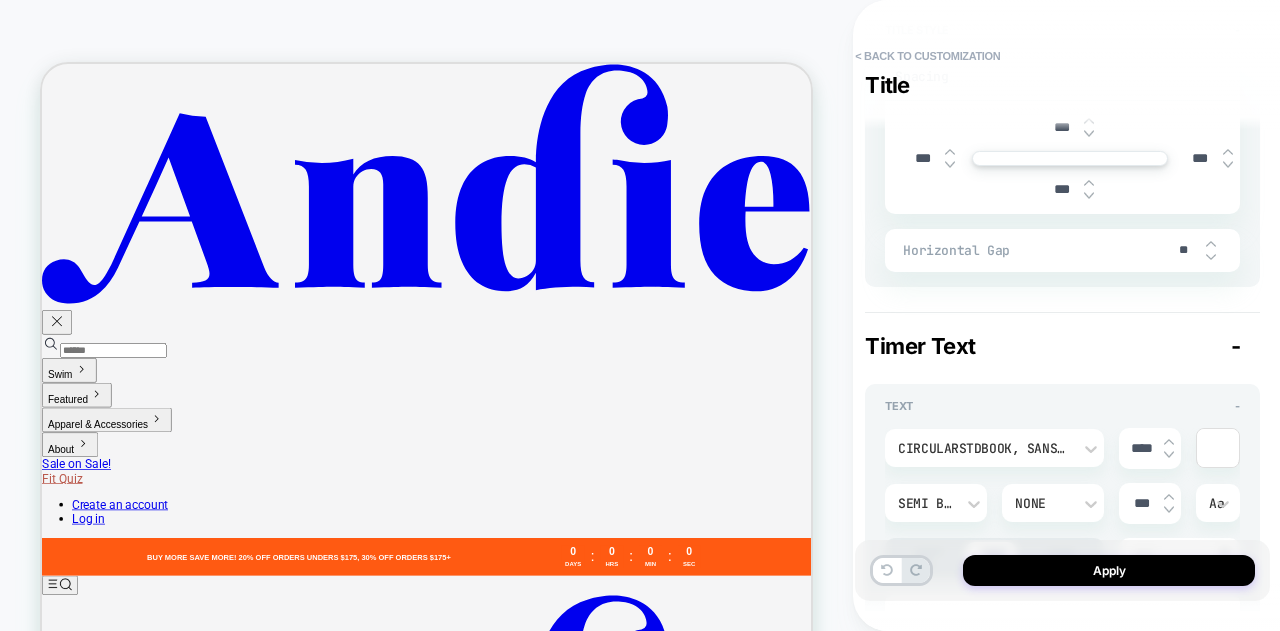 type on "*" 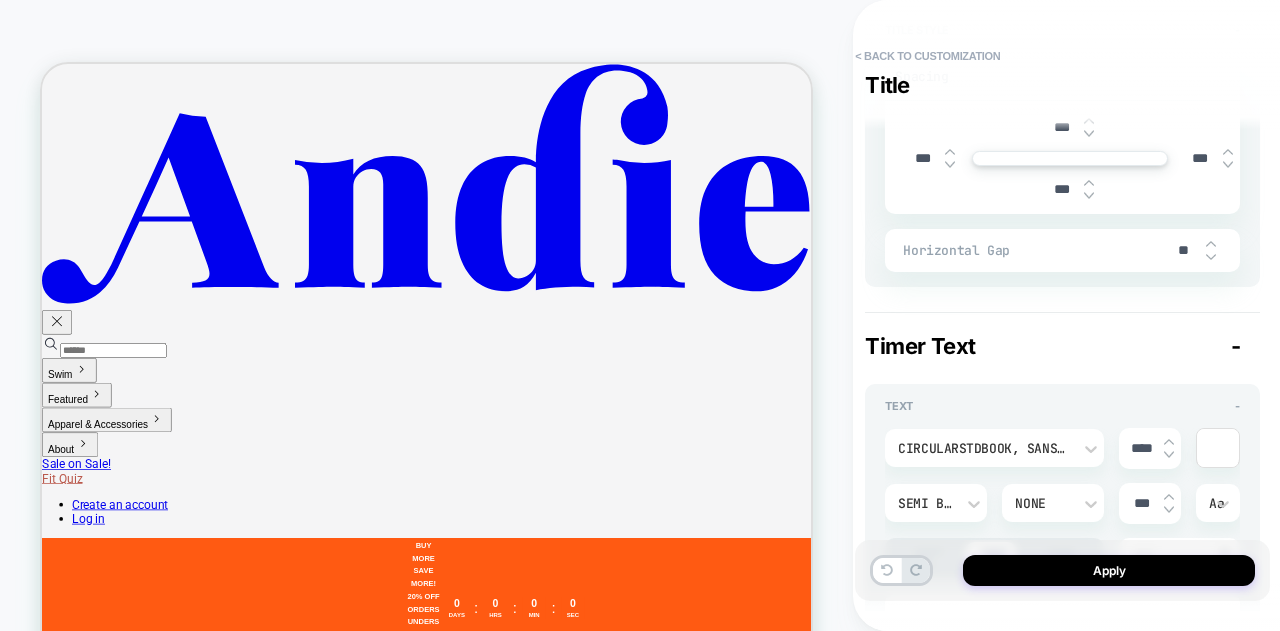 type on "***" 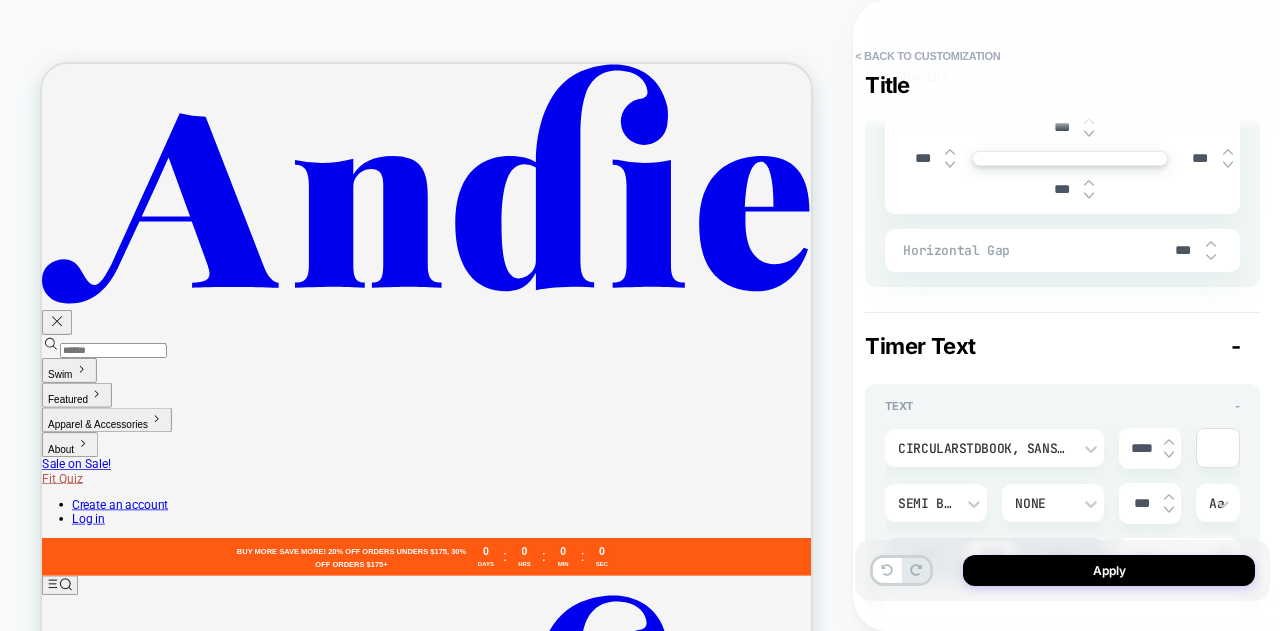 type on "*" 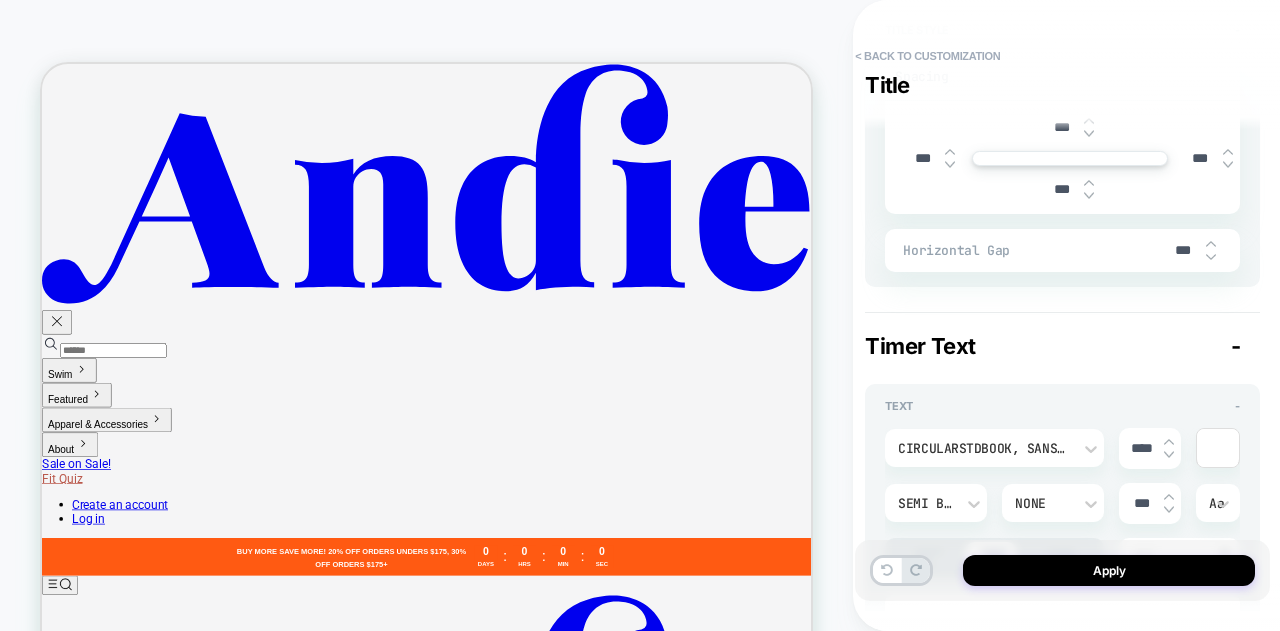type on "**" 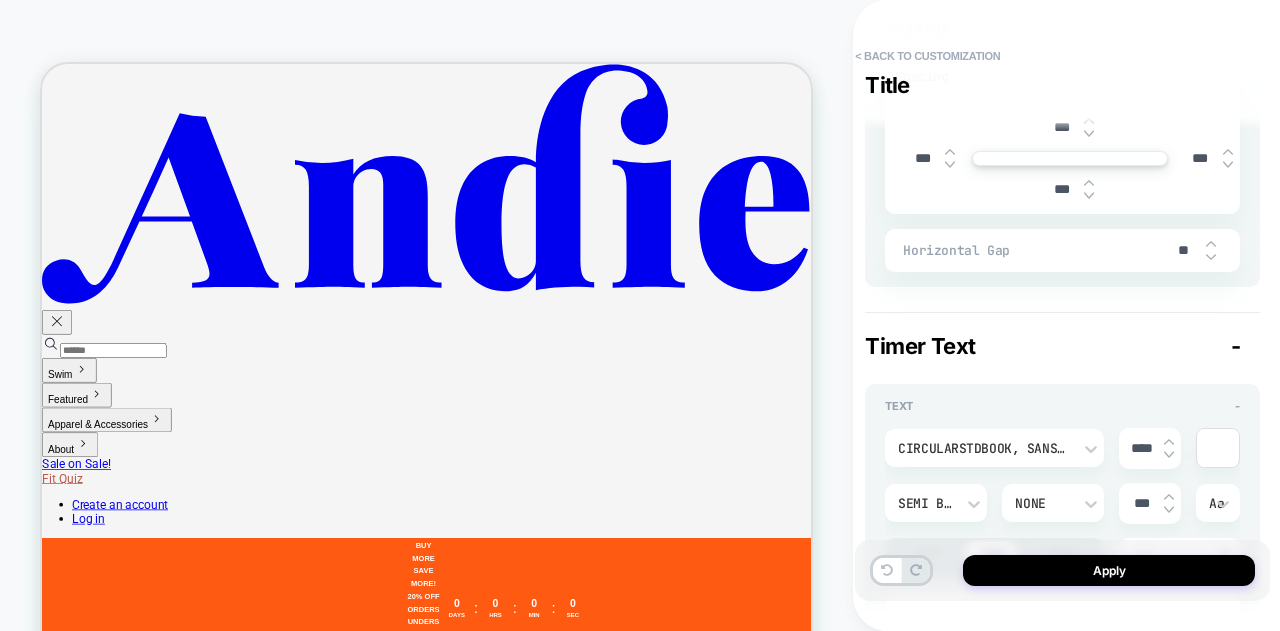 type on "*" 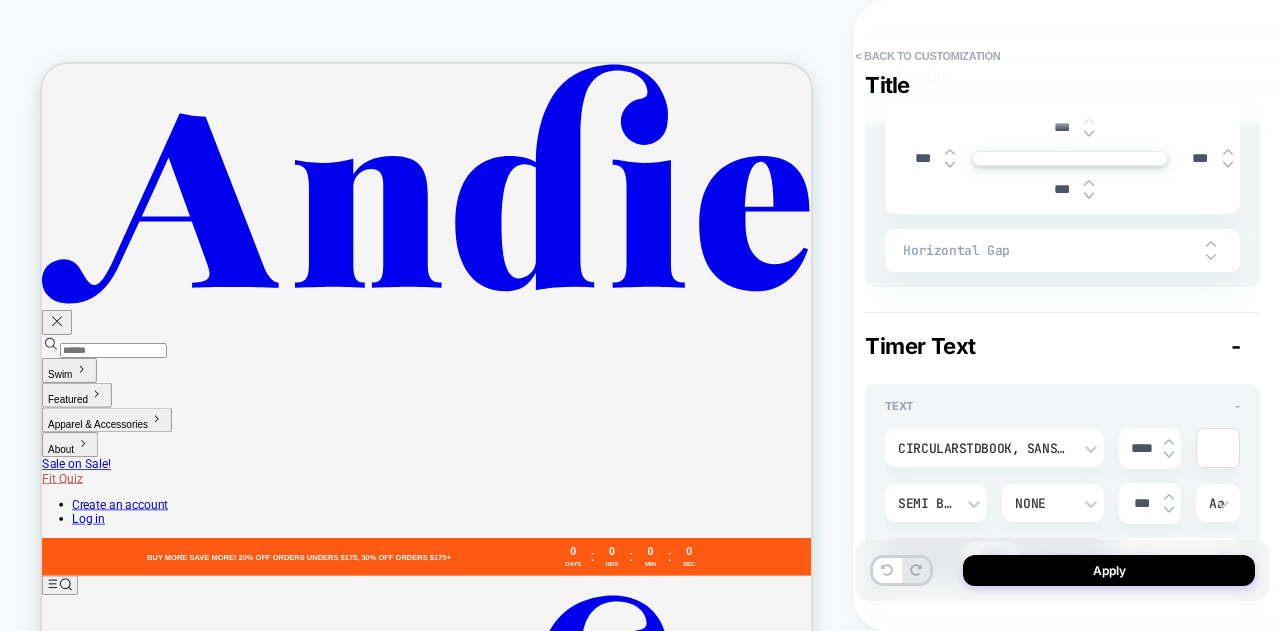type on "*" 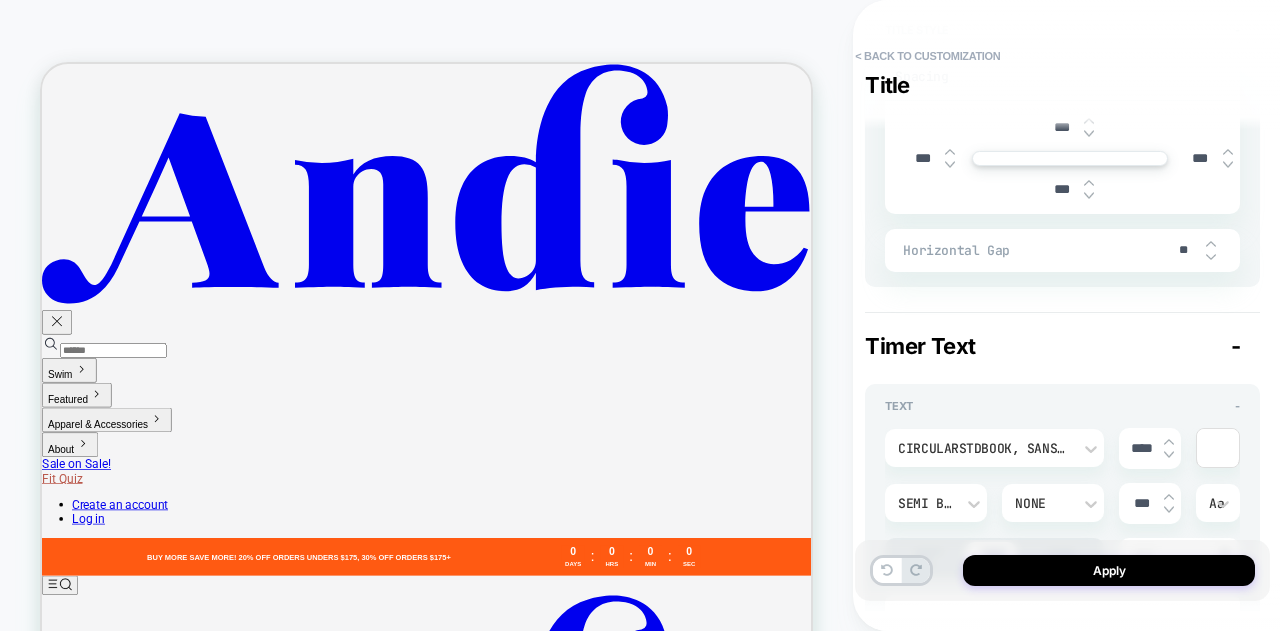 type on "*" 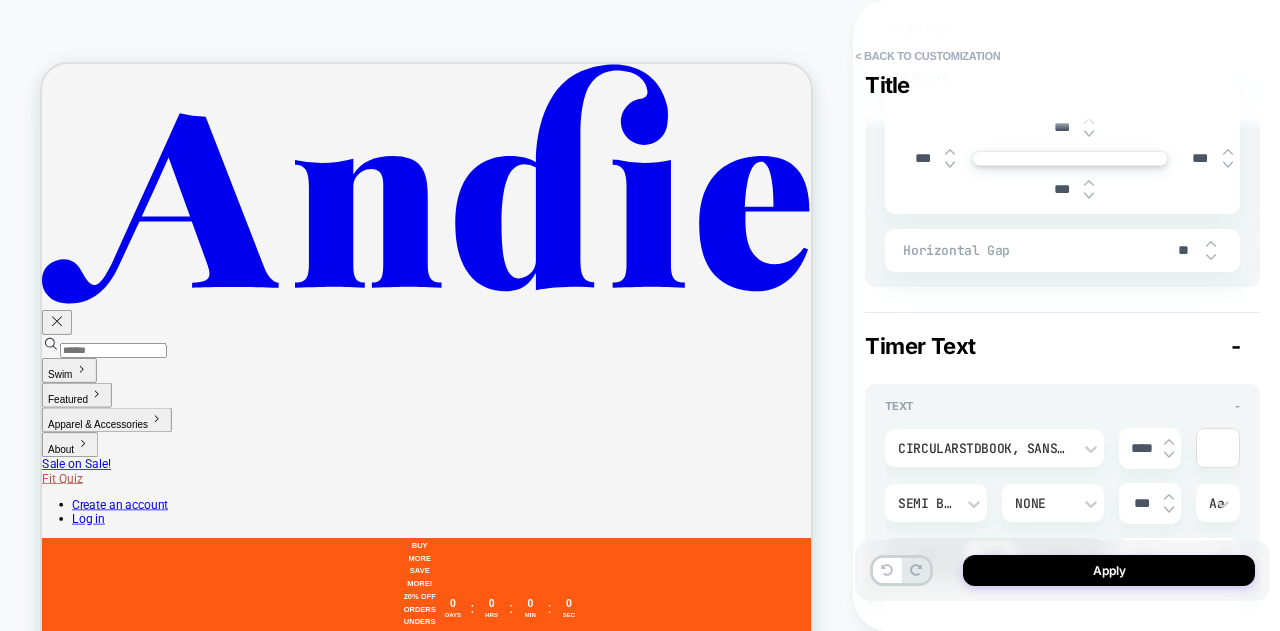 type on "***" 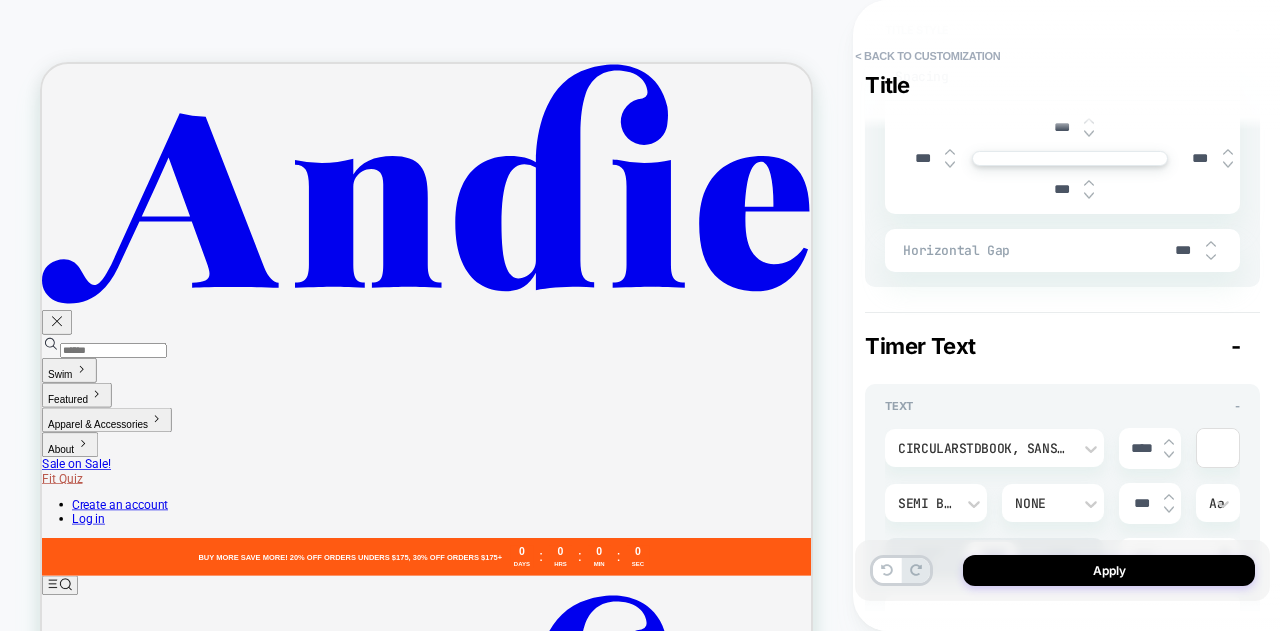 type on "*" 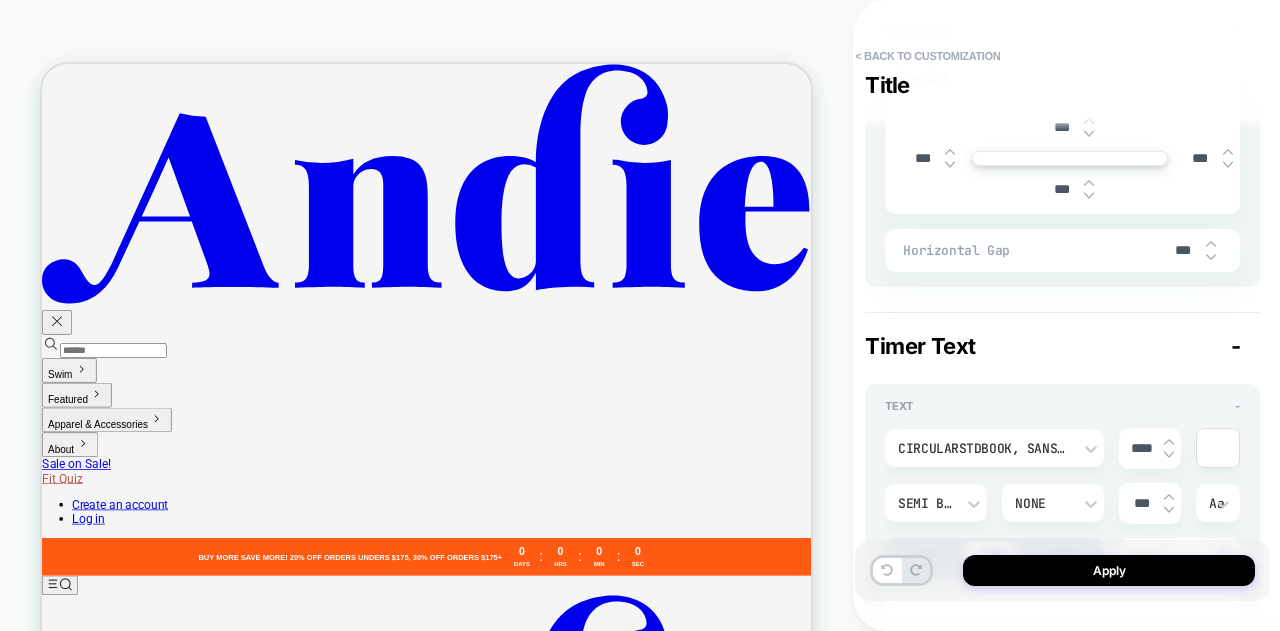 type on "**" 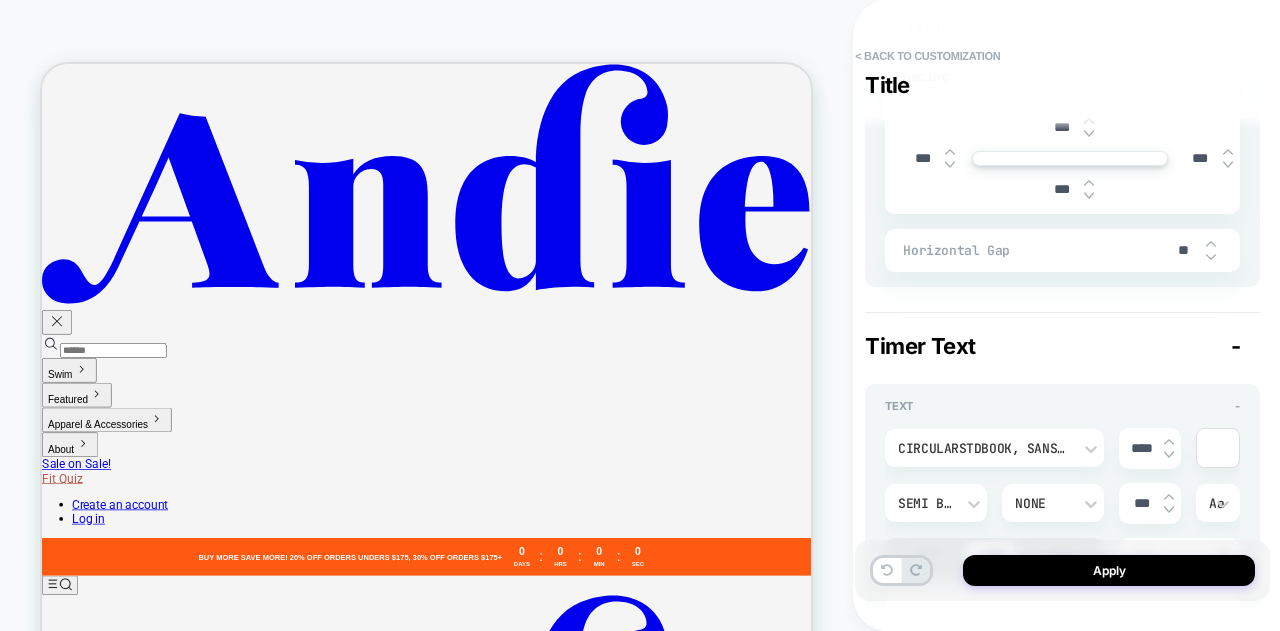 type 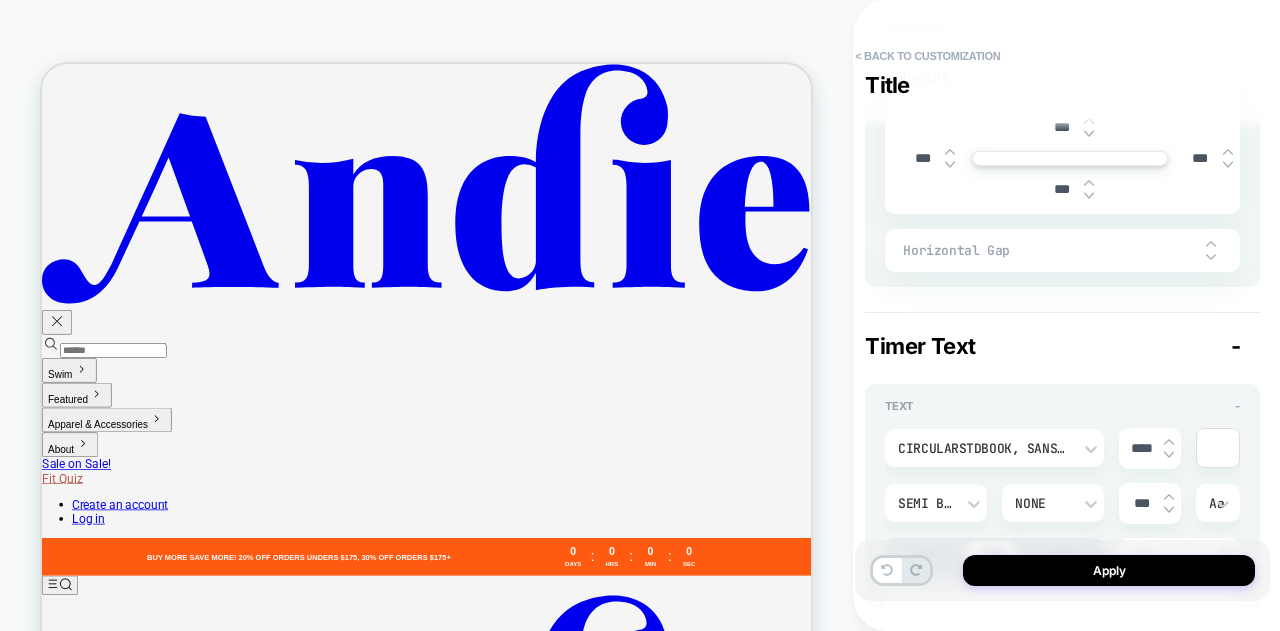 type on "*" 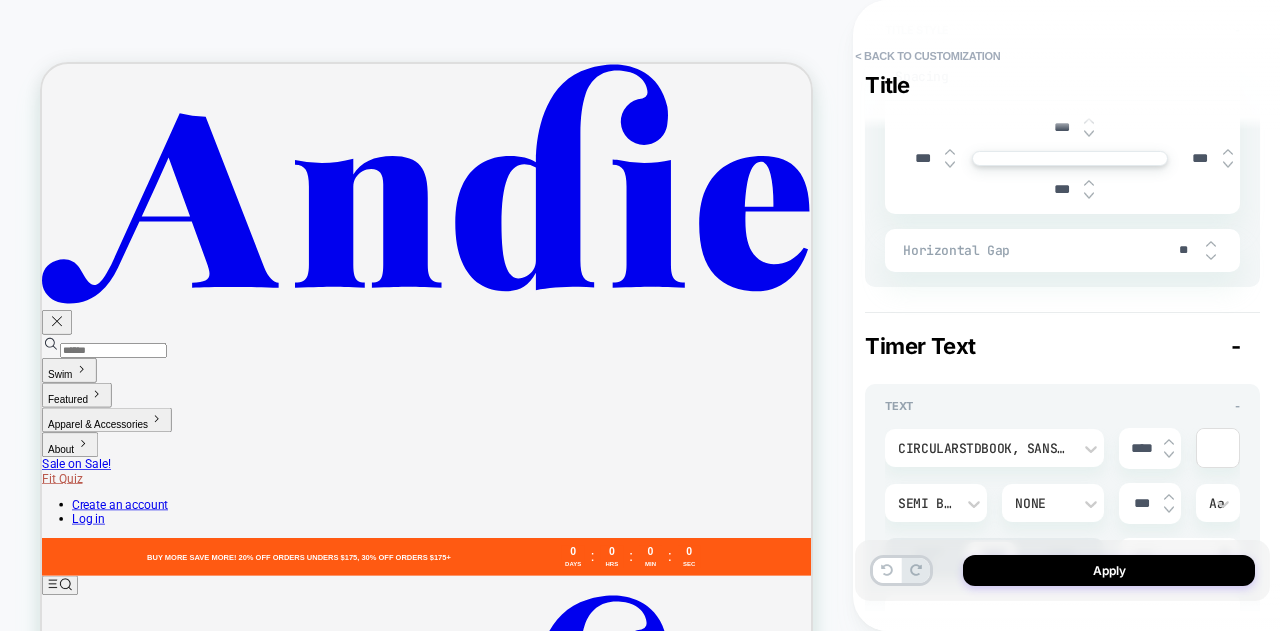 type on "*" 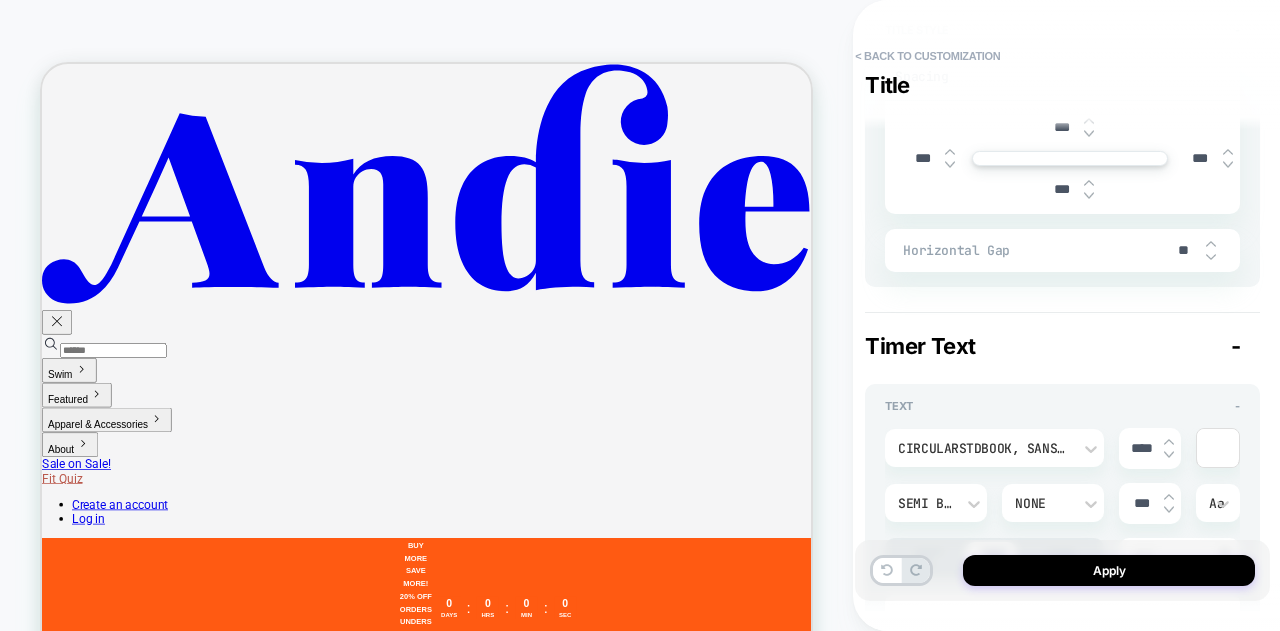 type on "***" 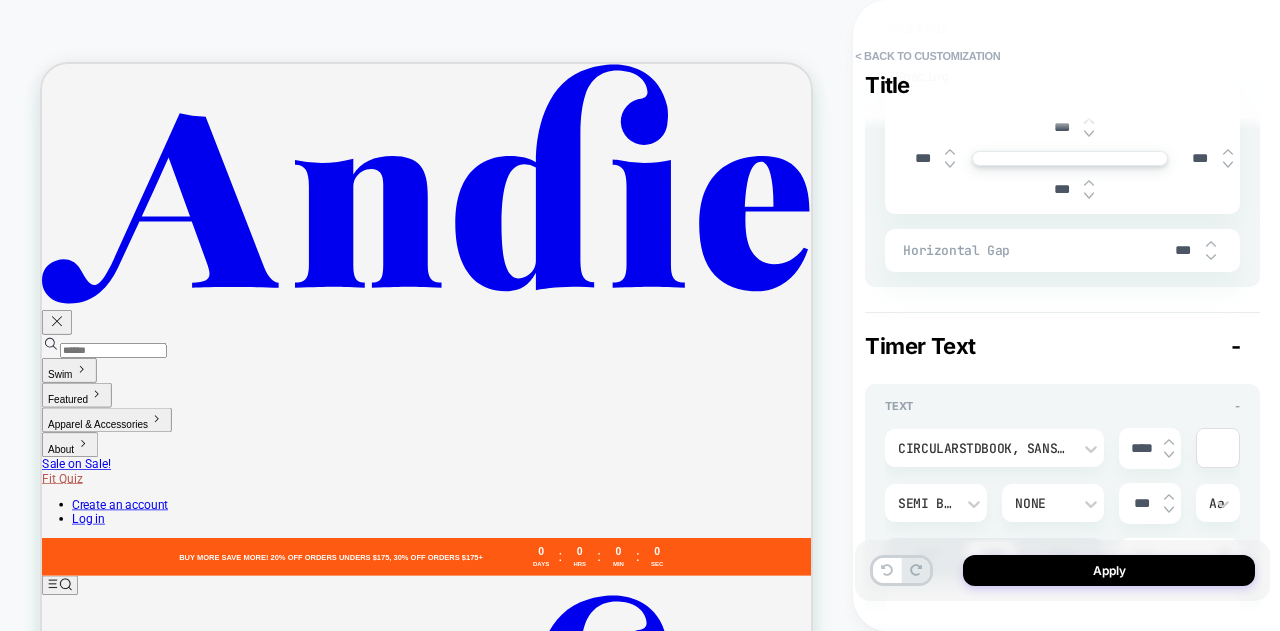 type on "*" 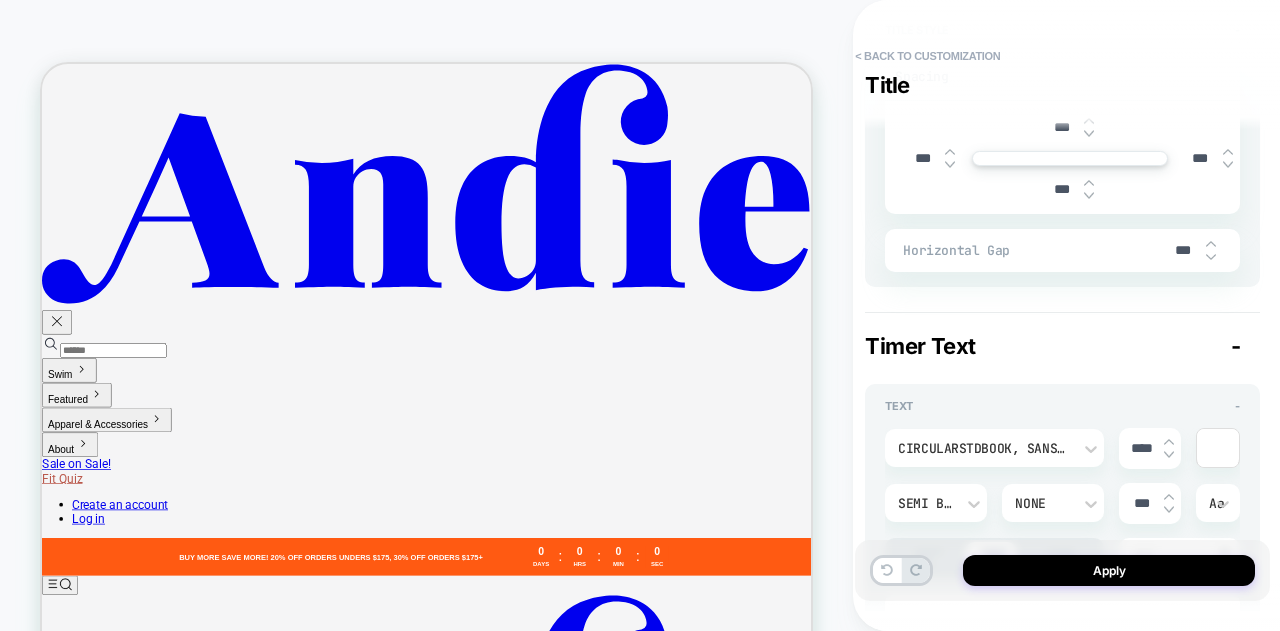 type on "**" 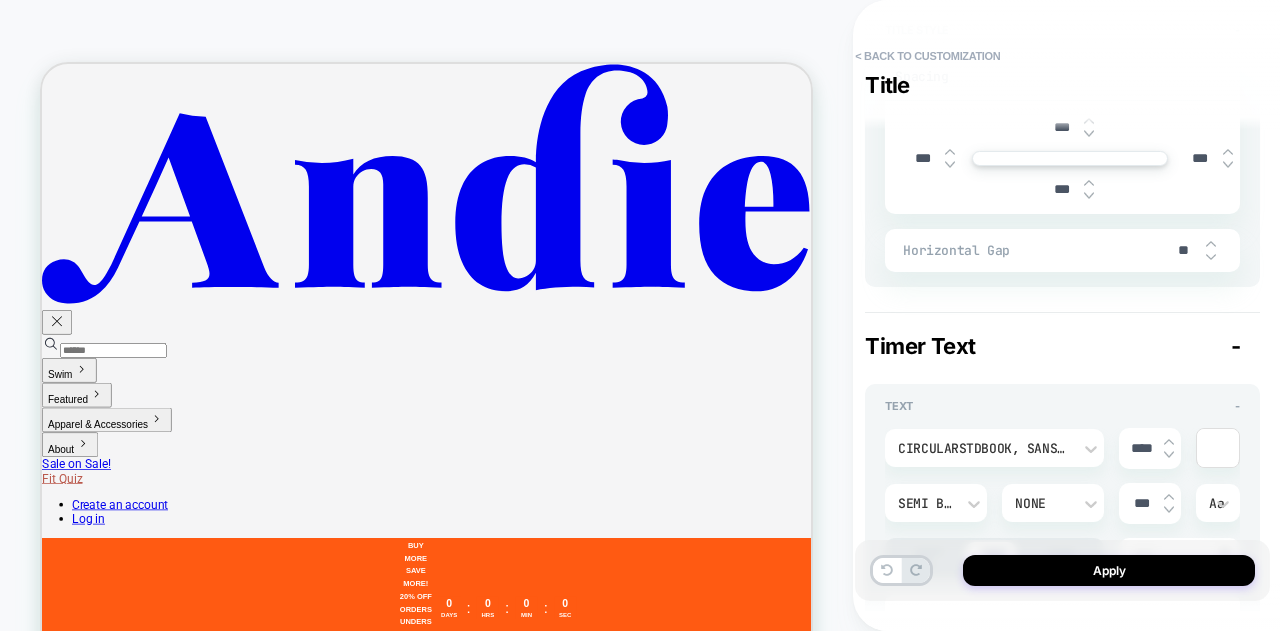 type on "*" 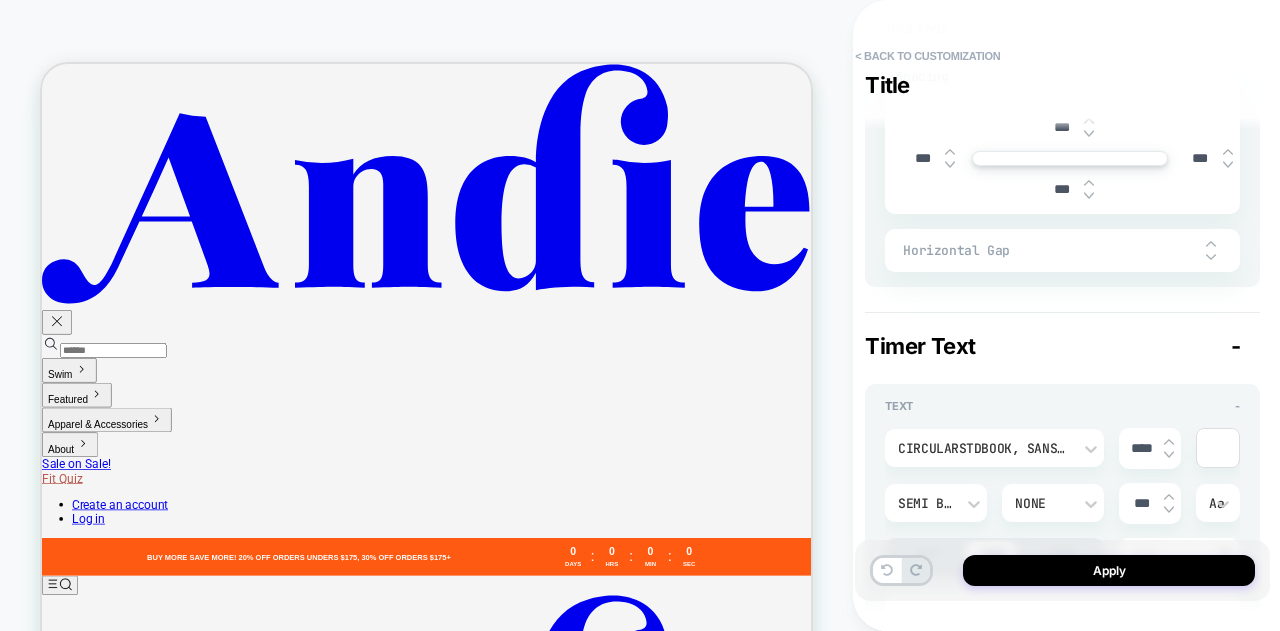 type on "*" 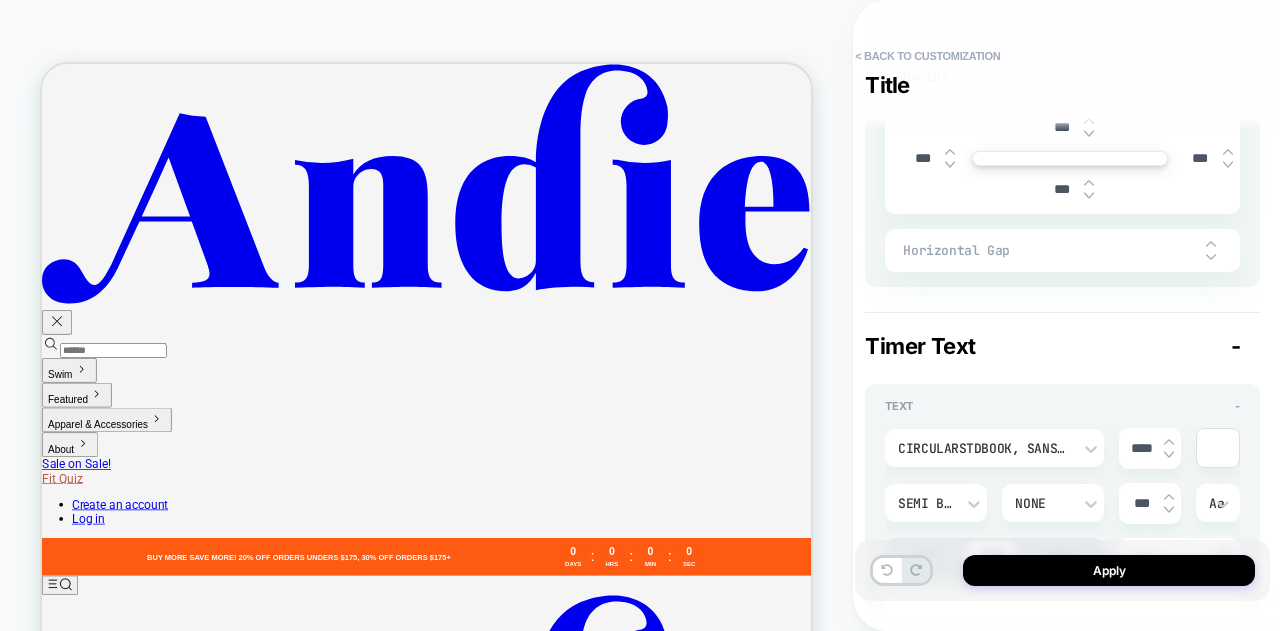 type on "**" 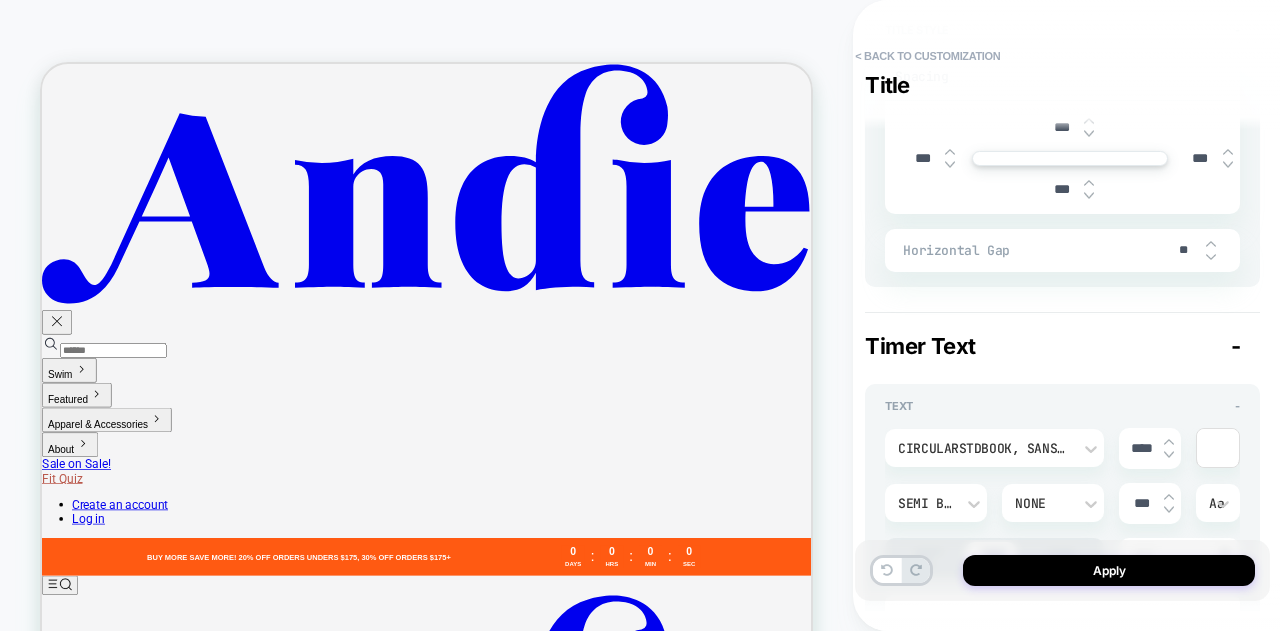 type on "*" 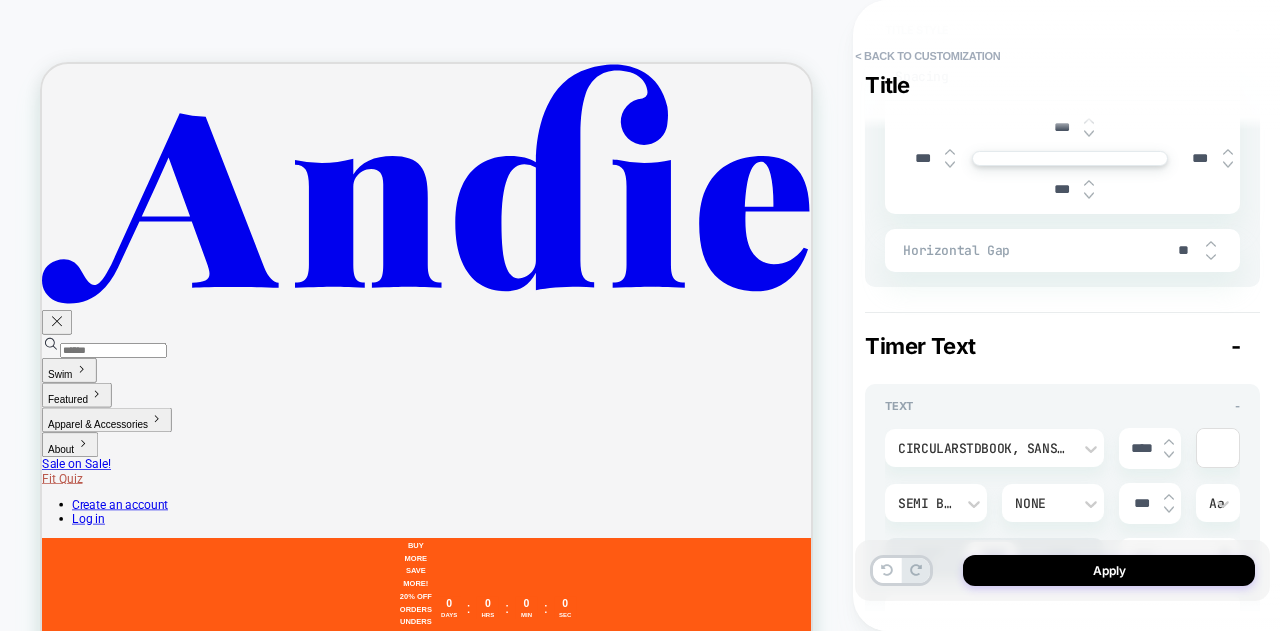 type on "***" 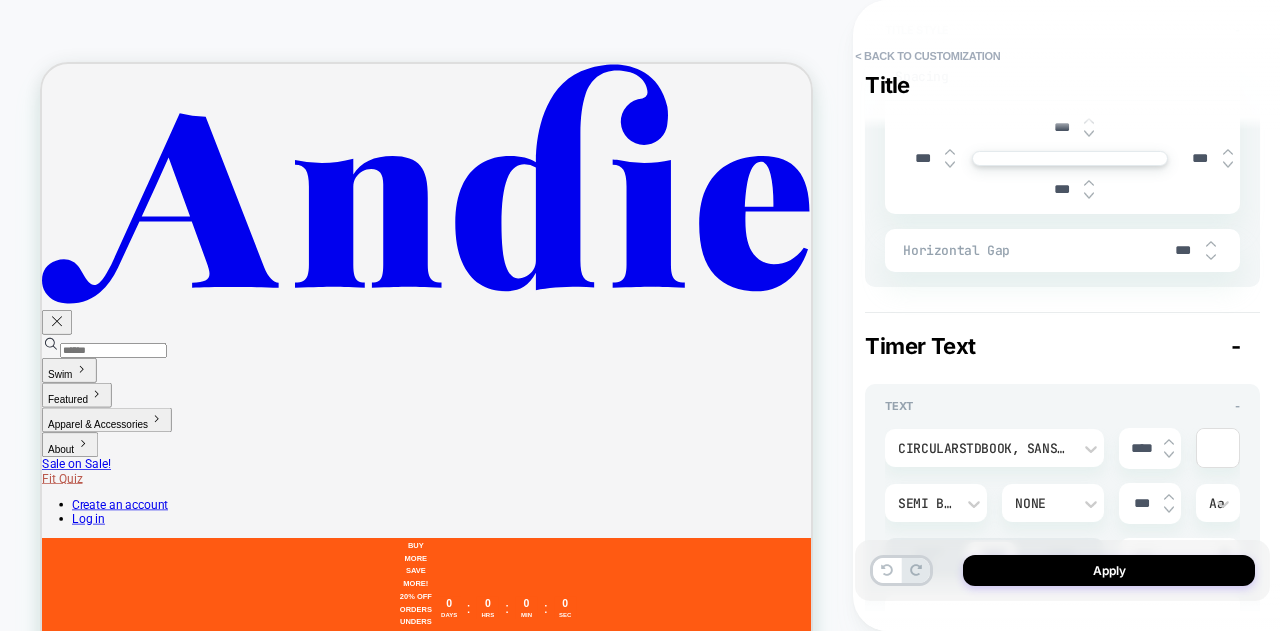 type on "*" 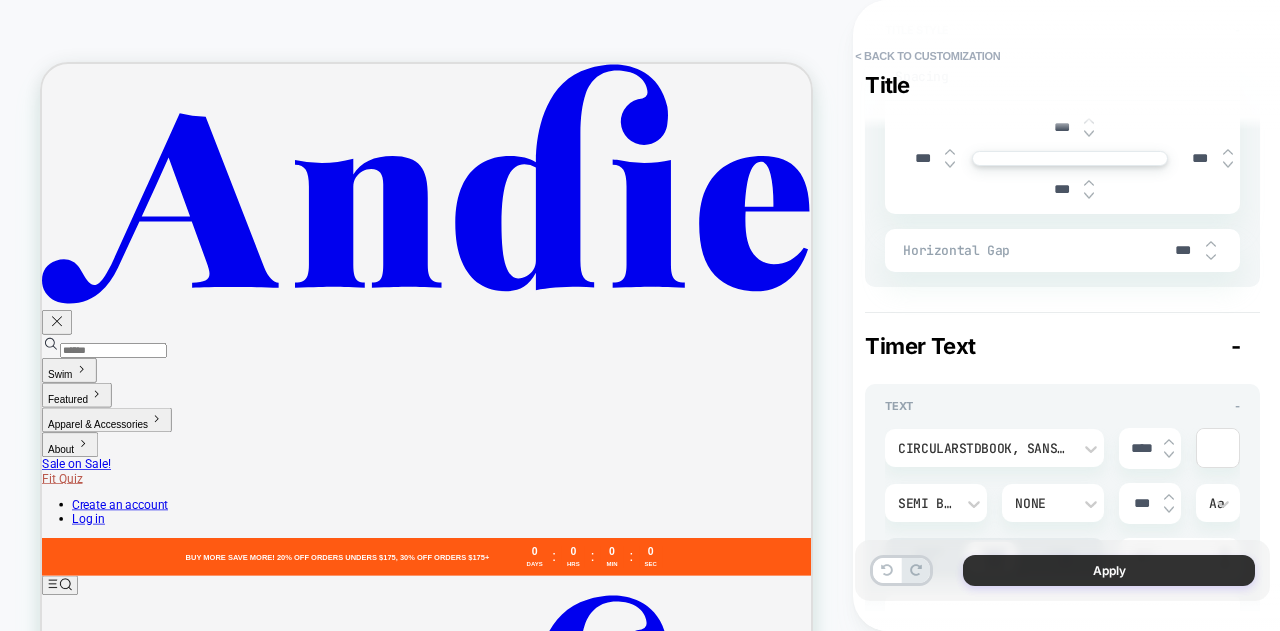 type on "***" 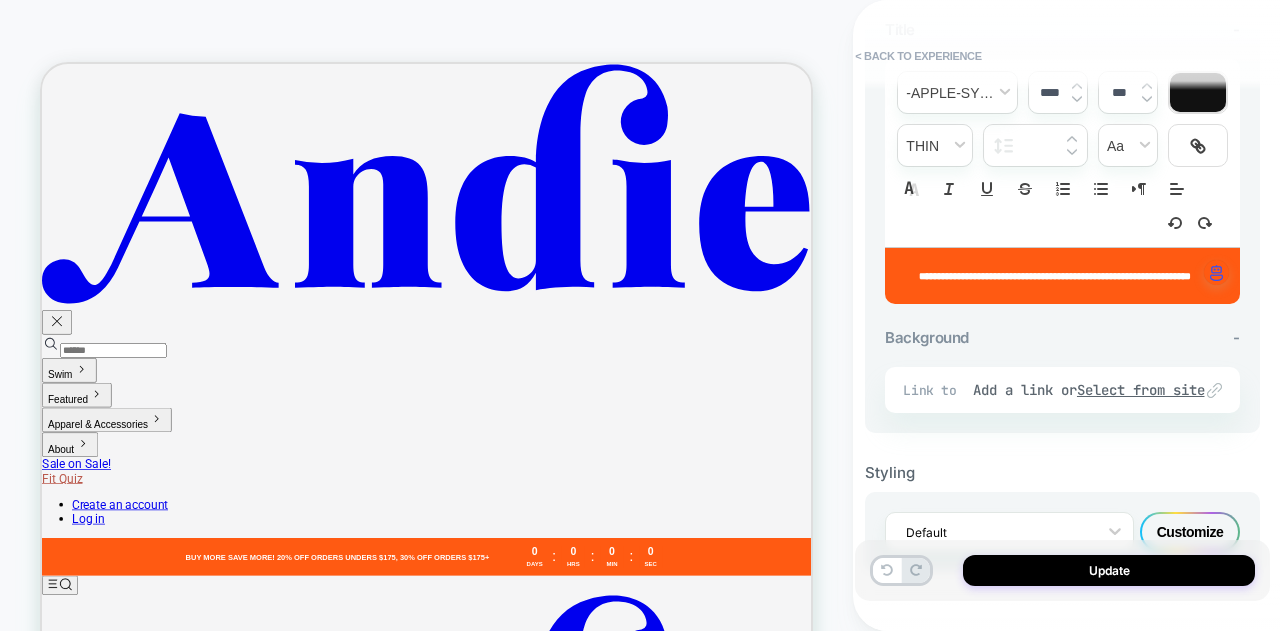 scroll, scrollTop: 818, scrollLeft: 0, axis: vertical 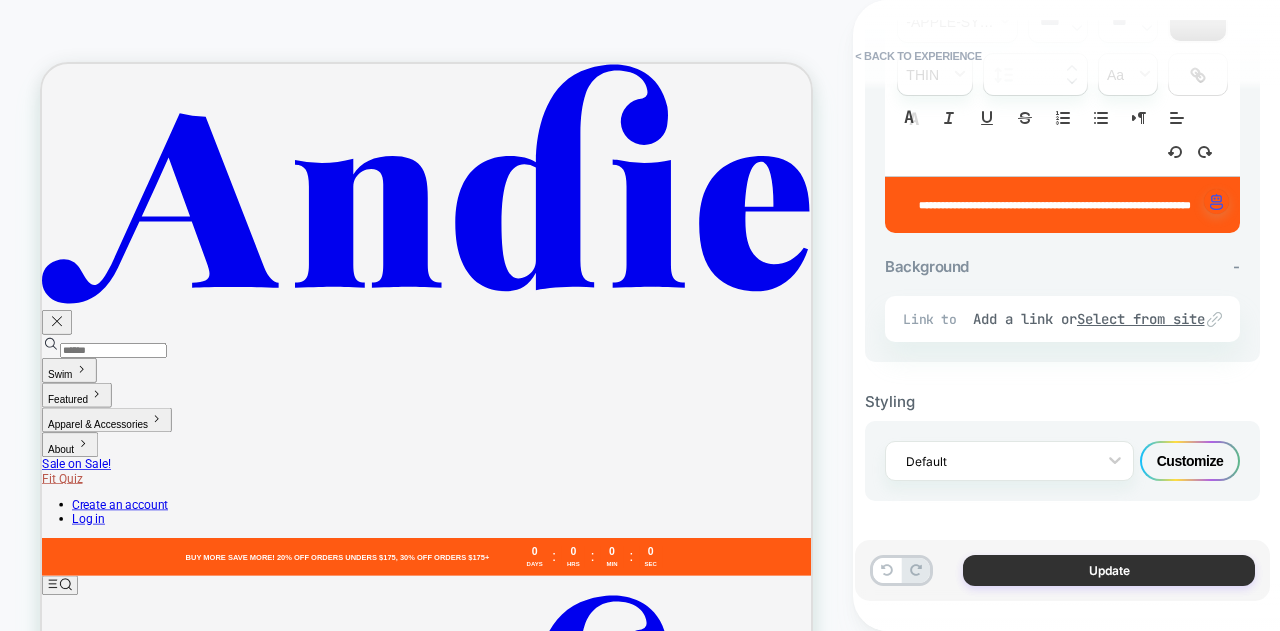 click on "Update" at bounding box center (1109, 570) 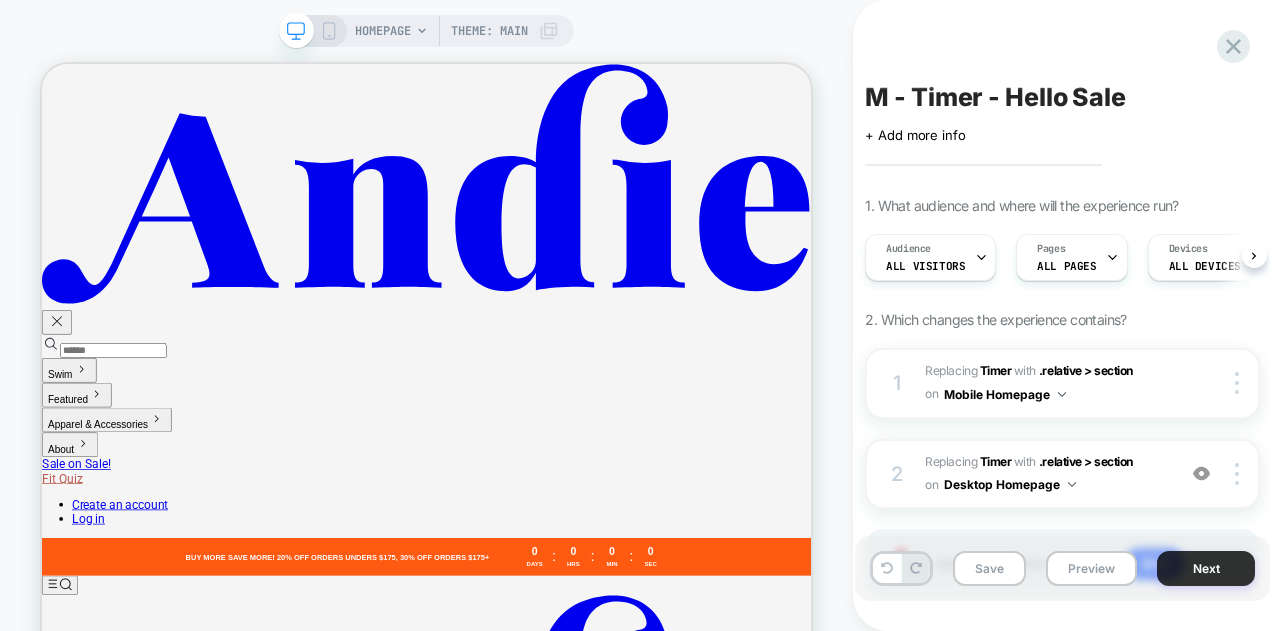 scroll, scrollTop: 0, scrollLeft: 1, axis: horizontal 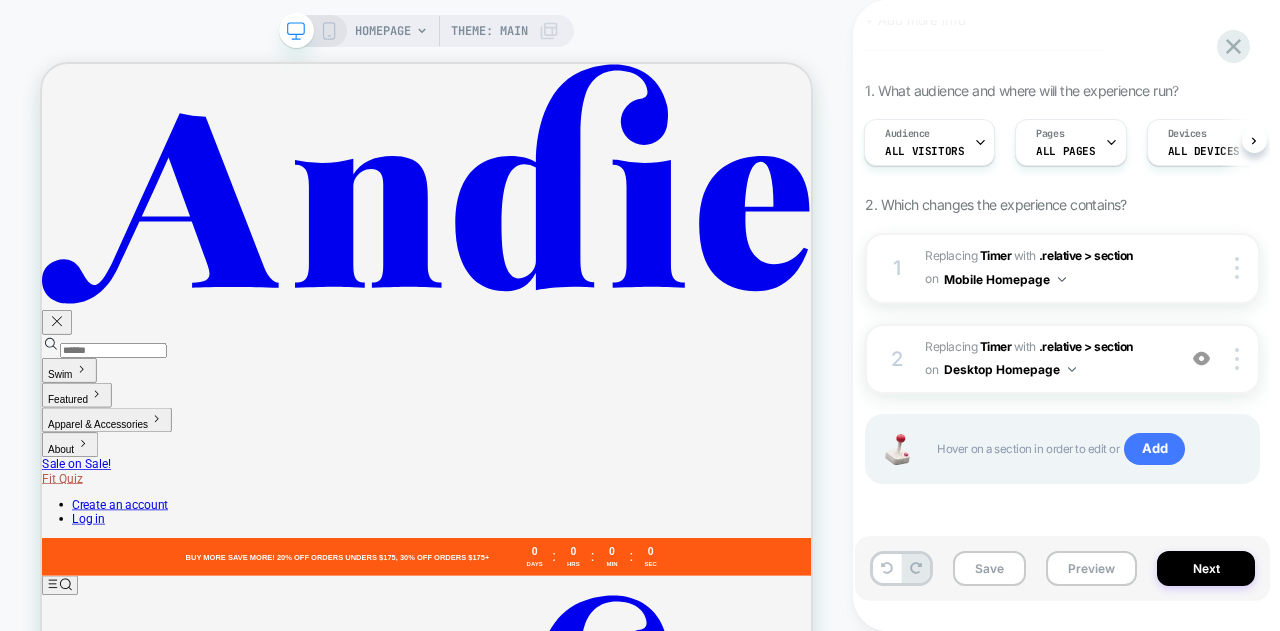 click 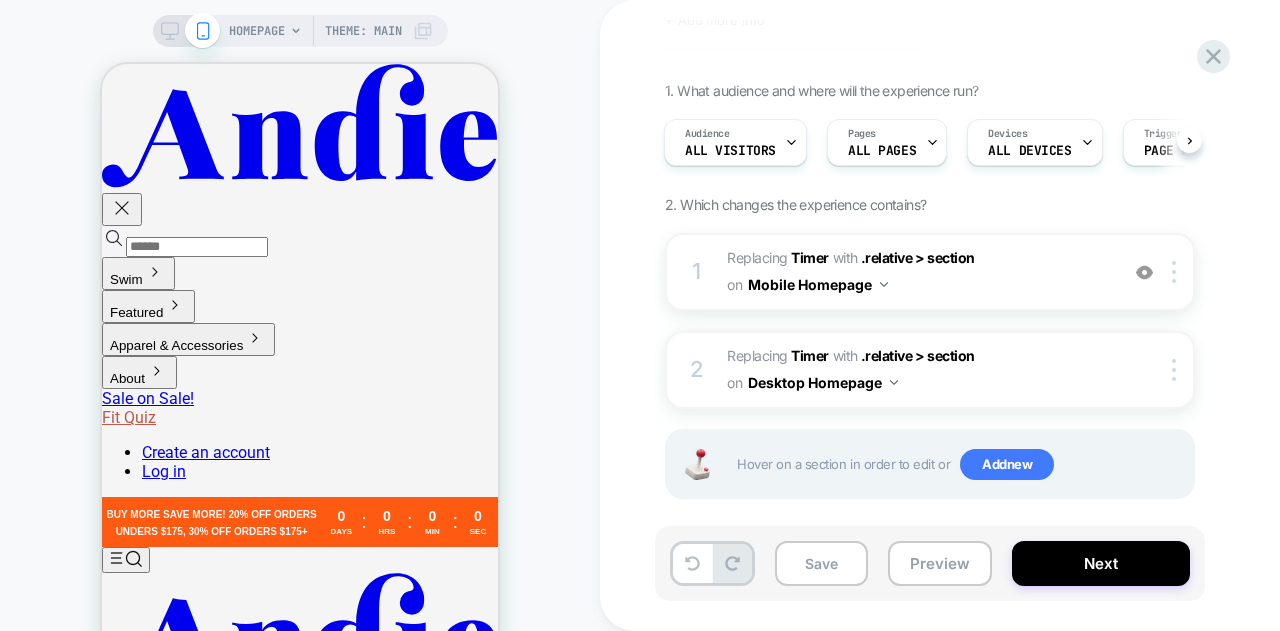 scroll, scrollTop: 0, scrollLeft: 0, axis: both 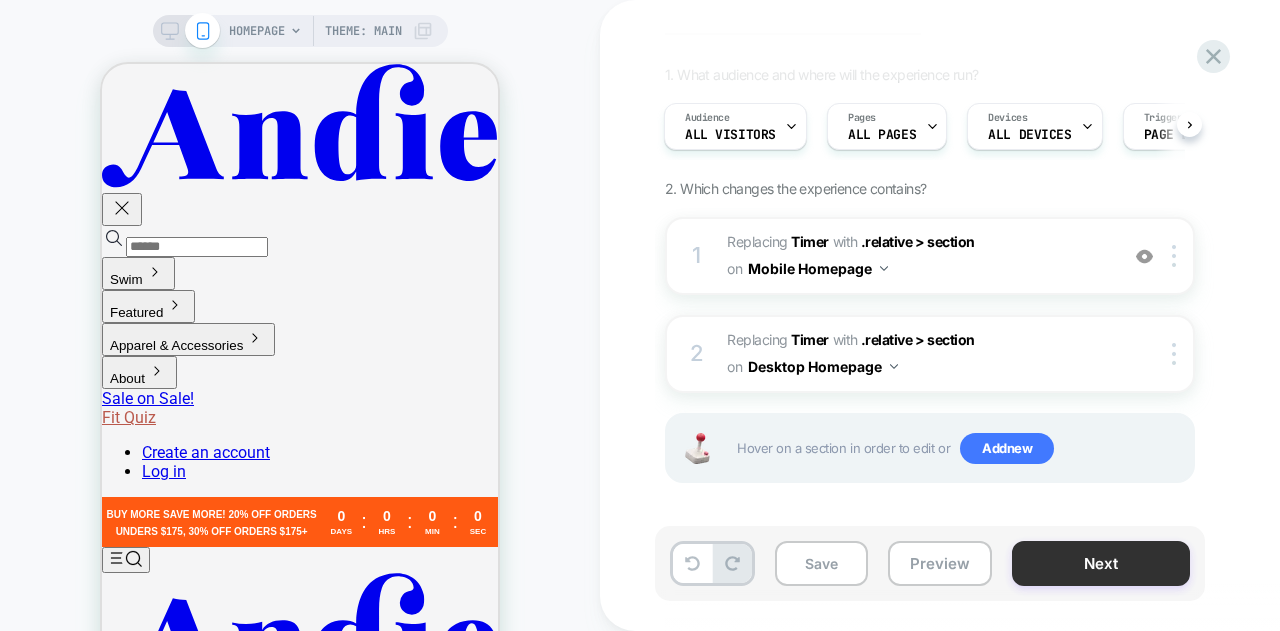 click on "Next" at bounding box center [1101, 563] 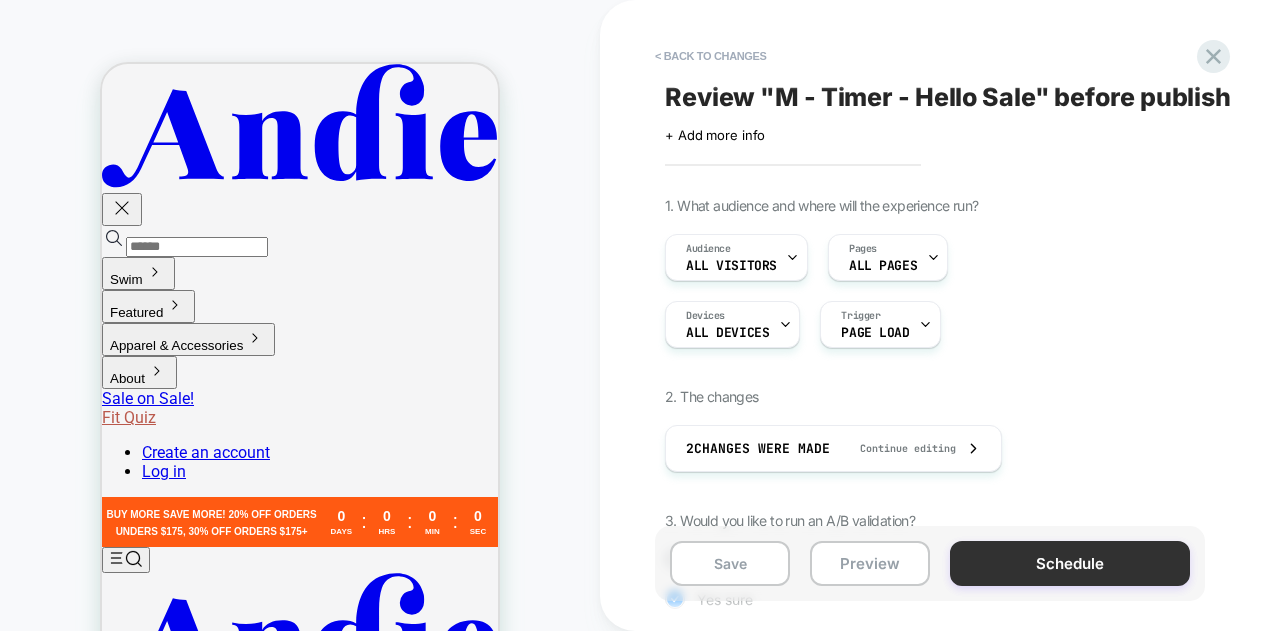 scroll, scrollTop: 0, scrollLeft: 2, axis: horizontal 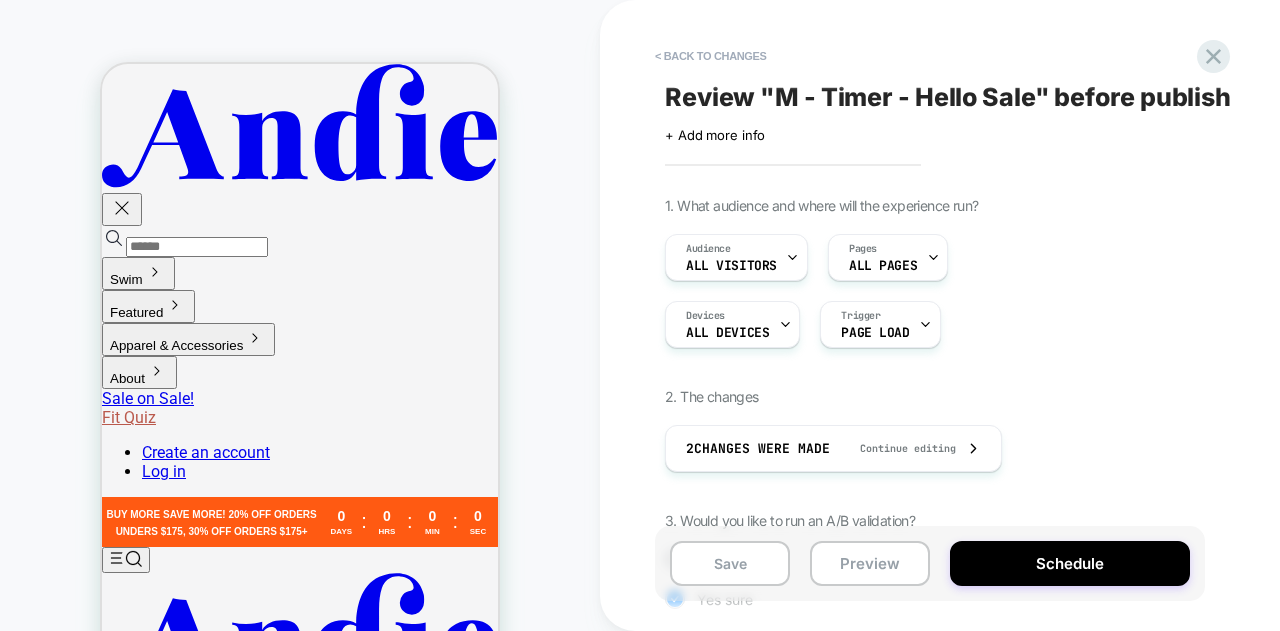 click on "Save" at bounding box center [730, 563] 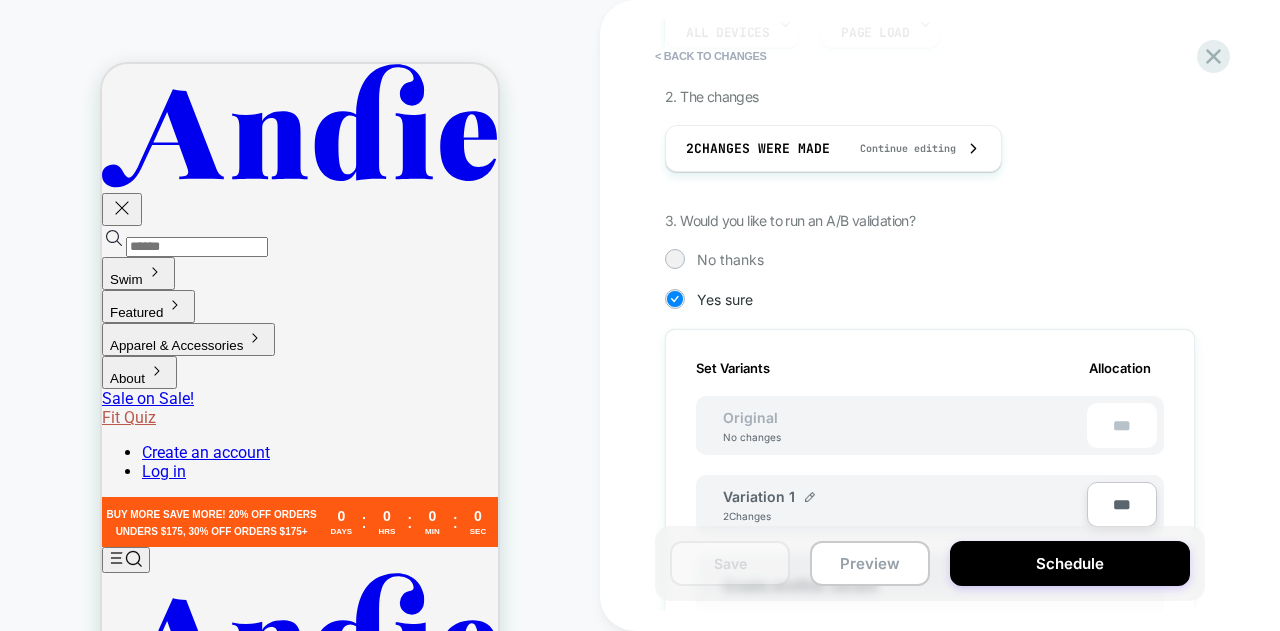 scroll, scrollTop: 500, scrollLeft: 0, axis: vertical 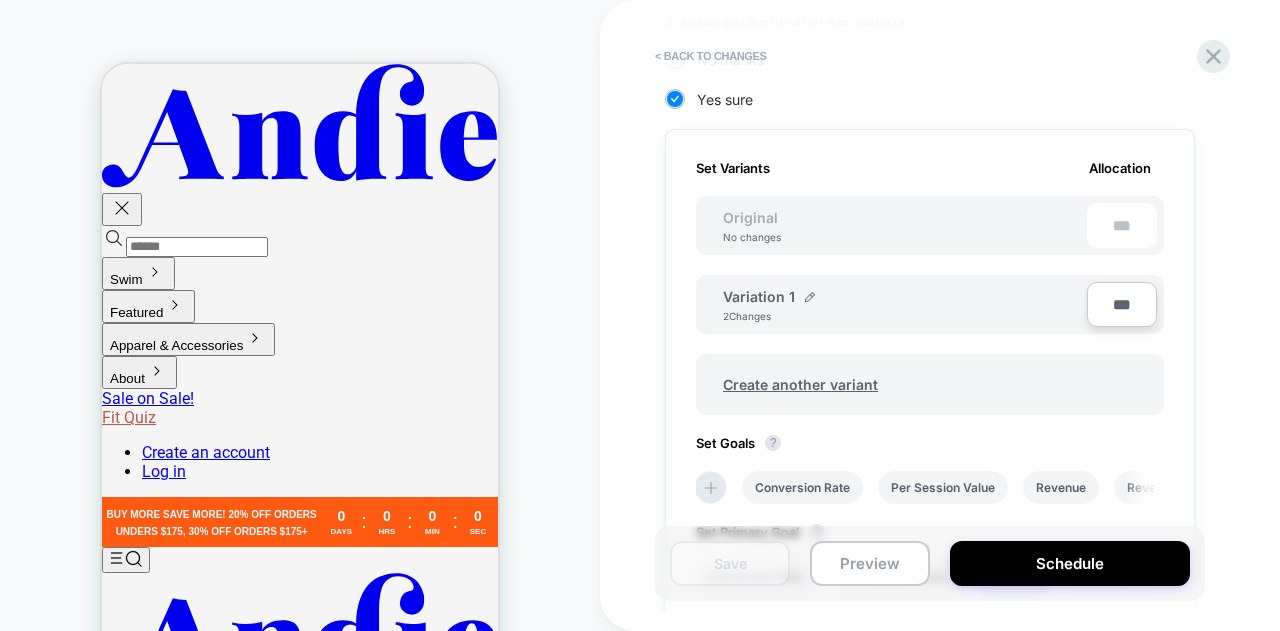 click on "***" at bounding box center [1122, 225] 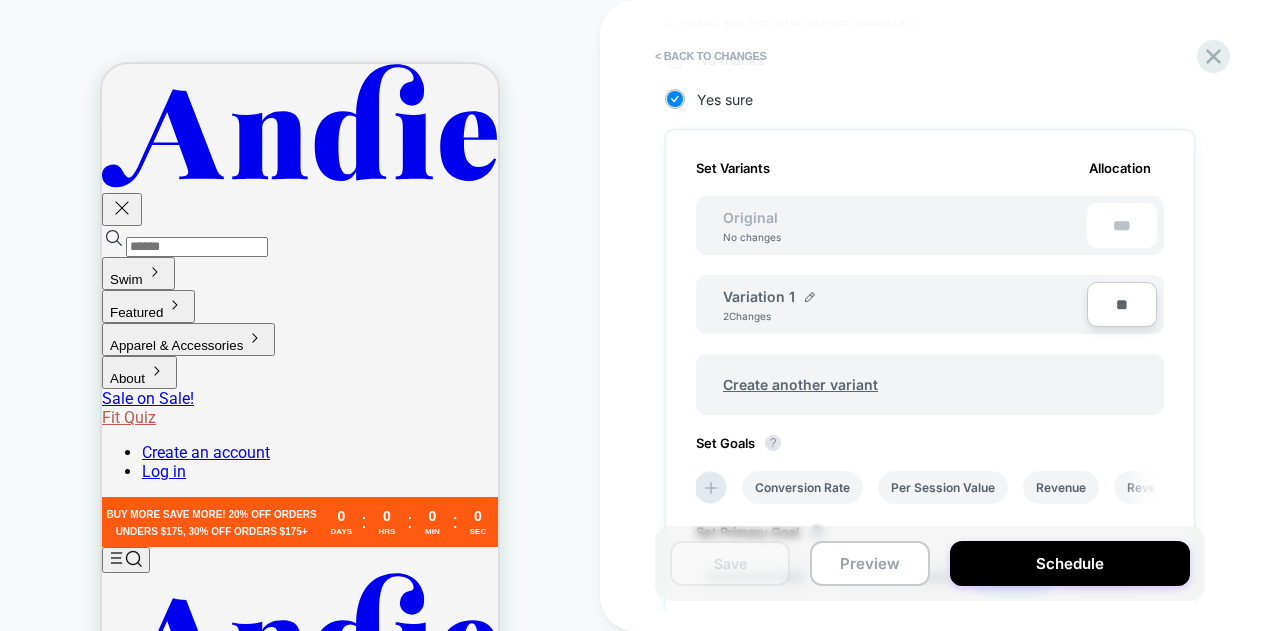 type on "***" 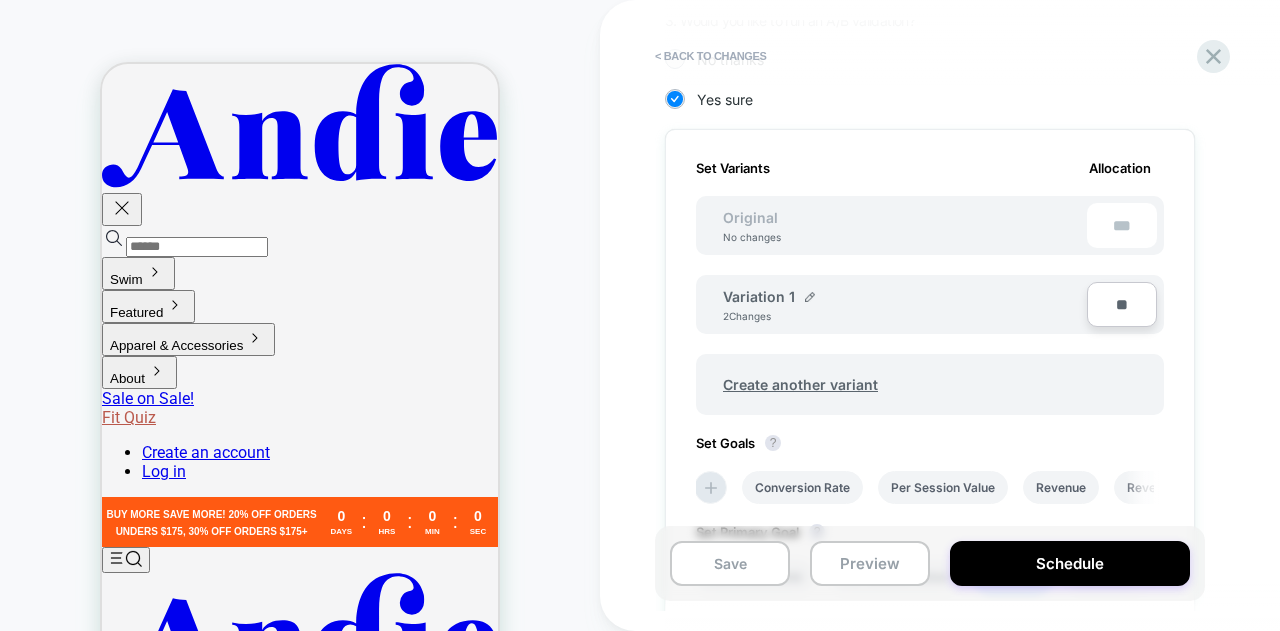 type on "***" 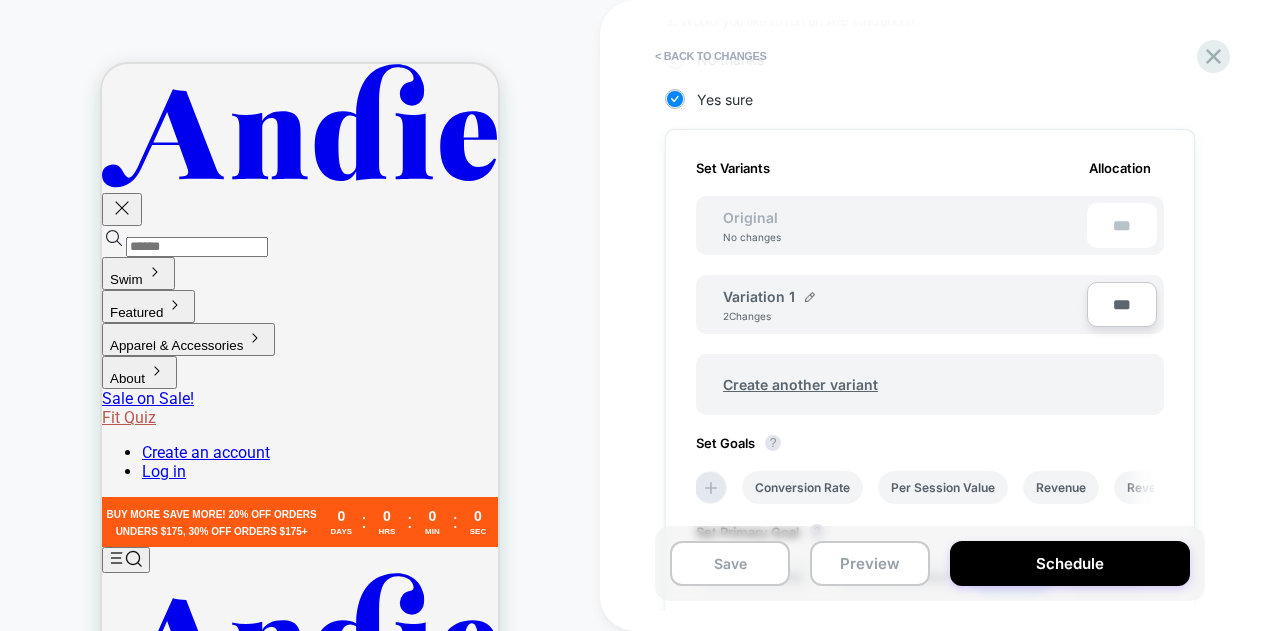 type on "**" 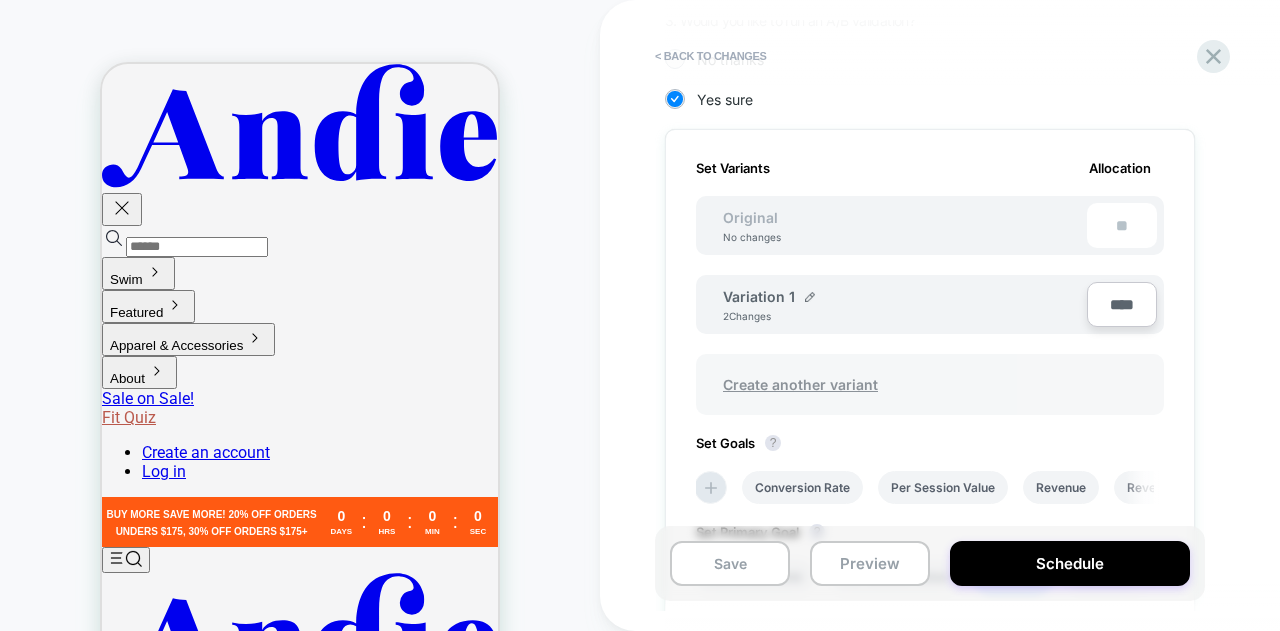 type on "****" 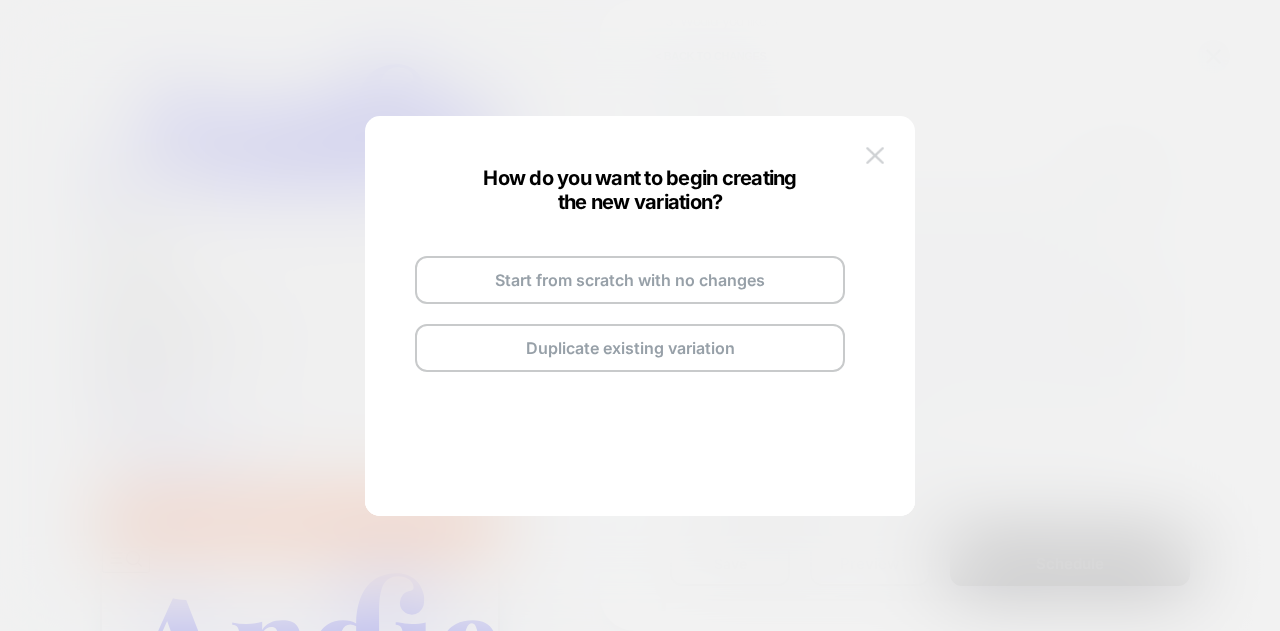 click at bounding box center (875, 155) 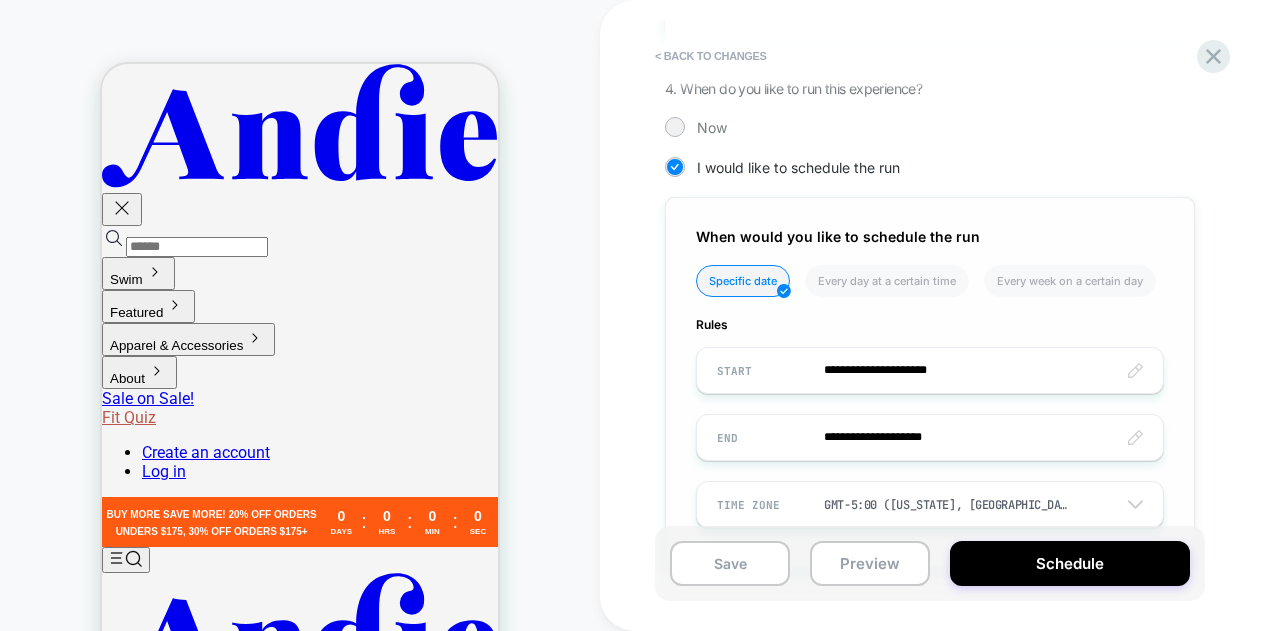 scroll, scrollTop: 1196, scrollLeft: 0, axis: vertical 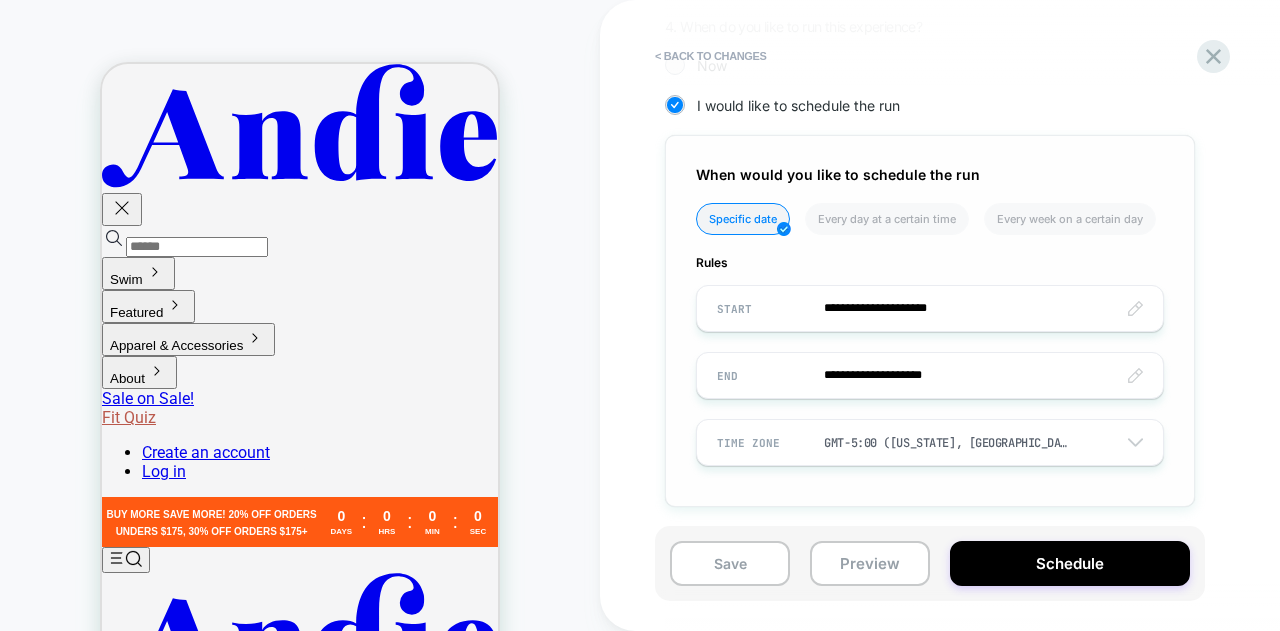 click on "**********" at bounding box center [930, 308] 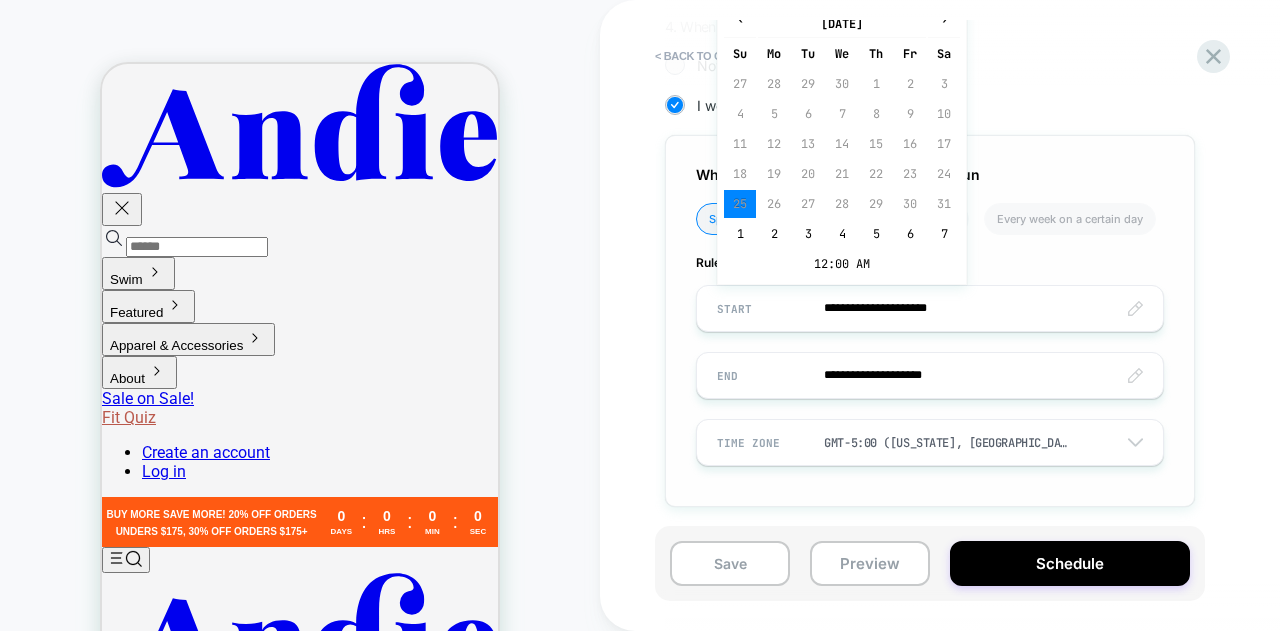 scroll, scrollTop: 1096, scrollLeft: 0, axis: vertical 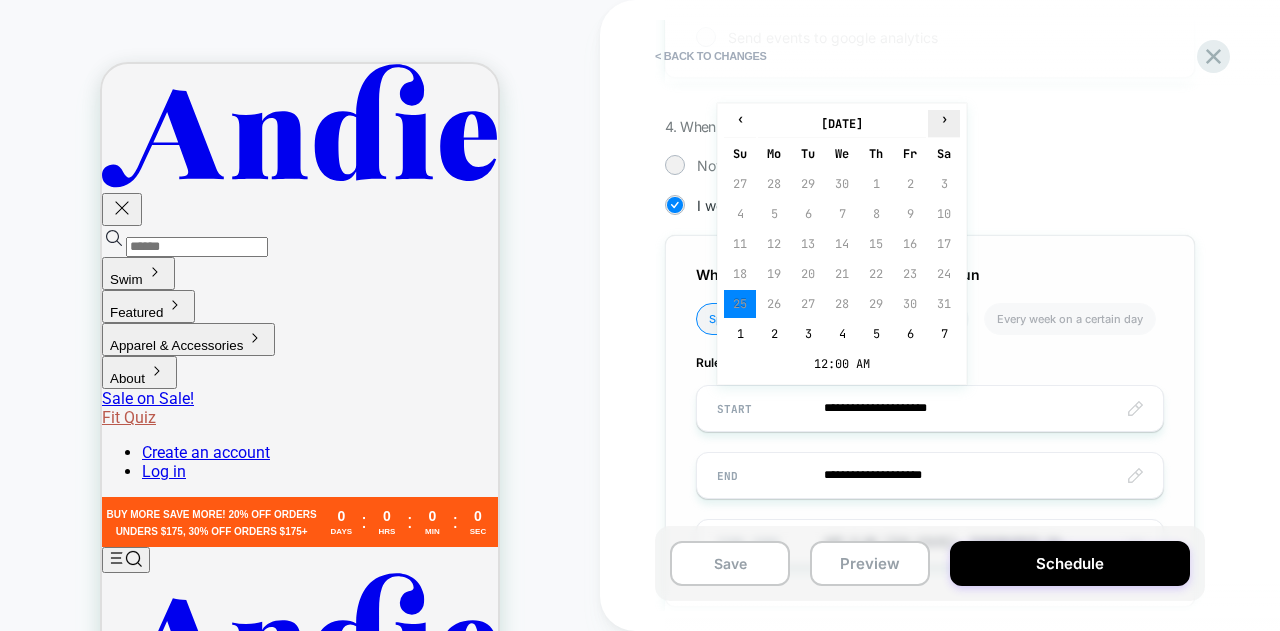 click on "›" at bounding box center [944, 119] 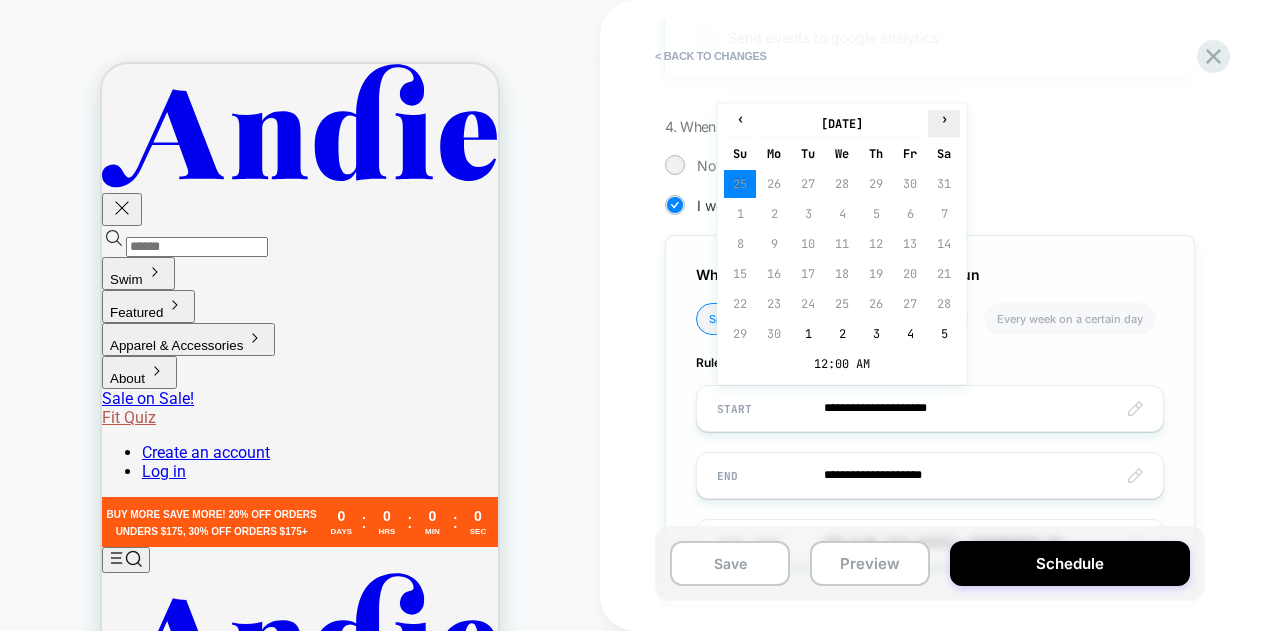 click on "›" at bounding box center (944, 119) 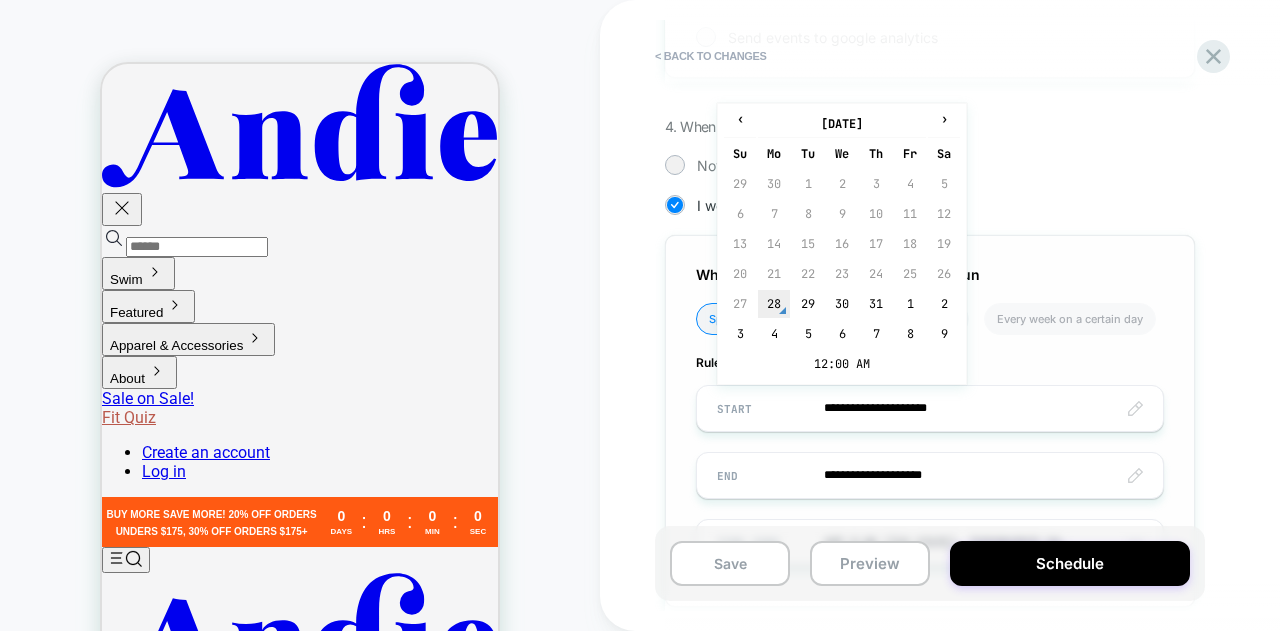 click on "28" at bounding box center (774, 304) 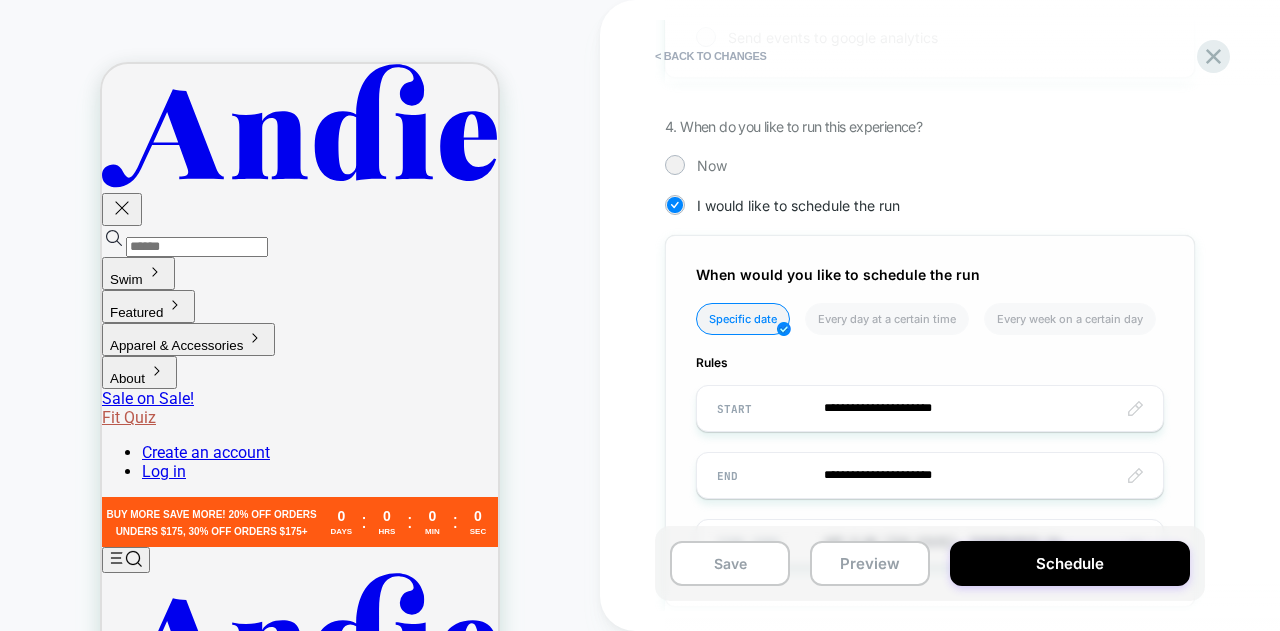 click on "**********" at bounding box center (930, 408) 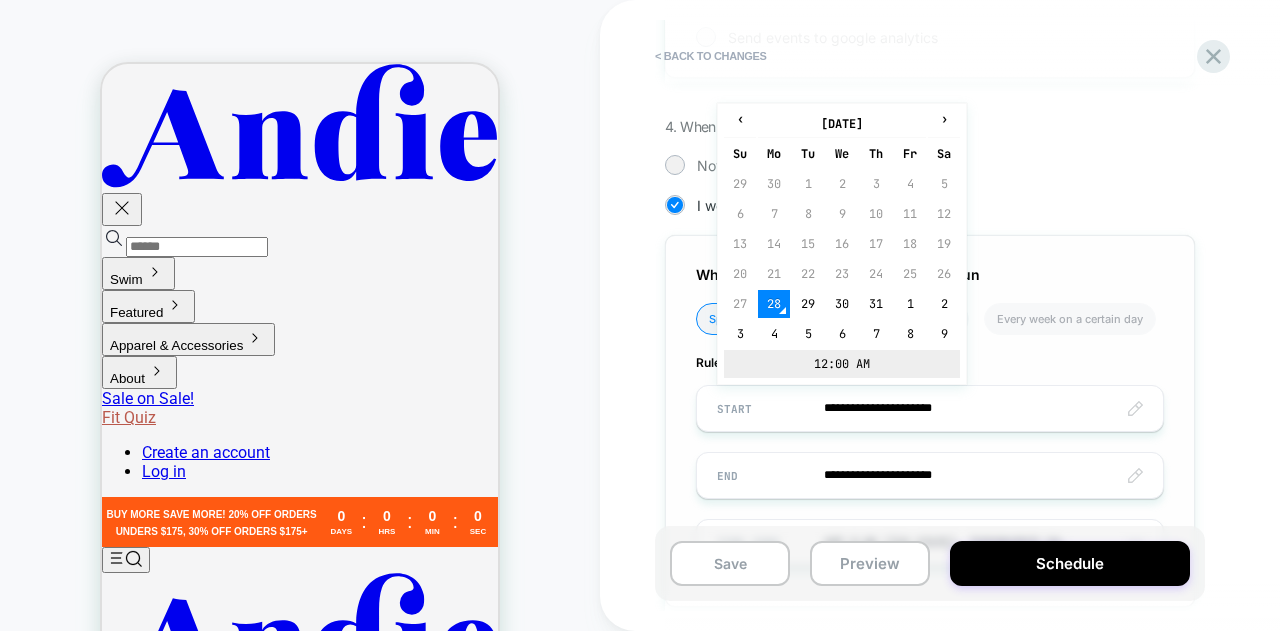 click on "12:00 AM" at bounding box center [842, 364] 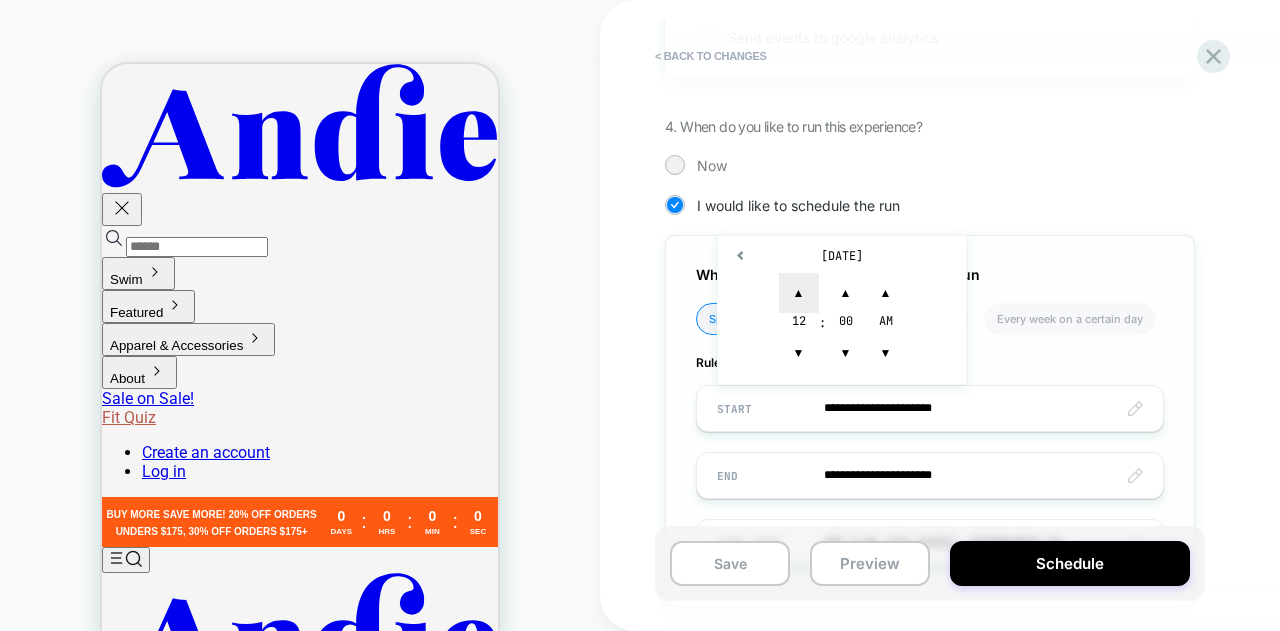 click on "▲" at bounding box center [799, 293] 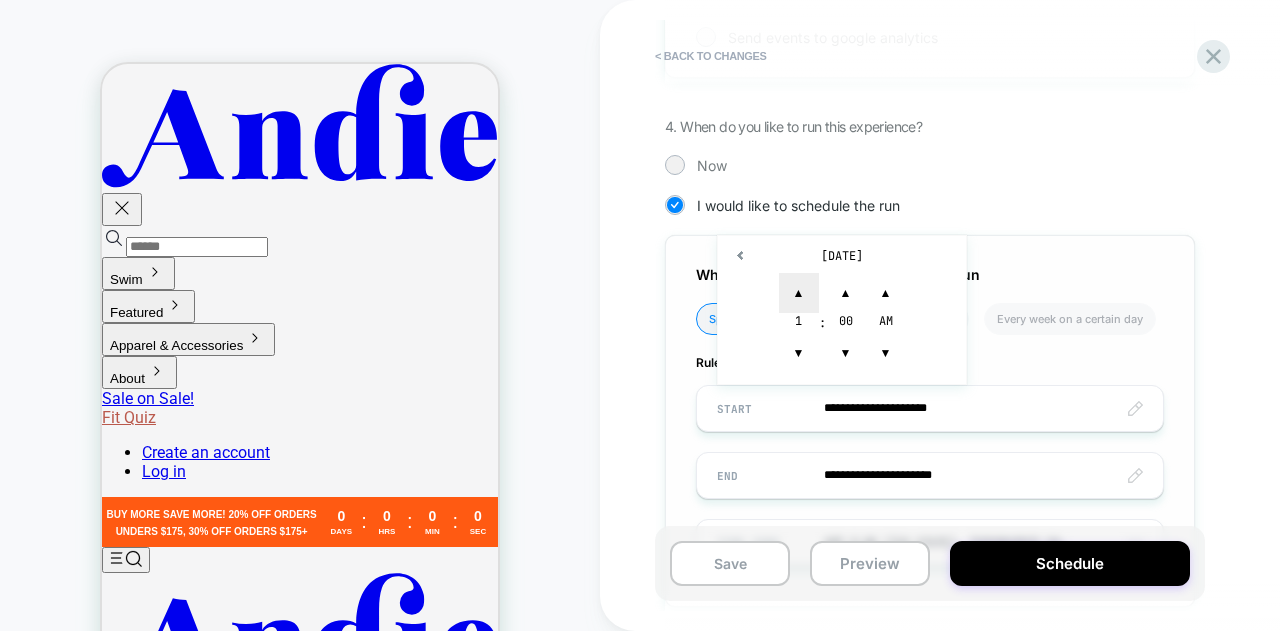 click on "▲" at bounding box center [799, 293] 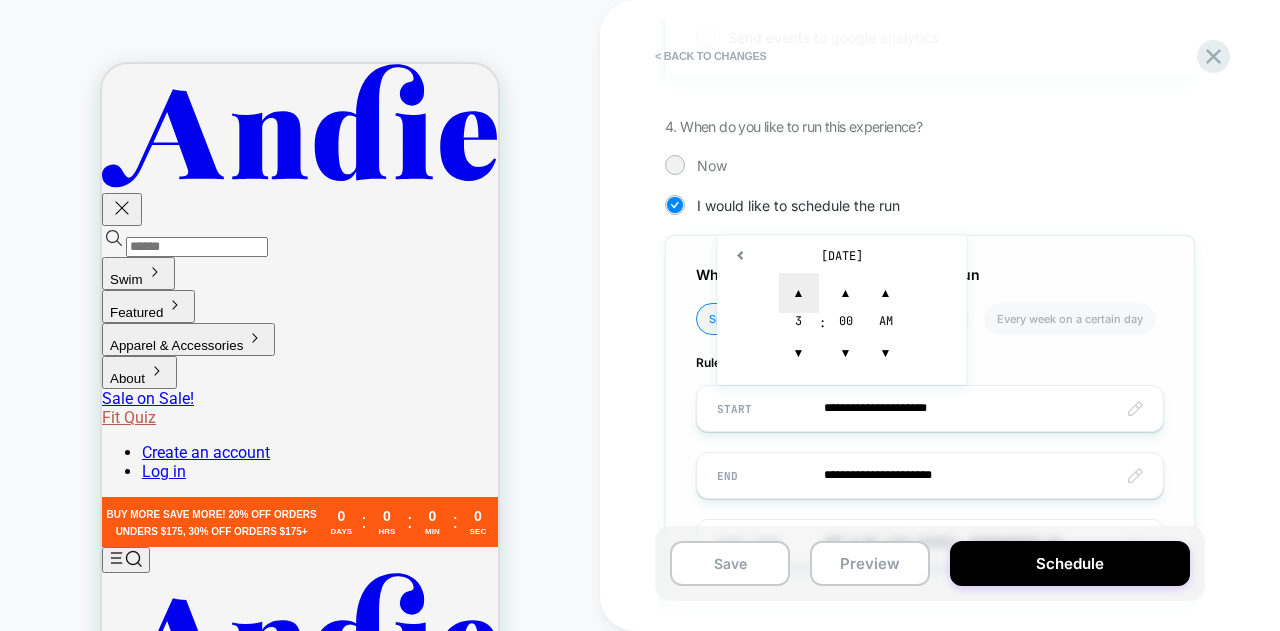 click on "▲" at bounding box center [799, 293] 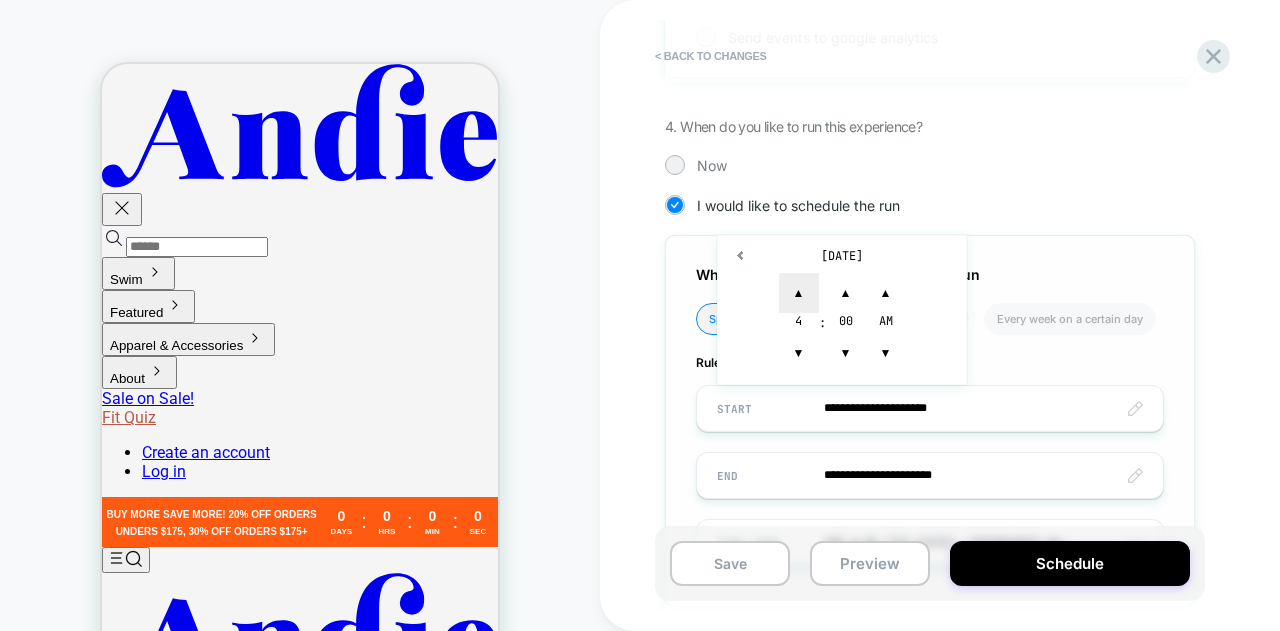 click on "▲" at bounding box center (799, 293) 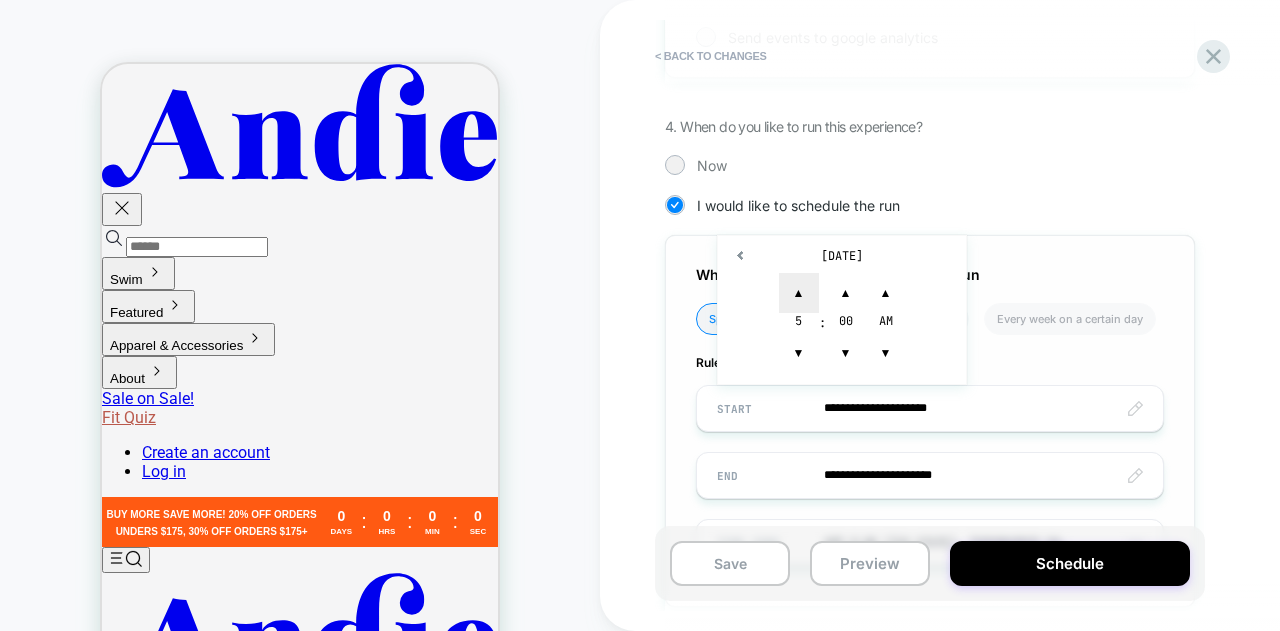 click on "▲" at bounding box center (799, 293) 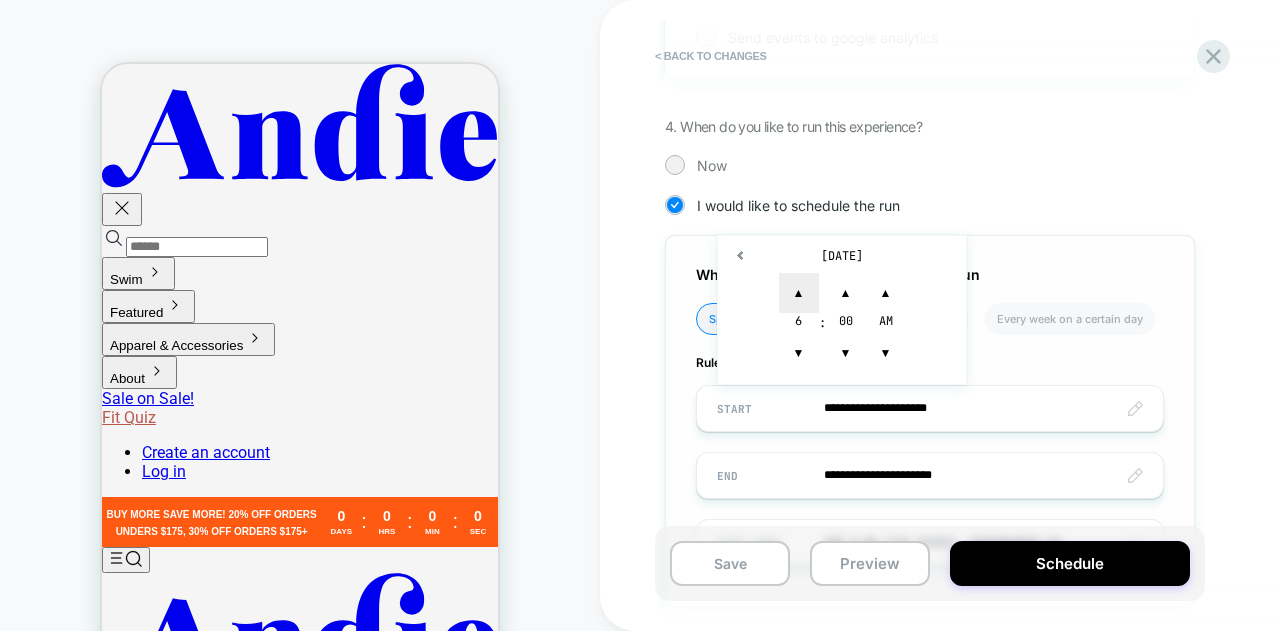 click on "▲" at bounding box center [799, 293] 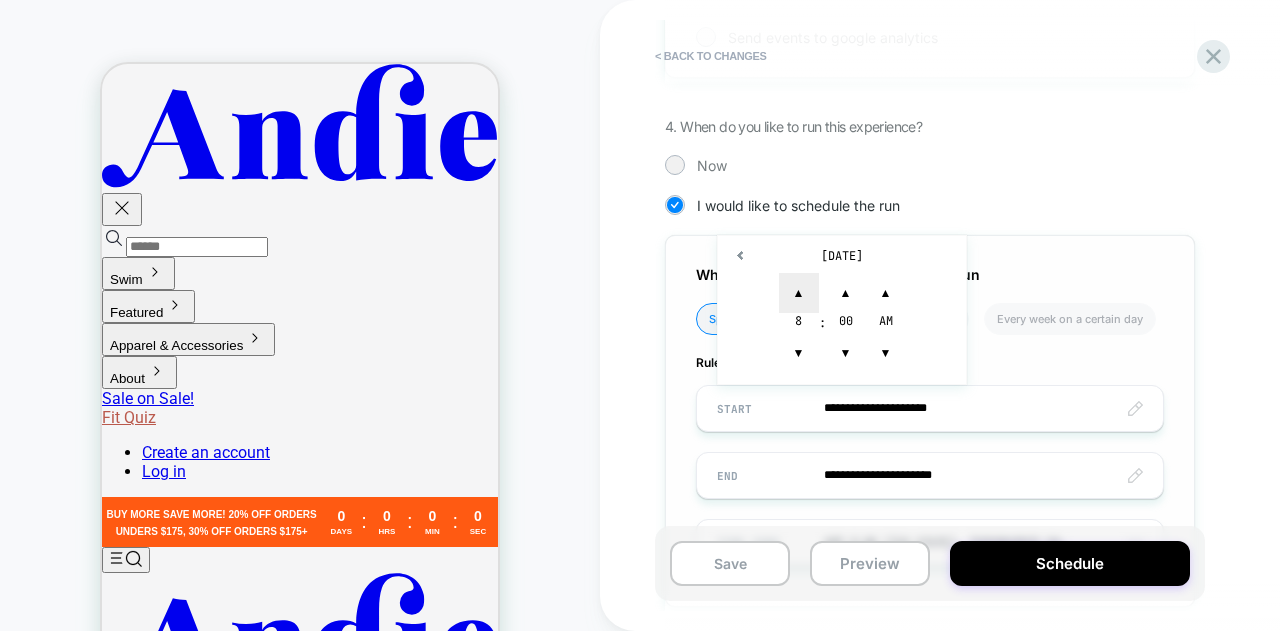 click on "▲" at bounding box center [799, 293] 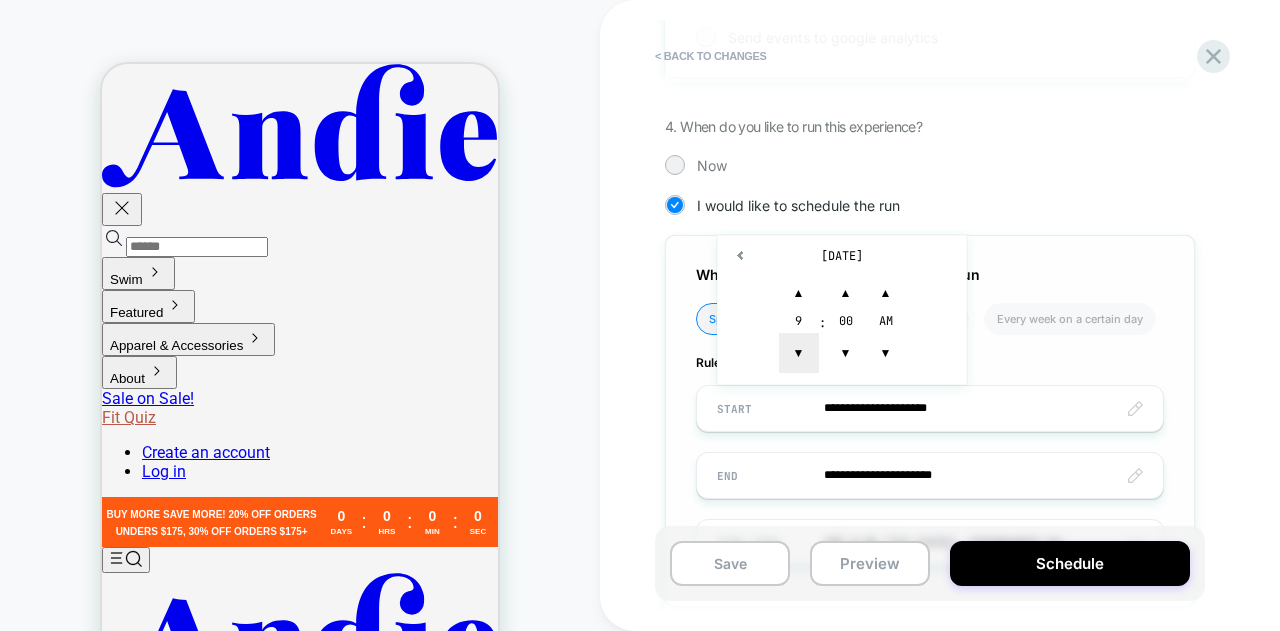 click on "▼" at bounding box center [799, 353] 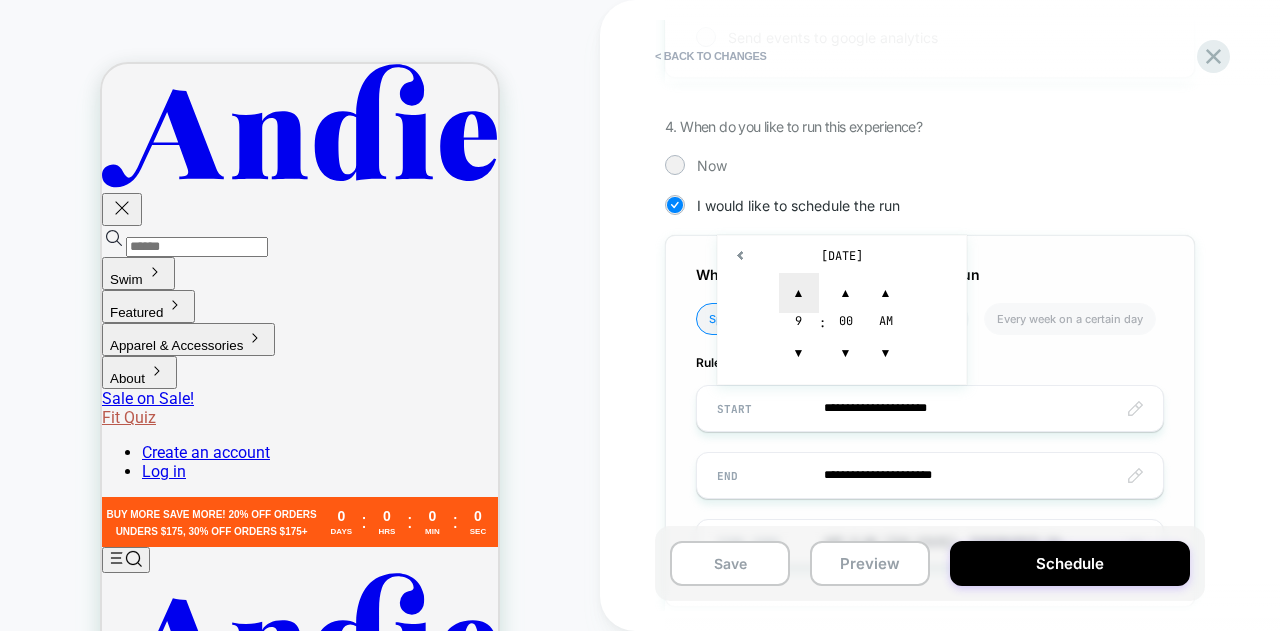 click on "▲" at bounding box center [799, 293] 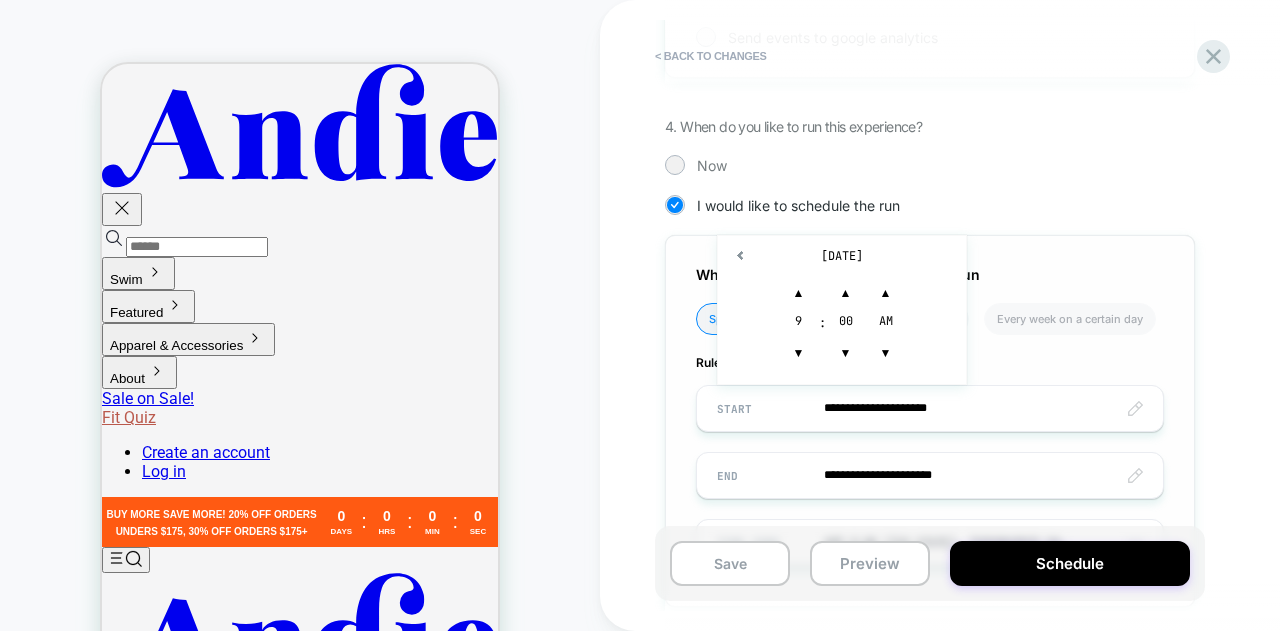 type on "**********" 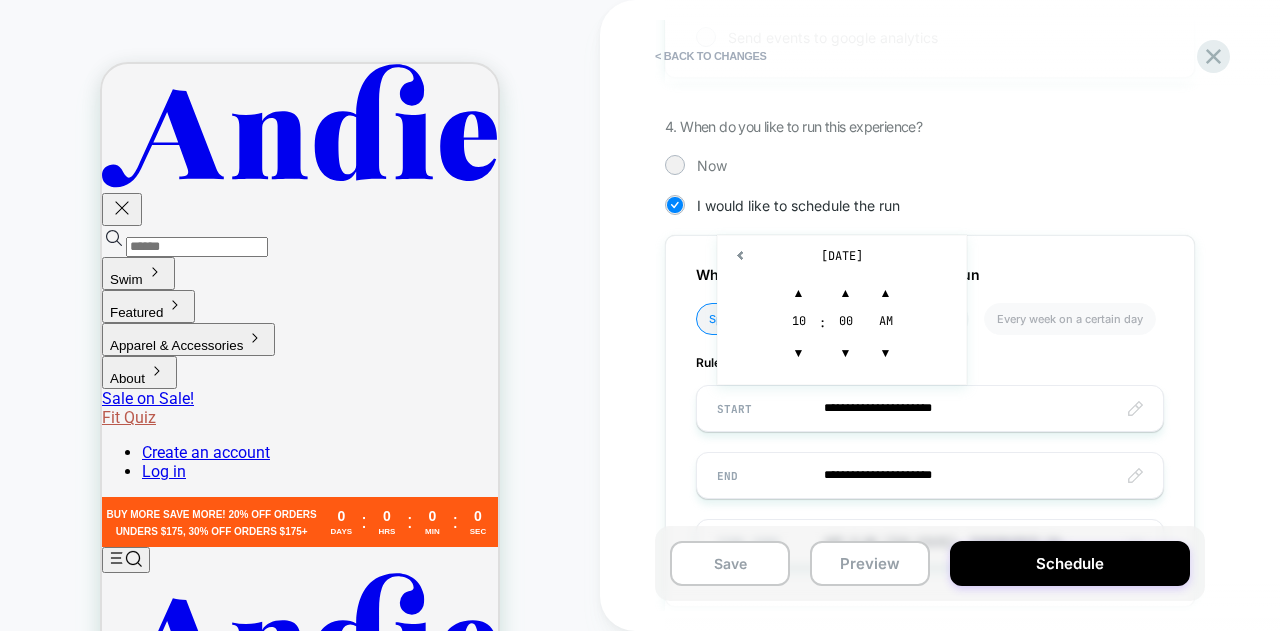 click on "**********" at bounding box center [1030, -131] 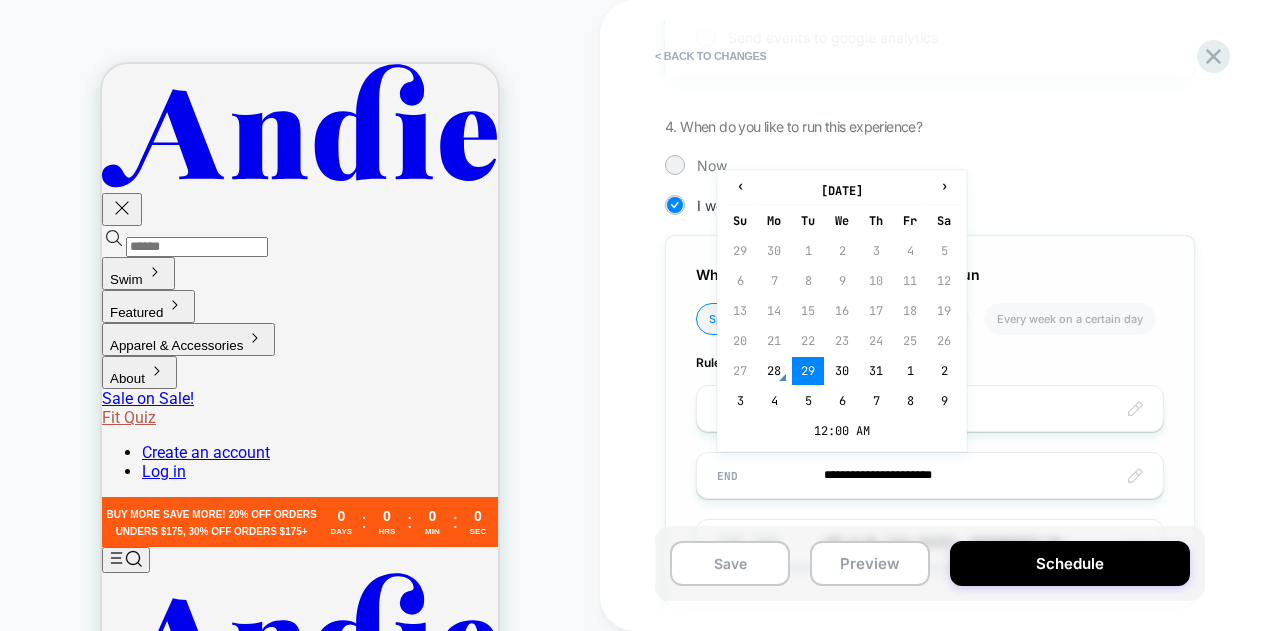 click on "**********" at bounding box center [930, 475] 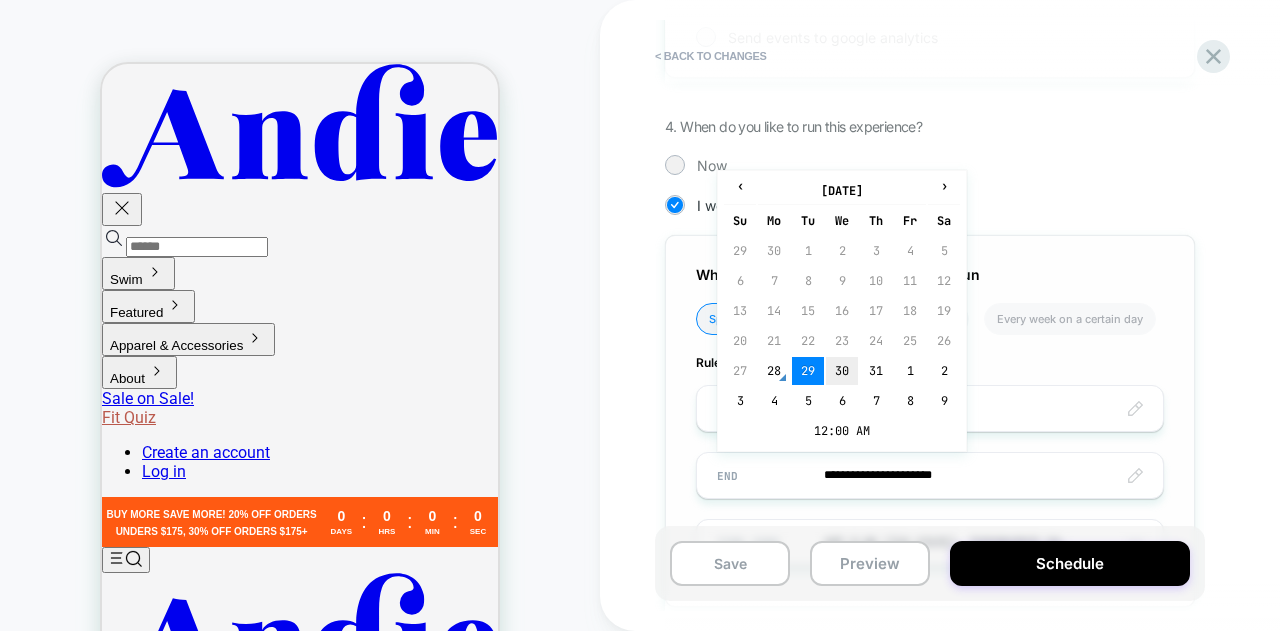 click on "30" at bounding box center (842, 371) 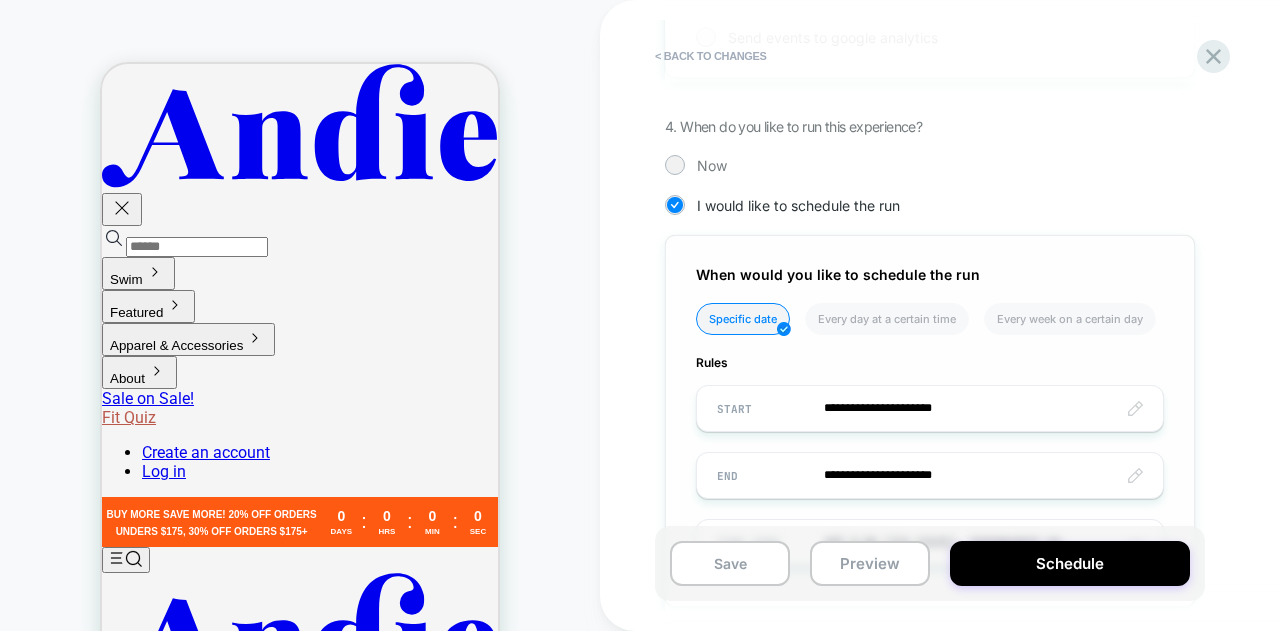 click on "**********" at bounding box center [930, 475] 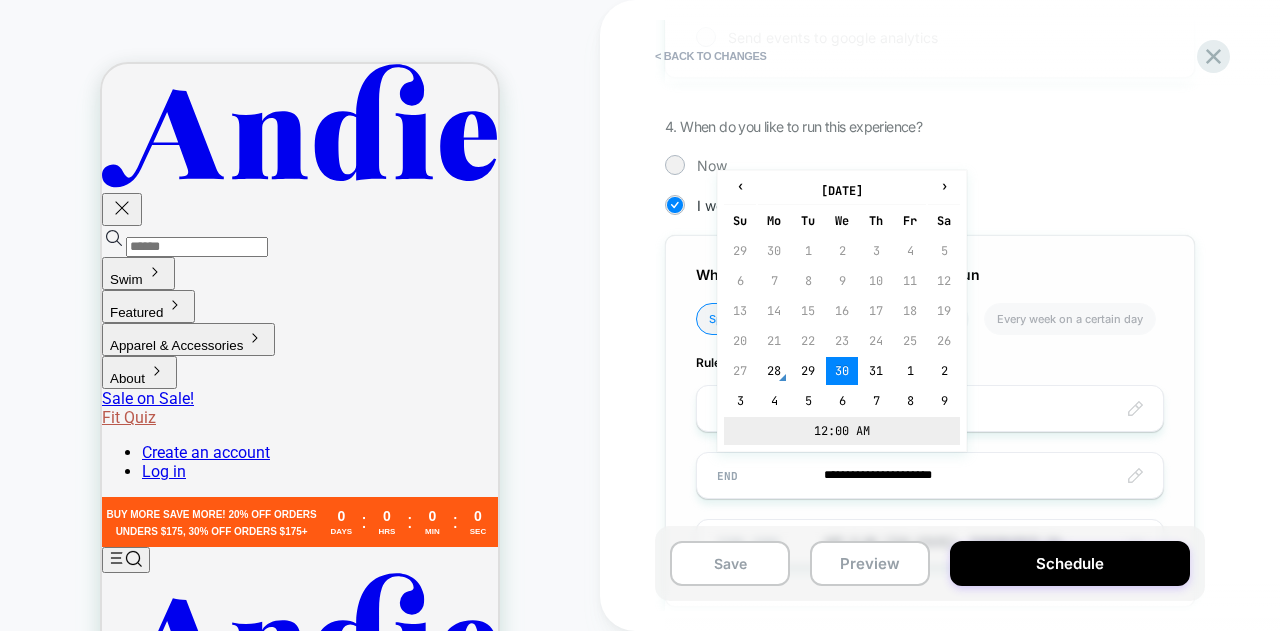 click on "12:00 AM" at bounding box center [842, 431] 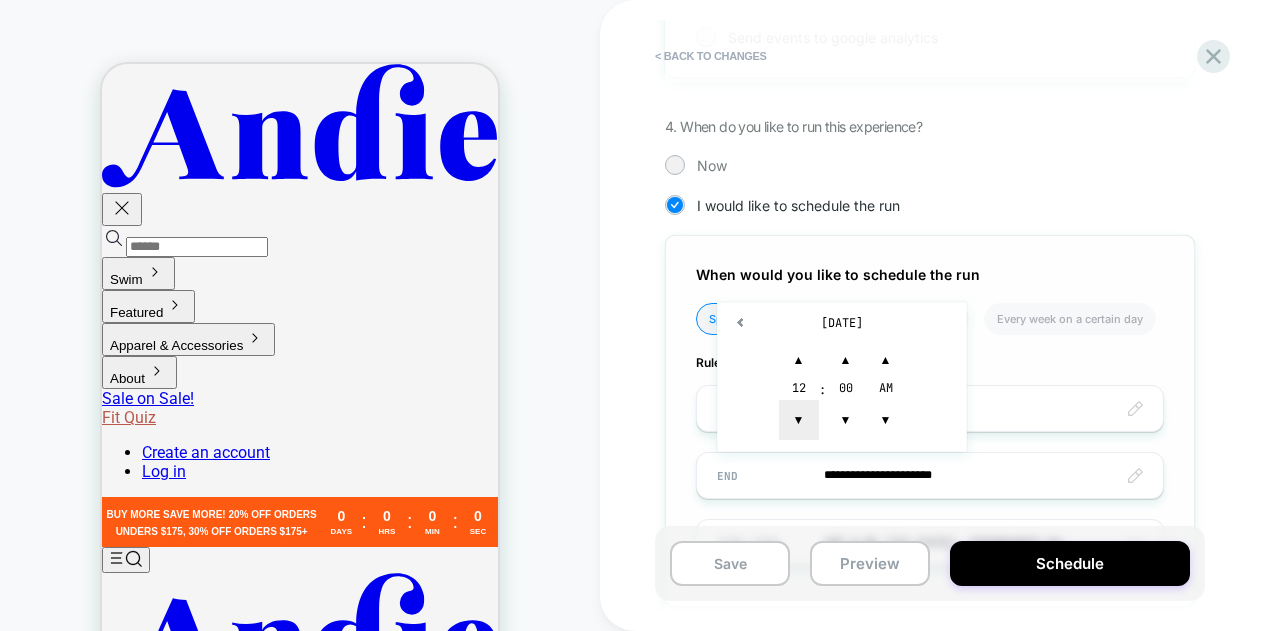 click on "▼" at bounding box center (799, 420) 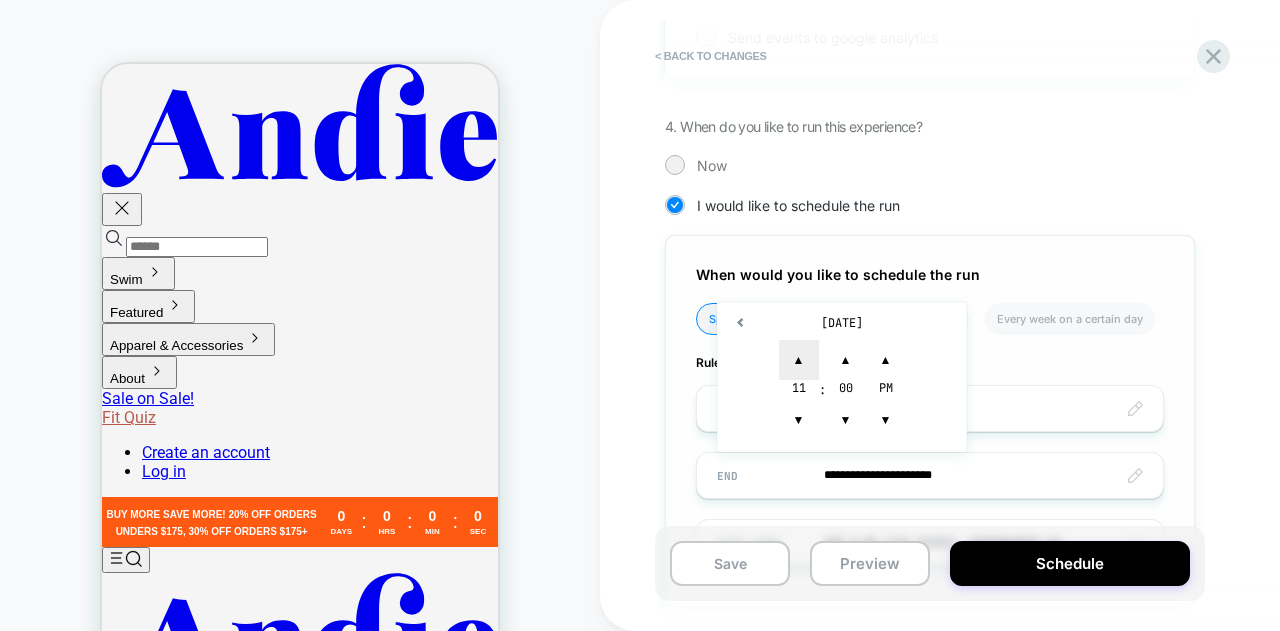 click on "▲" at bounding box center (799, 360) 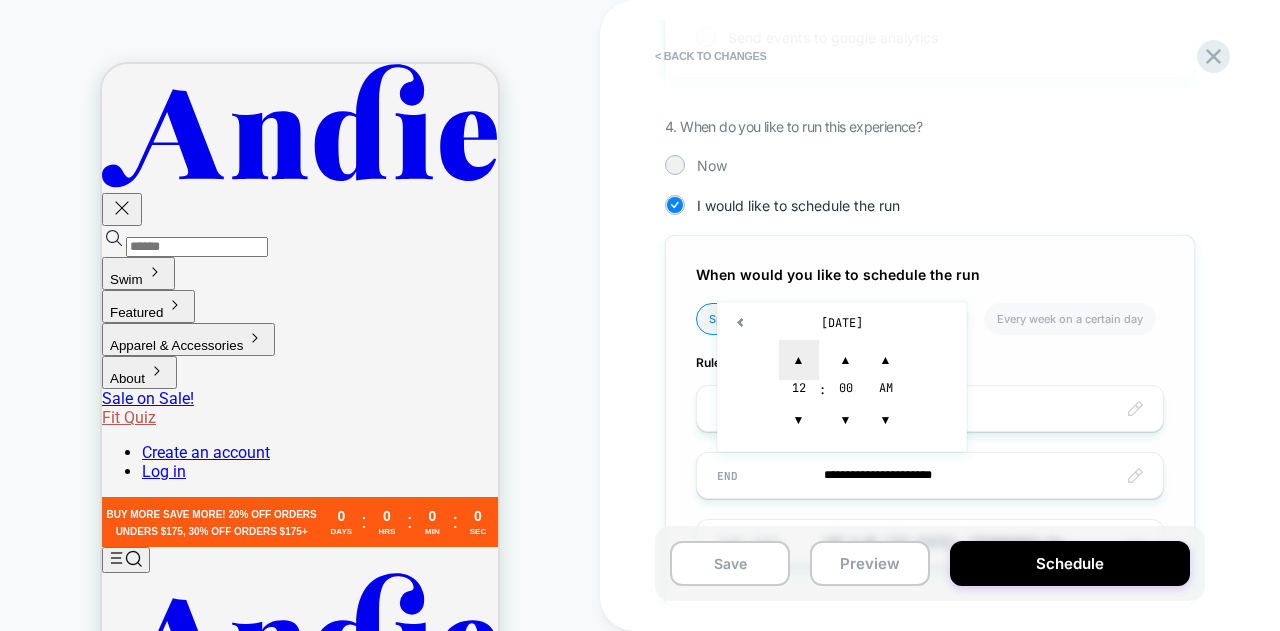 click on "▲" at bounding box center (799, 360) 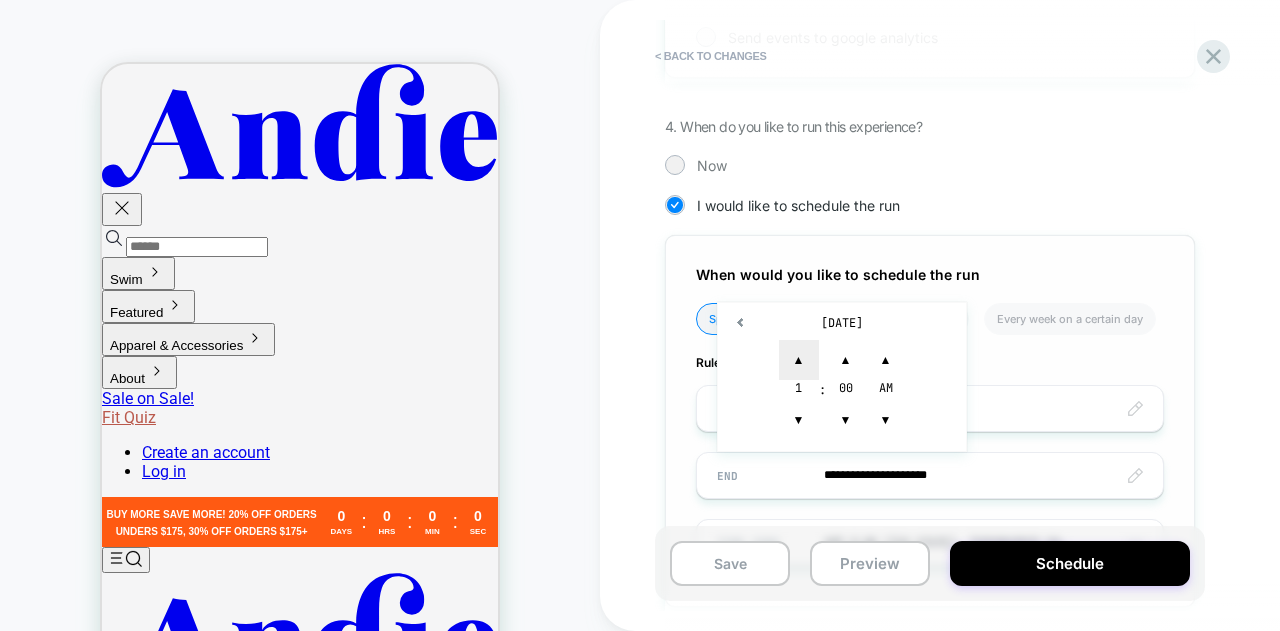 click on "▲" at bounding box center (799, 360) 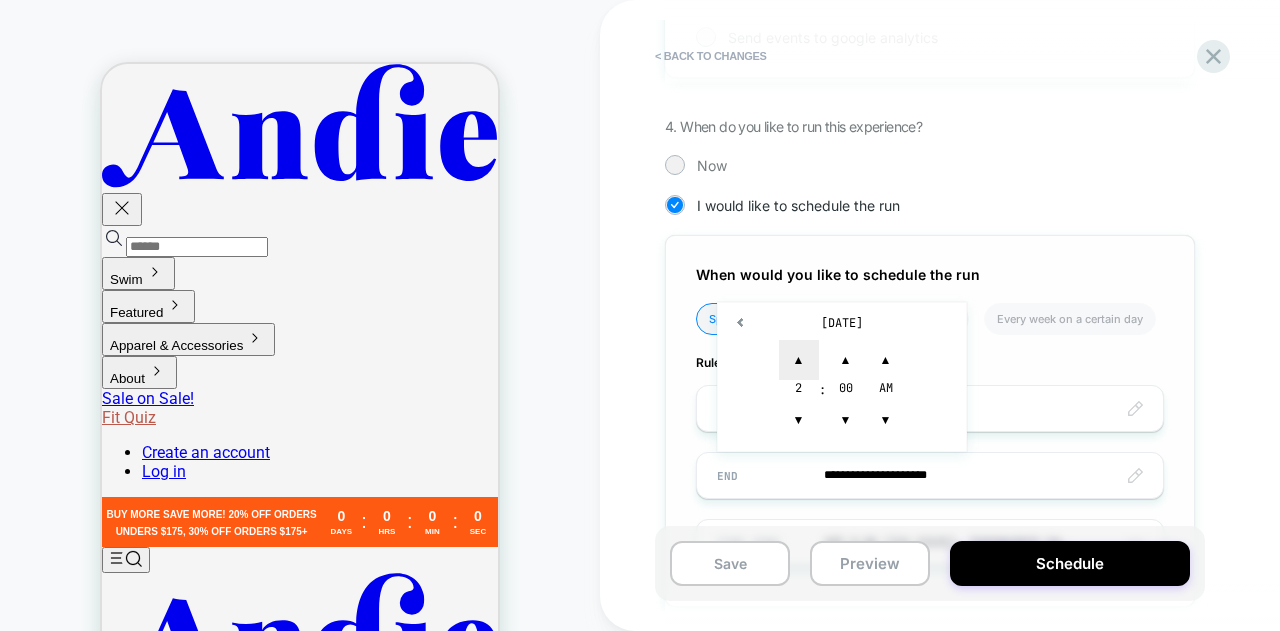 click on "▲" at bounding box center (799, 360) 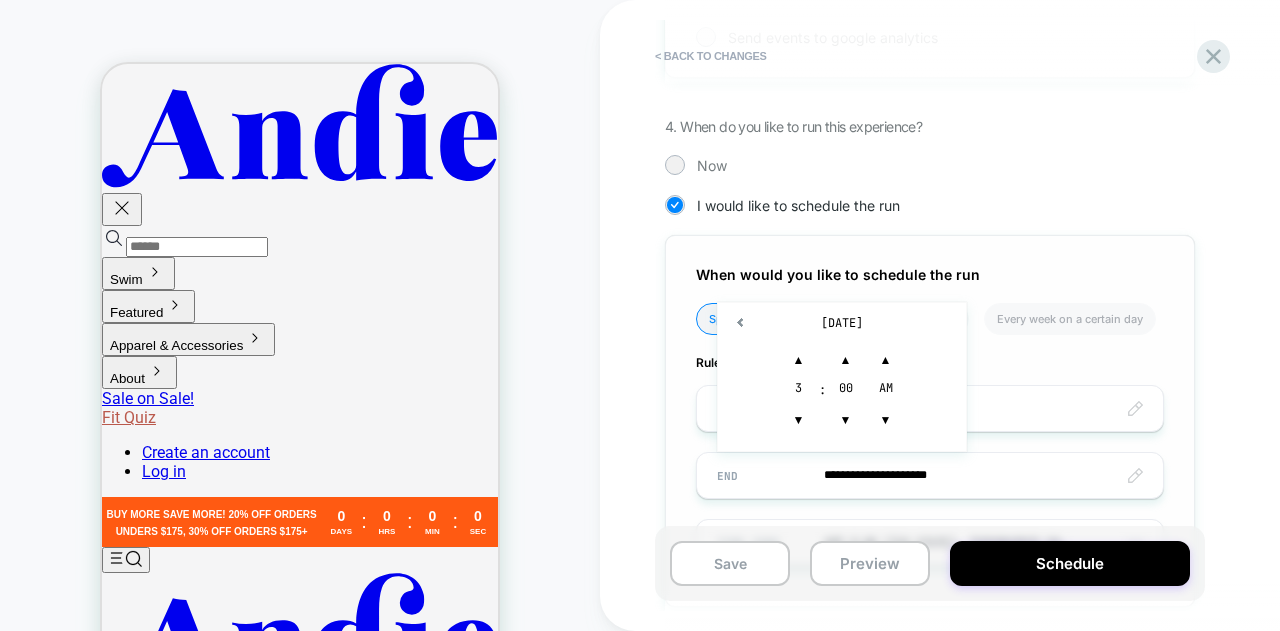 click on "**********" at bounding box center [930, 421] 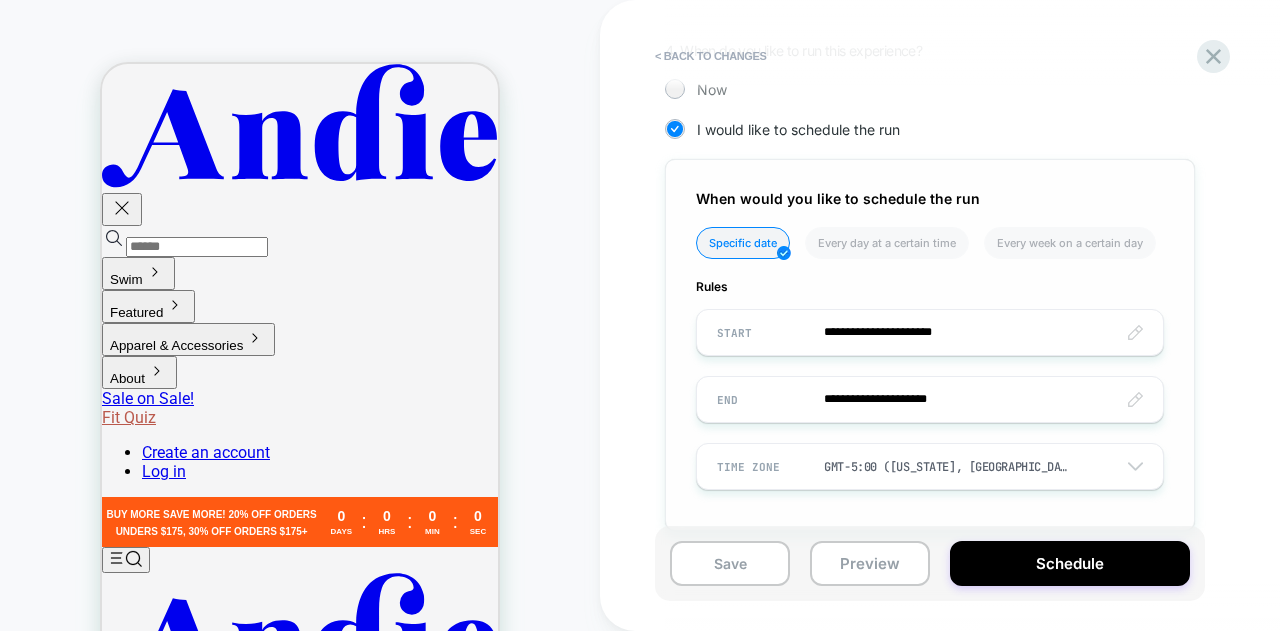 scroll, scrollTop: 1196, scrollLeft: 0, axis: vertical 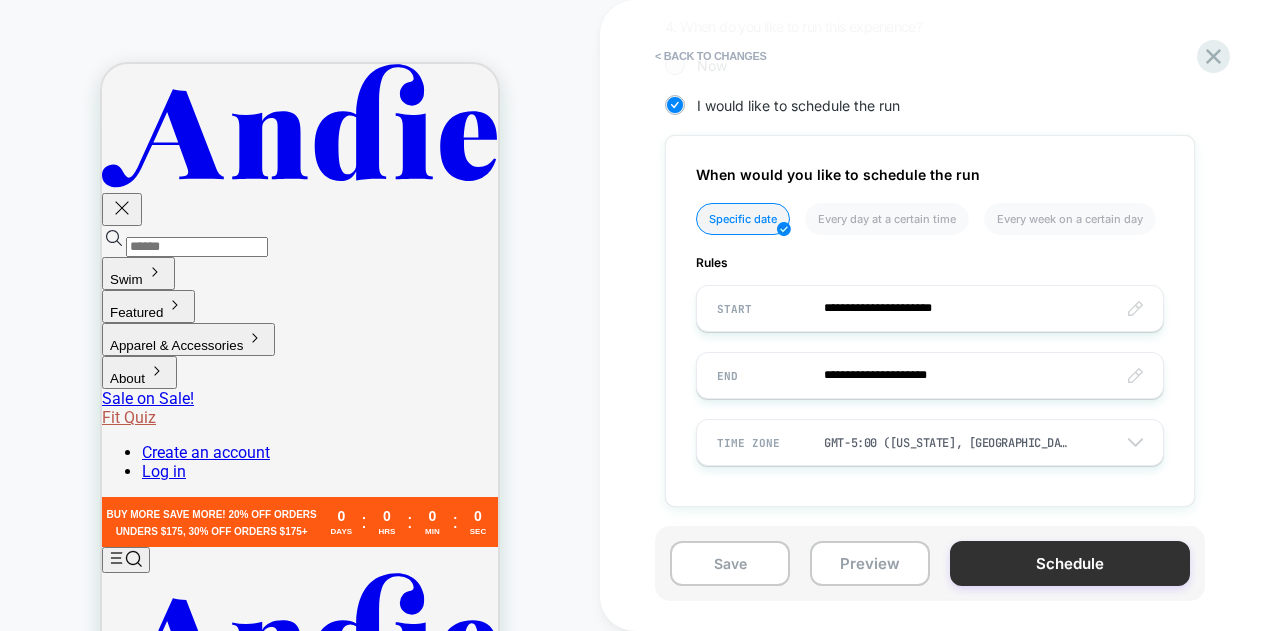 click on "Schedule" at bounding box center [1070, 563] 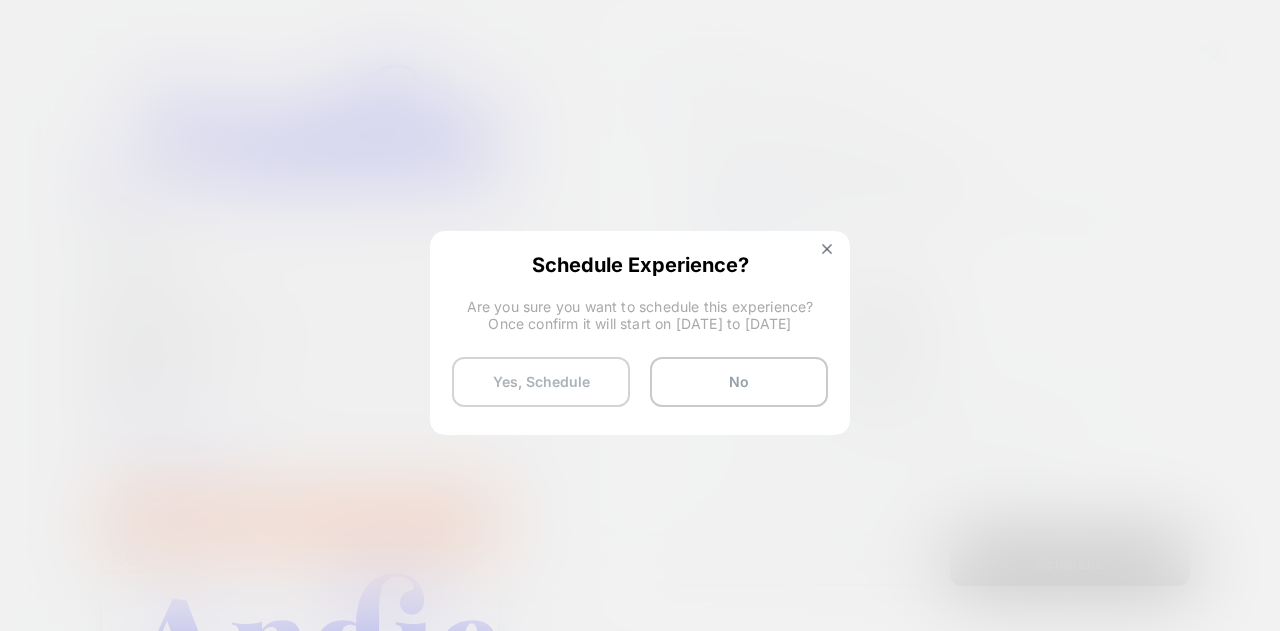 click on "Yes, Schedule" at bounding box center (541, 382) 